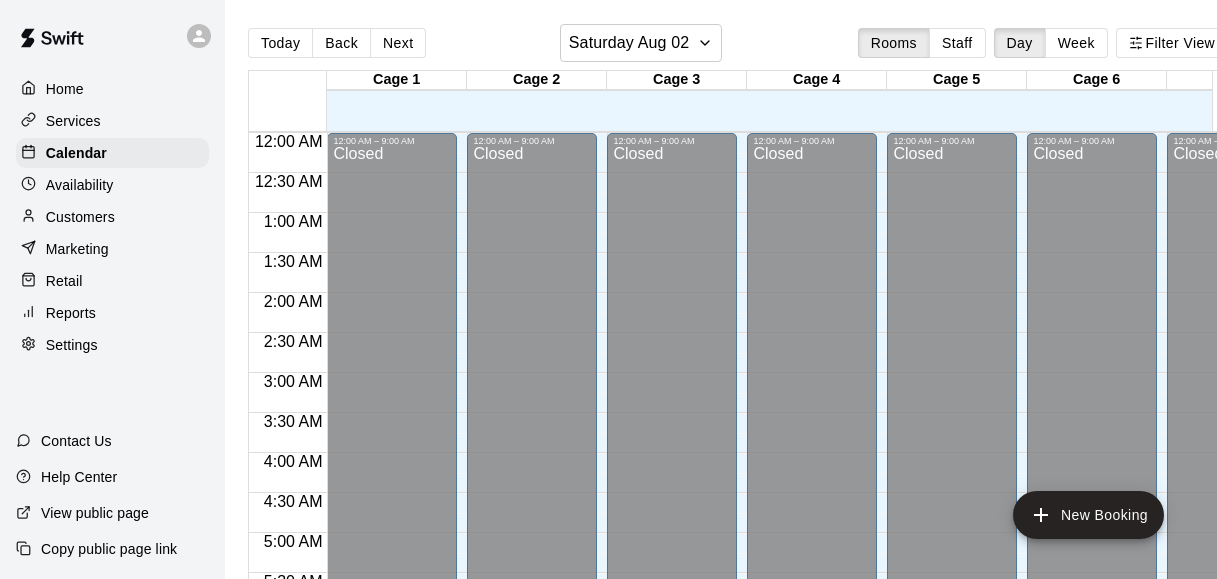 scroll, scrollTop: 0, scrollLeft: 43, axis: horizontal 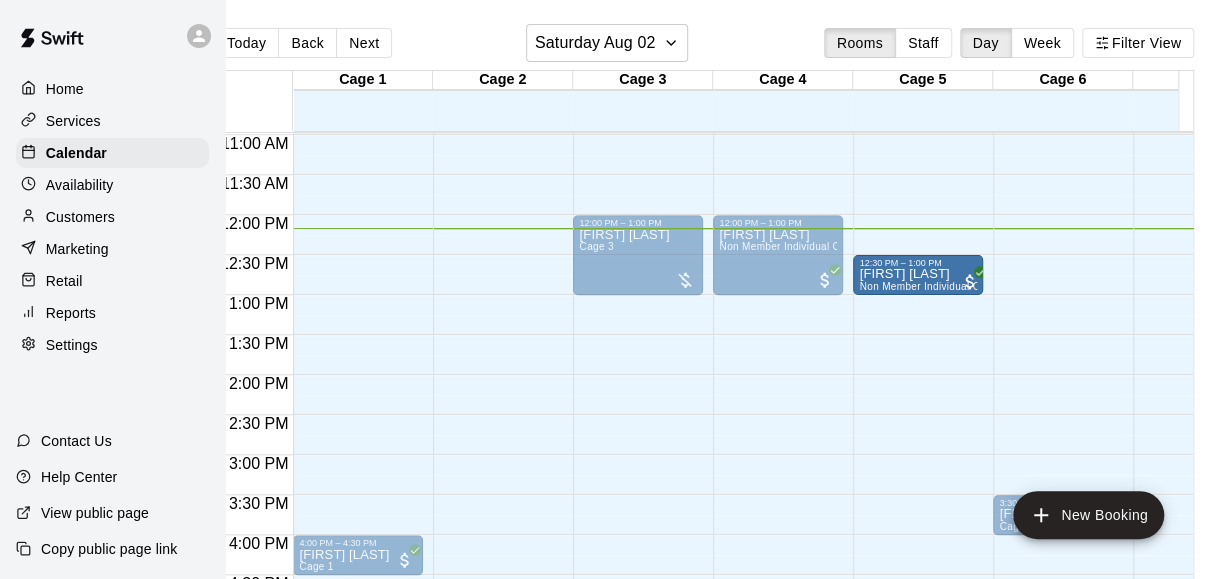 drag, startPoint x: 350, startPoint y: 273, endPoint x: 916, endPoint y: 279, distance: 566.0318 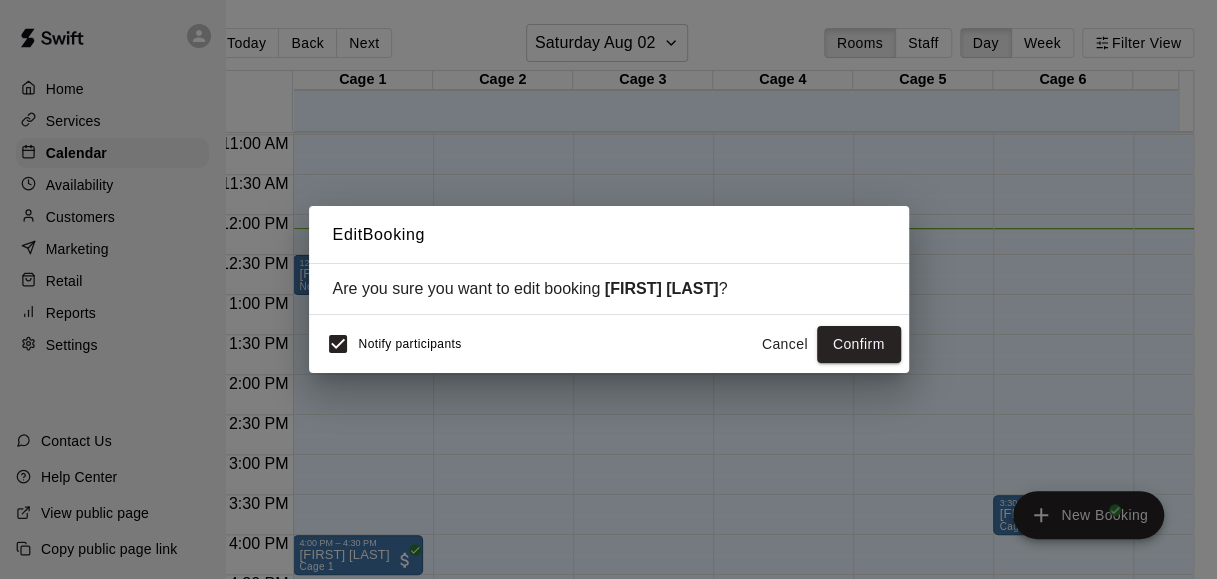 scroll, scrollTop: 0, scrollLeft: 31, axis: horizontal 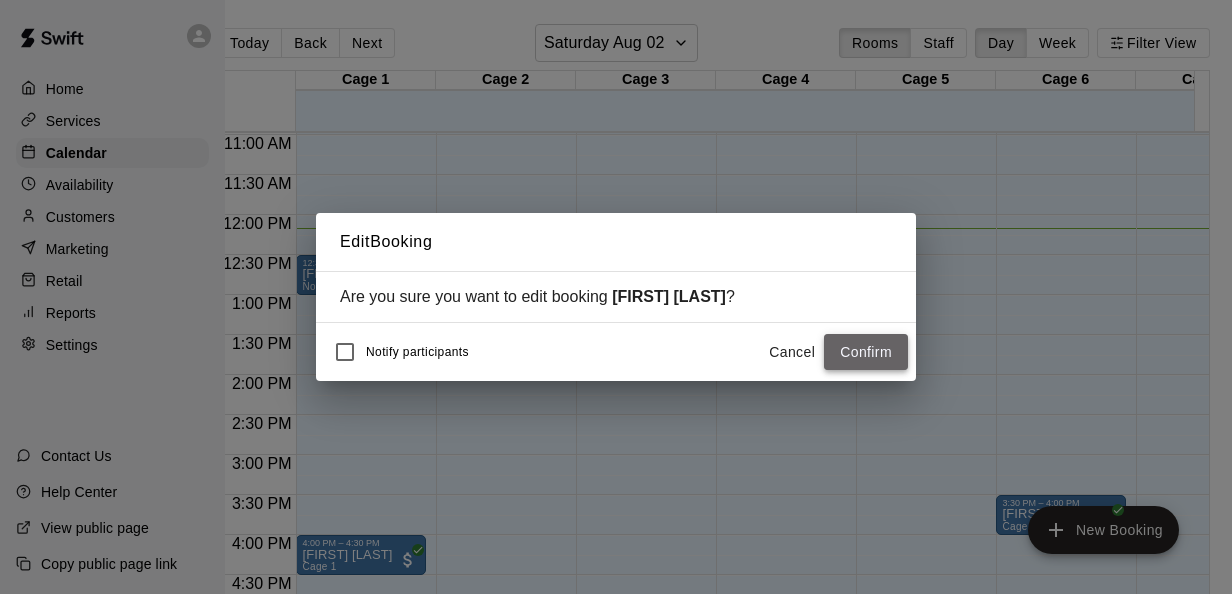 click on "Confirm" at bounding box center [866, 352] 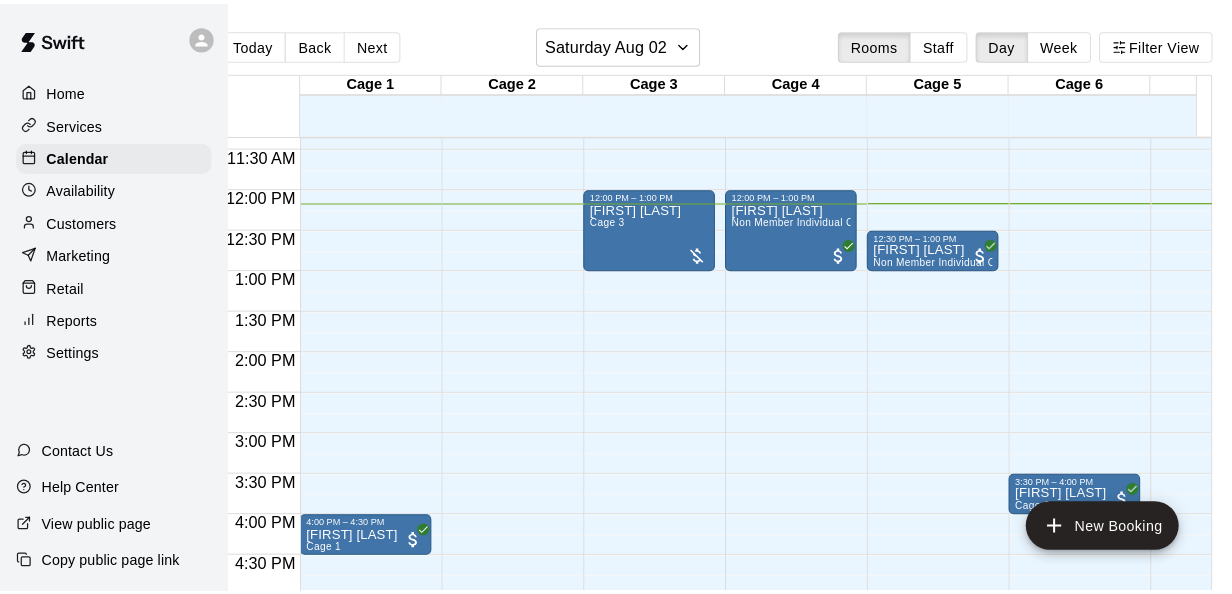 scroll, scrollTop: 906, scrollLeft: 0, axis: vertical 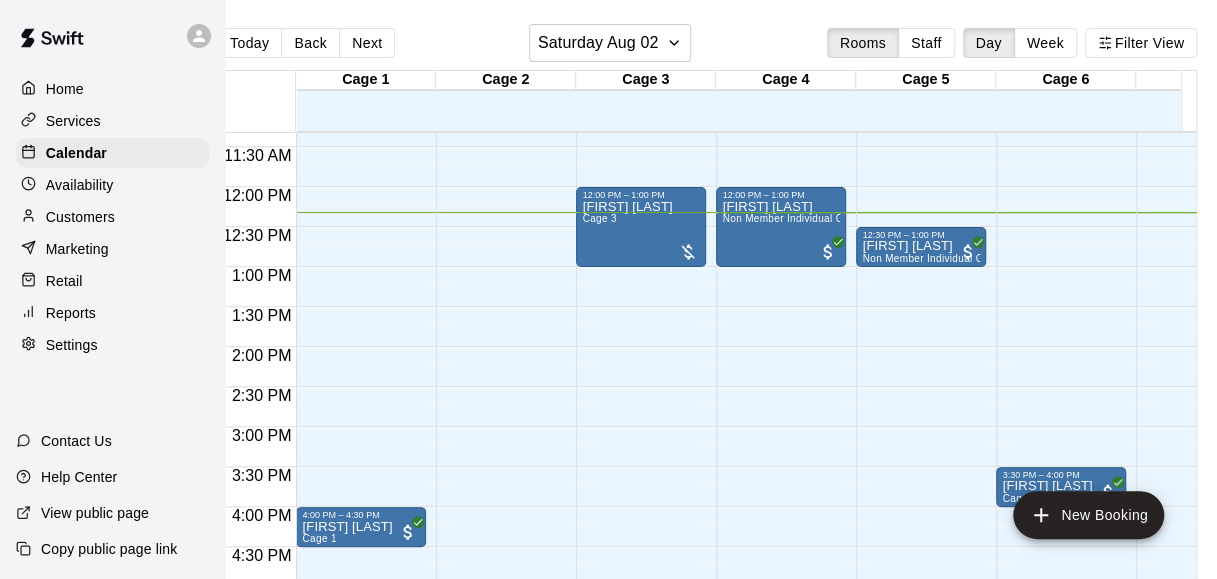 click on "Today Back Next Saturday Aug 02 Rooms Staff Day Week Filter View" at bounding box center [707, 47] 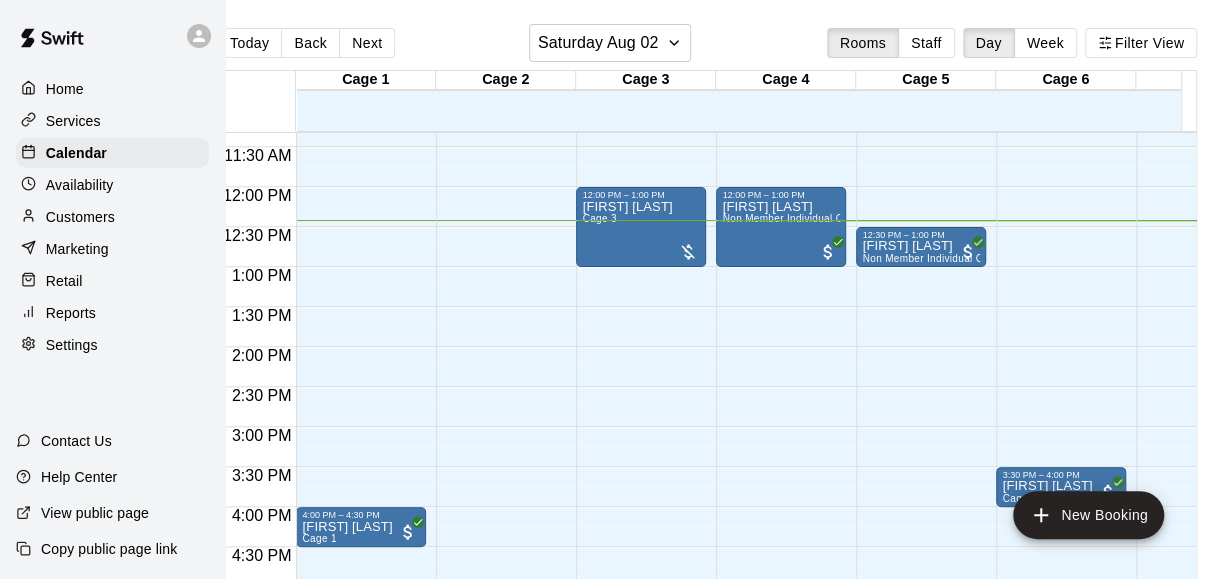 click on "Today Back Next [DAY_OF_WEEK] [MONTH] [NUMBER] Rooms Staff Day Week Filter View Cage 1 02 Sat Cage 2 02 Sat Cage 3 02 Sat Cage 4 02 Sat Cage 5 02 Sat Cage 6 02 Sat Cage 7 02 Sat 12:00 AM 12:30 AM 1:00 AM 1:30 AM 2:00 AM 2:30 AM 3:00 AM 3:30 AM 4:00 AM 4:30 AM 5:00 AM 5:30 AM 6:00 AM 6:30 AM 7:00 AM 7:30 AM 8:00 AM 8:30 AM 9:00 AM 9:30 AM 10:00 AM 10:30 AM 11:00 AM 11:30 AM 12:00 PM 12:30 PM 1:00 PM 1:30 PM 2:00 PM 2:30 PM 3:00 PM 3:30 PM 4:00 PM 4:30 PM 5:00 PM 5:30 PM 6:00 PM 6:30 PM 7:00 PM 7:30 PM 8:00 PM 8:30 PM 9:00 PM 9:30 PM 10:00 PM 10:30 PM 11:00 PM 11:30 PM 12:00 AM – 9:00 AM Closed 4:00 PM – 4:30 PM [FIRST] [LAST] Cage 1 7:00 PM – 11:59 PM Closed 12:00 AM – 9:00 AM Closed 7:00 PM – 11:59 PM Closed 12:00 AM – 9:00 AM Closed 12:00 PM – 1:00 PM [FIRST] [LAST] Cage 3 7:00 PM – 11:59 PM Closed 12:00 AM – 9:00 AM Closed 9:30 AM – 10:00 AM [FIRST]  [LAST]  Cage 4 12:00 PM – 1:00 PM [FIRST] [LAST]  Non Member Individual Cage Rental (5 or less players) 7:00 PM – 11:59 PM Closed 12:00 AM – 9:00 AM Closed" at bounding box center (707, 305) 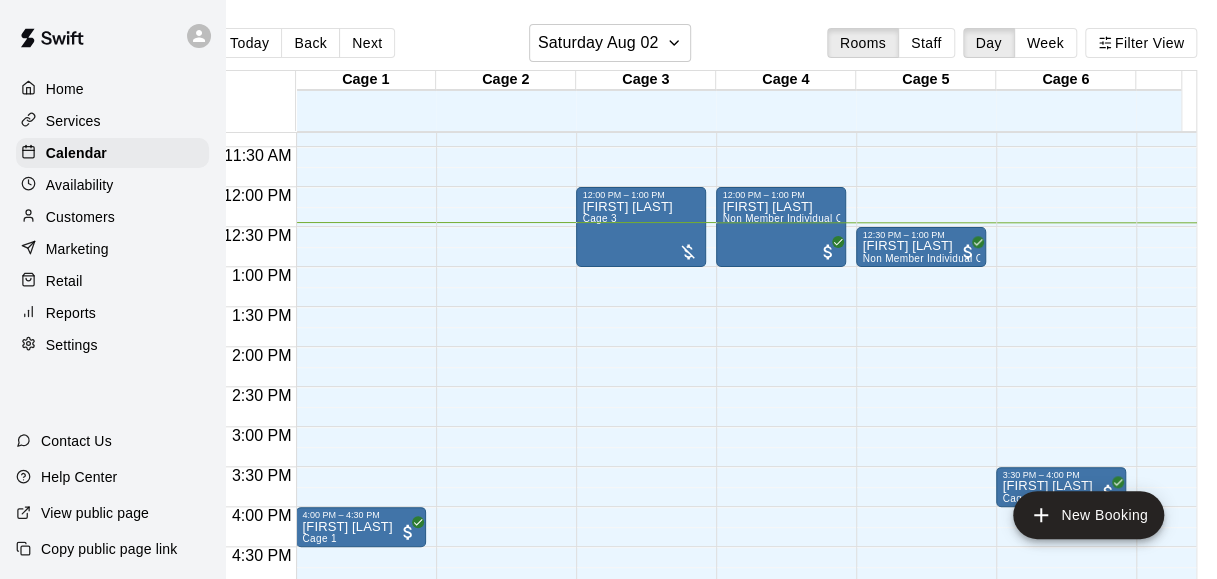 click on "Today Back Next [DAY_OF_WEEK] [MONTH] [NUMBER] Rooms Staff Day Week Filter View Cage 1 02 Sat Cage 2 02 Sat Cage 3 02 Sat Cage 4 02 Sat Cage 5 02 Sat Cage 6 02 Sat Cage 7 02 Sat 12:00 AM 12:30 AM 1:00 AM 1:30 AM 2:00 AM 2:30 AM 3:00 AM 3:30 AM 4:00 AM 4:30 AM 5:00 AM 5:30 AM 6:00 AM 6:30 AM 7:00 AM 7:30 AM 8:00 AM 8:30 AM 9:00 AM 9:30 AM 10:00 AM 10:30 AM 11:00 AM 11:30 AM 12:00 PM 12:30 PM 1:00 PM 1:30 PM 2:00 PM 2:30 PM 3:00 PM 3:30 PM 4:00 PM 4:30 PM 5:00 PM 5:30 PM 6:00 PM 6:30 PM 7:00 PM 7:30 PM 8:00 PM 8:30 PM 9:00 PM 9:30 PM 10:00 PM 10:30 PM 11:00 PM 11:30 PM 12:00 AM – 9:00 AM Closed 4:00 PM – 4:30 PM [FIRST] [LAST] Cage 1 7:00 PM – 11:59 PM Closed 12:00 AM – 9:00 AM Closed 7:00 PM – 11:59 PM Closed 12:00 AM – 9:00 AM Closed 12:00 PM – 1:00 PM [FIRST] [LAST] Cage 3 7:00 PM – 11:59 PM Closed 12:00 AM – 9:00 AM Closed 9:30 AM – 10:00 AM [FIRST]  [LAST]  Cage 4 12:00 PM – 1:00 PM [FIRST] [LAST]  Non Member Individual Cage Rental (5 or less players) 7:00 PM – 11:59 PM Closed 12:00 AM – 9:00 AM Closed" at bounding box center (707, 305) 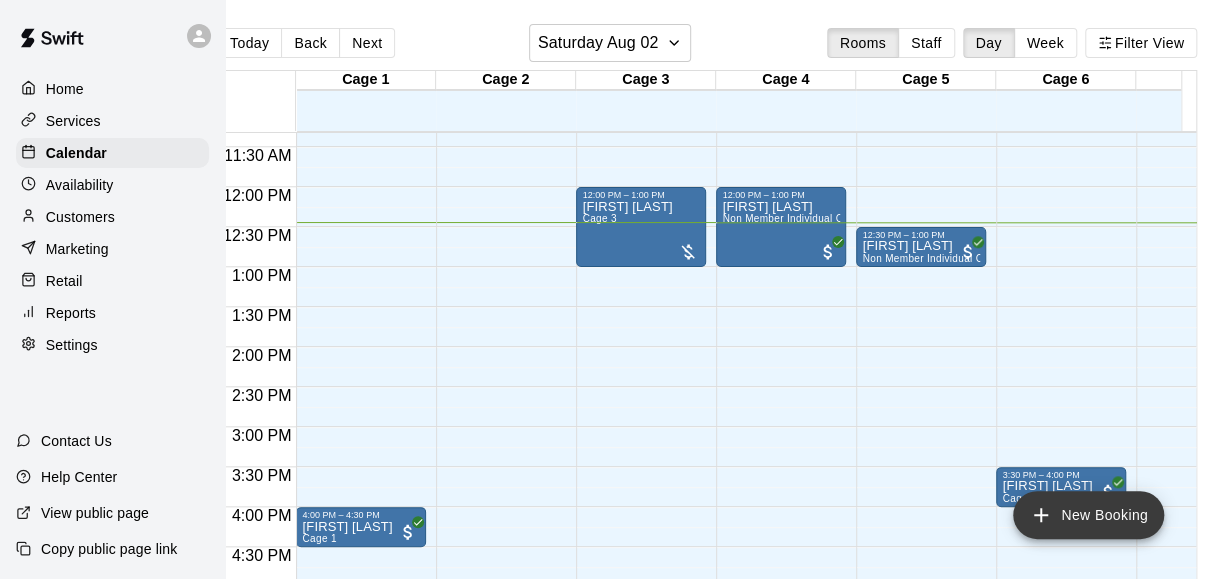 click on "New Booking" at bounding box center (1088, 515) 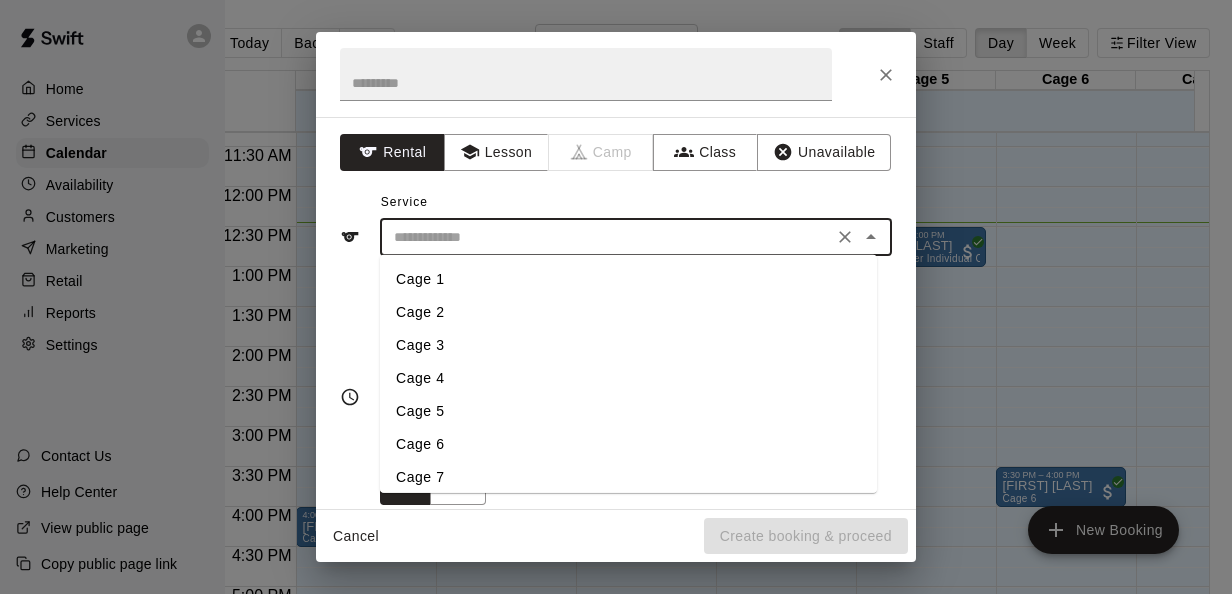 click at bounding box center [606, 237] 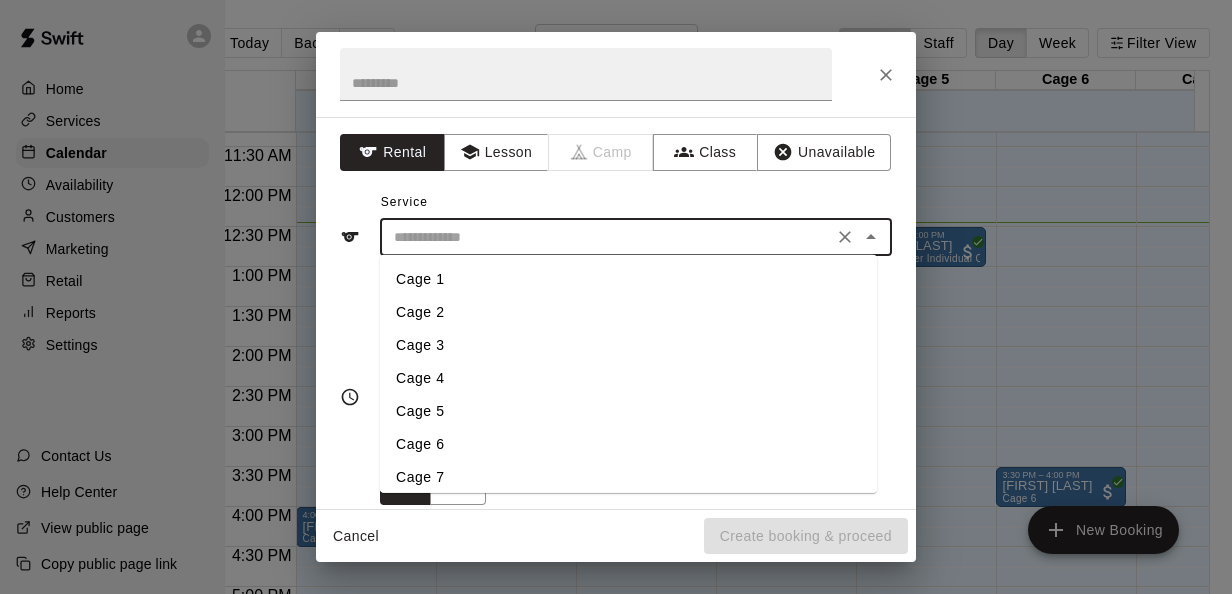 click on "Cage 6" at bounding box center (628, 444) 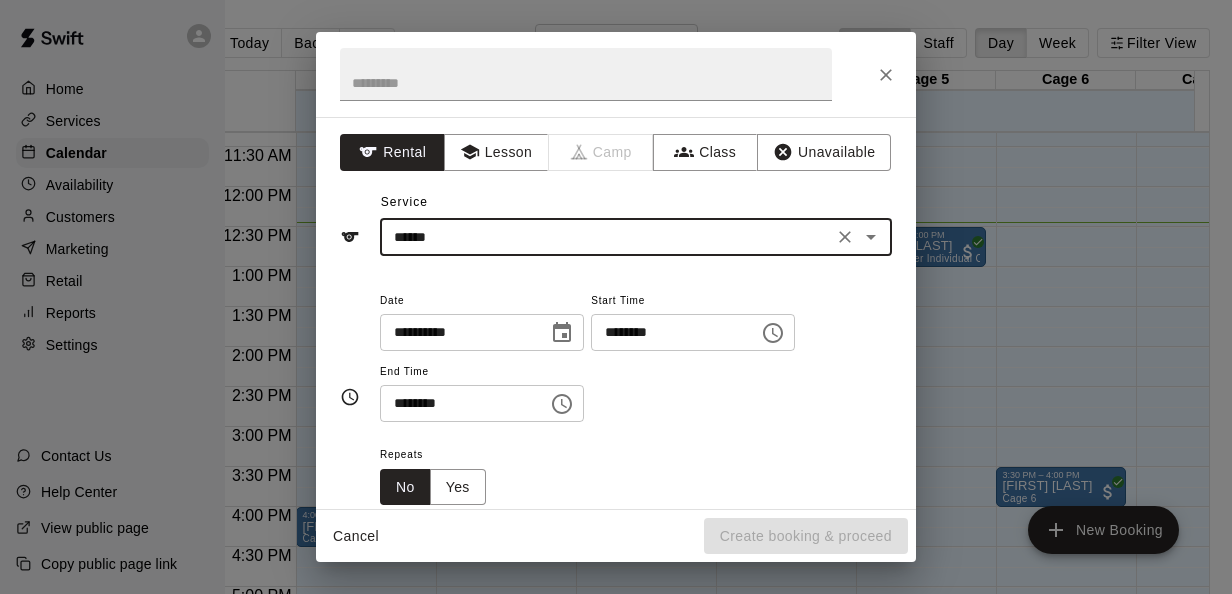 scroll, scrollTop: 94, scrollLeft: 0, axis: vertical 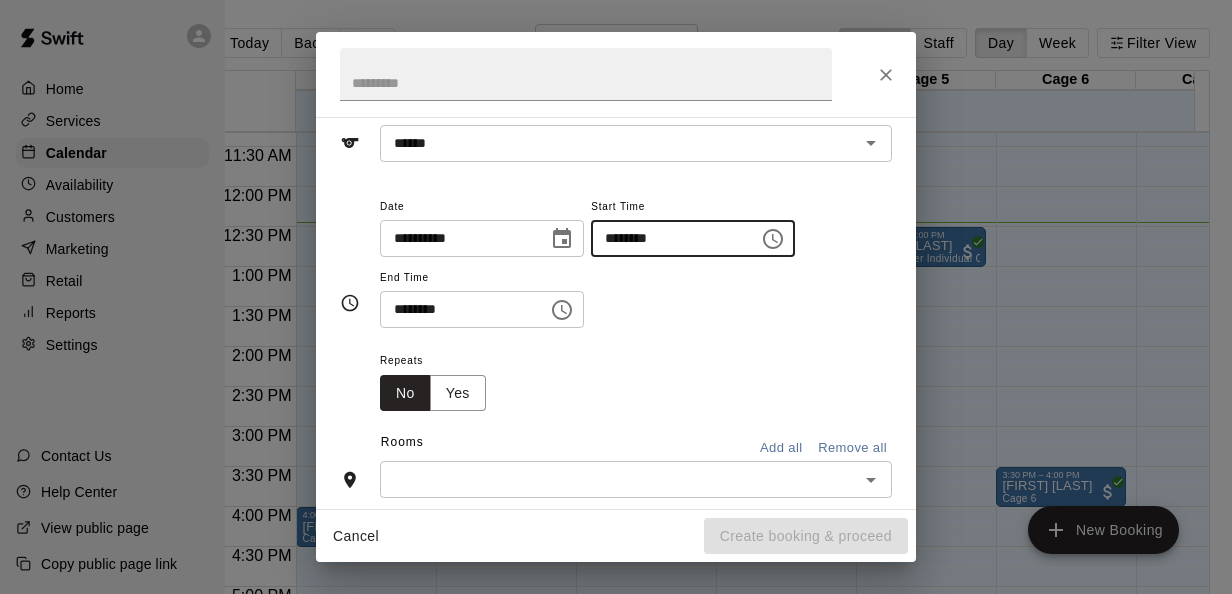 click on "********" at bounding box center [668, 238] 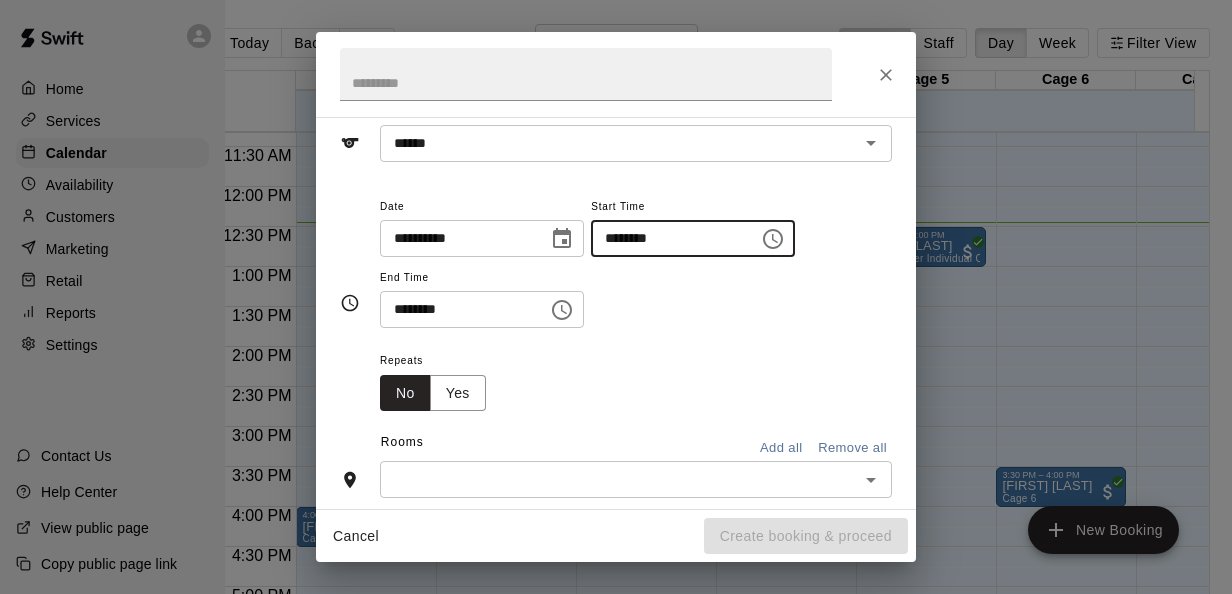 type on "********" 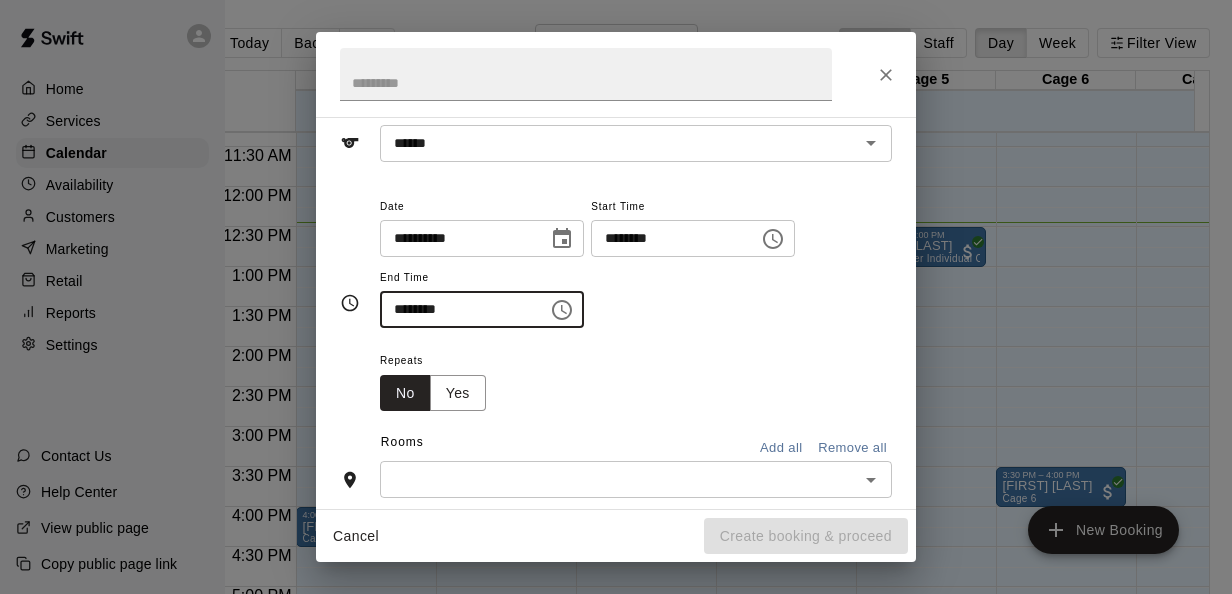 click on "********" at bounding box center (457, 309) 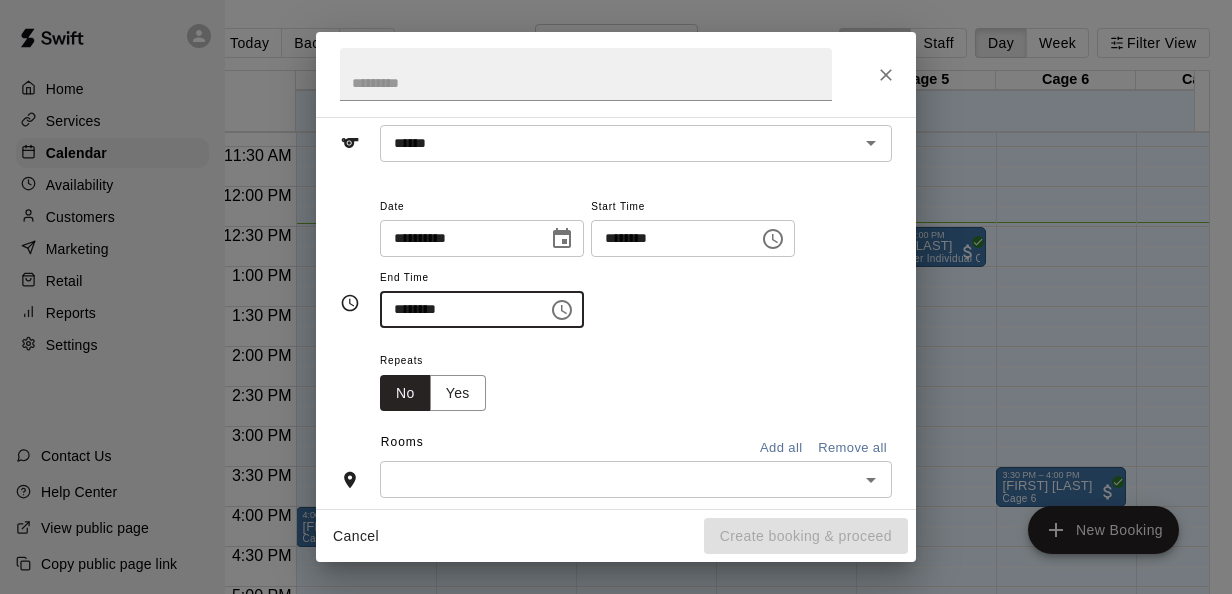 click on "********" at bounding box center [457, 309] 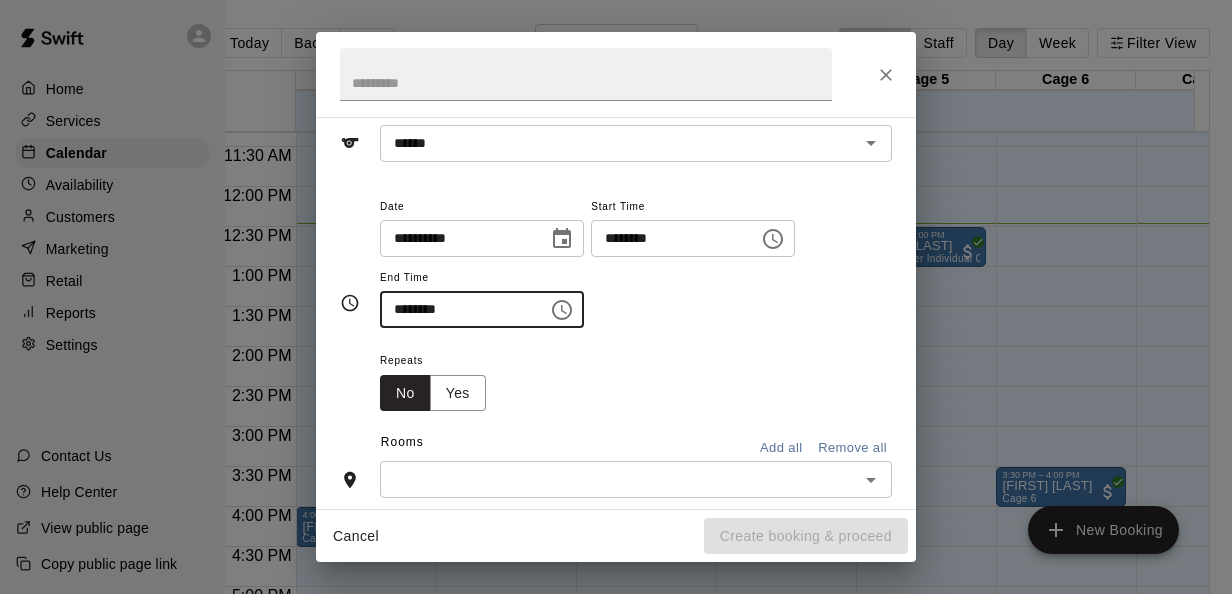 type on "********" 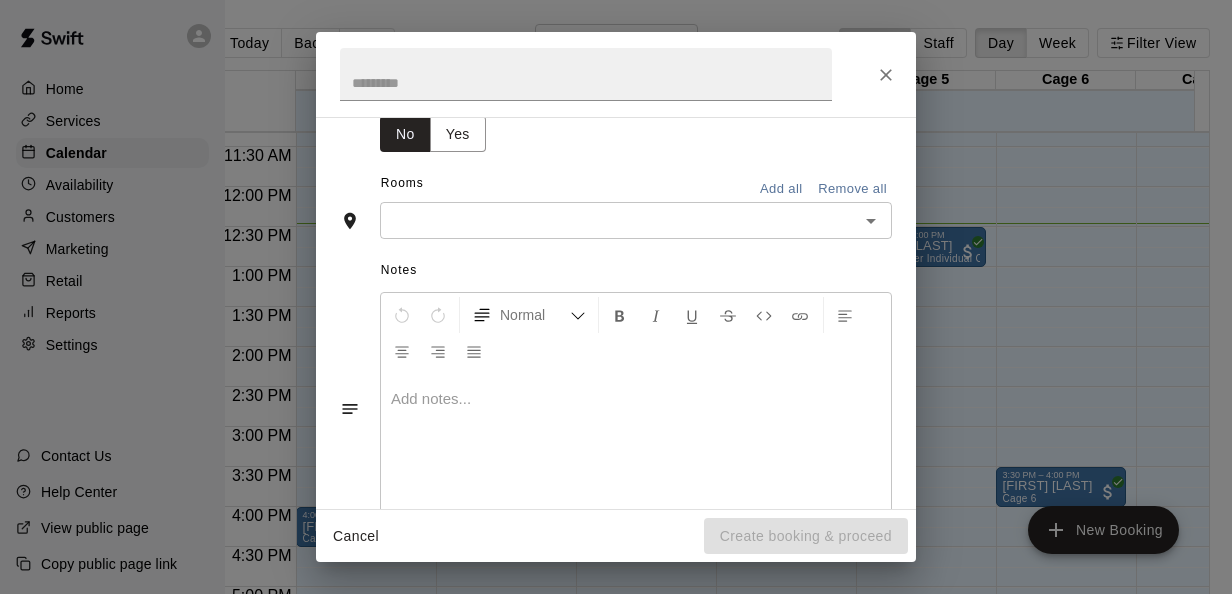 scroll, scrollTop: 369, scrollLeft: 0, axis: vertical 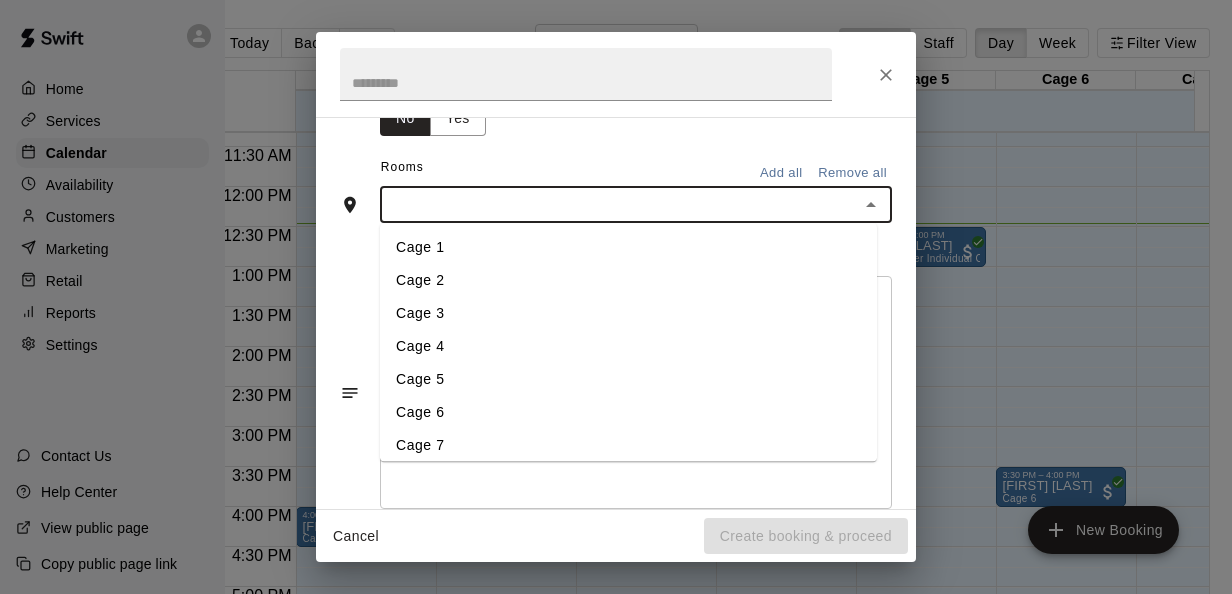 click at bounding box center (619, 204) 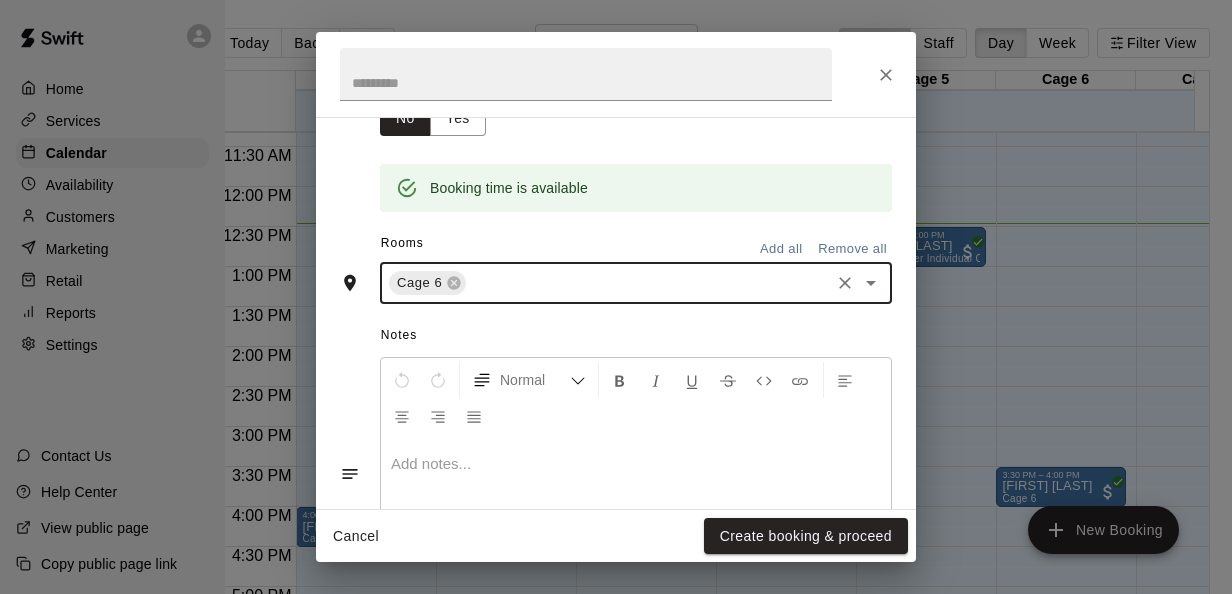 click on "Rooms Add all Remove all" at bounding box center (616, 245) 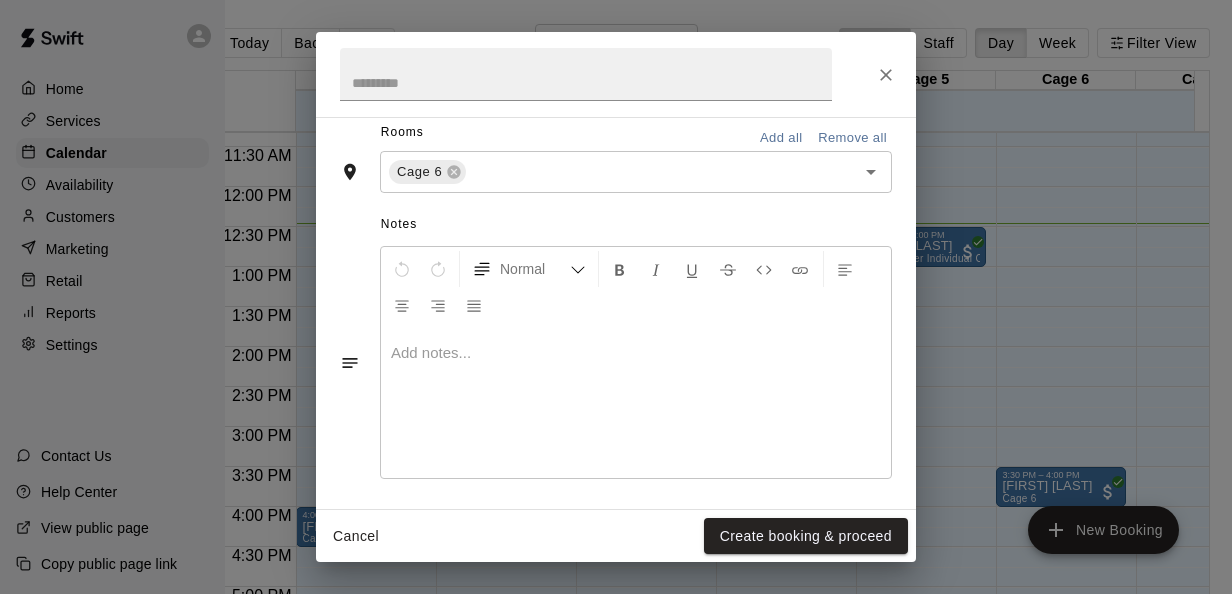 scroll, scrollTop: 484, scrollLeft: 0, axis: vertical 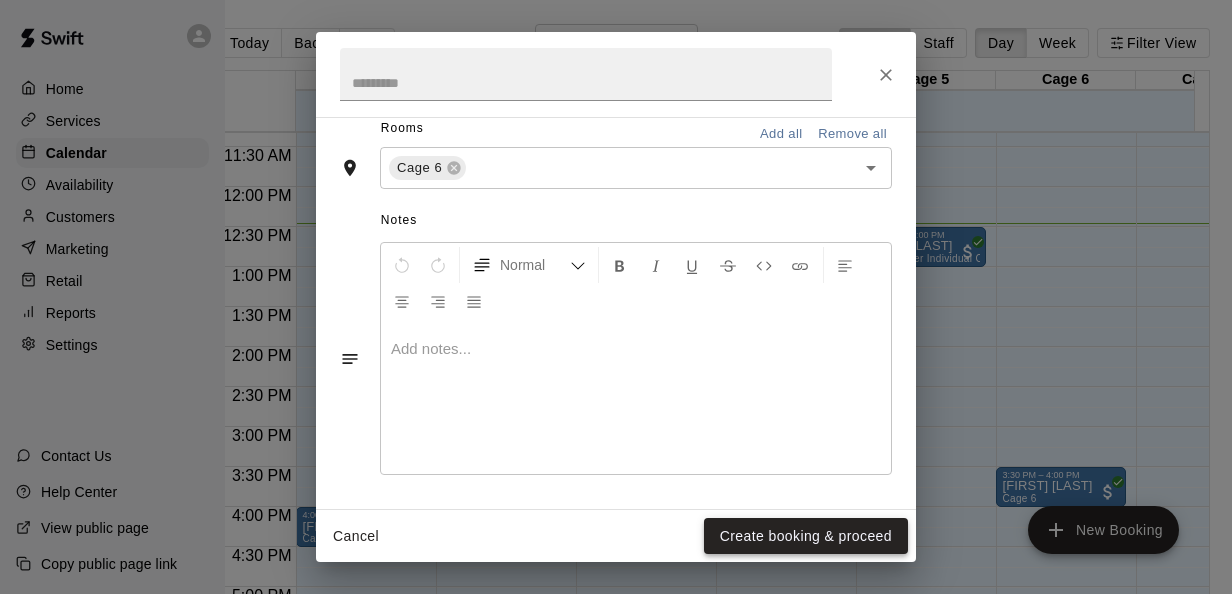 click on "Create booking & proceed" at bounding box center (806, 536) 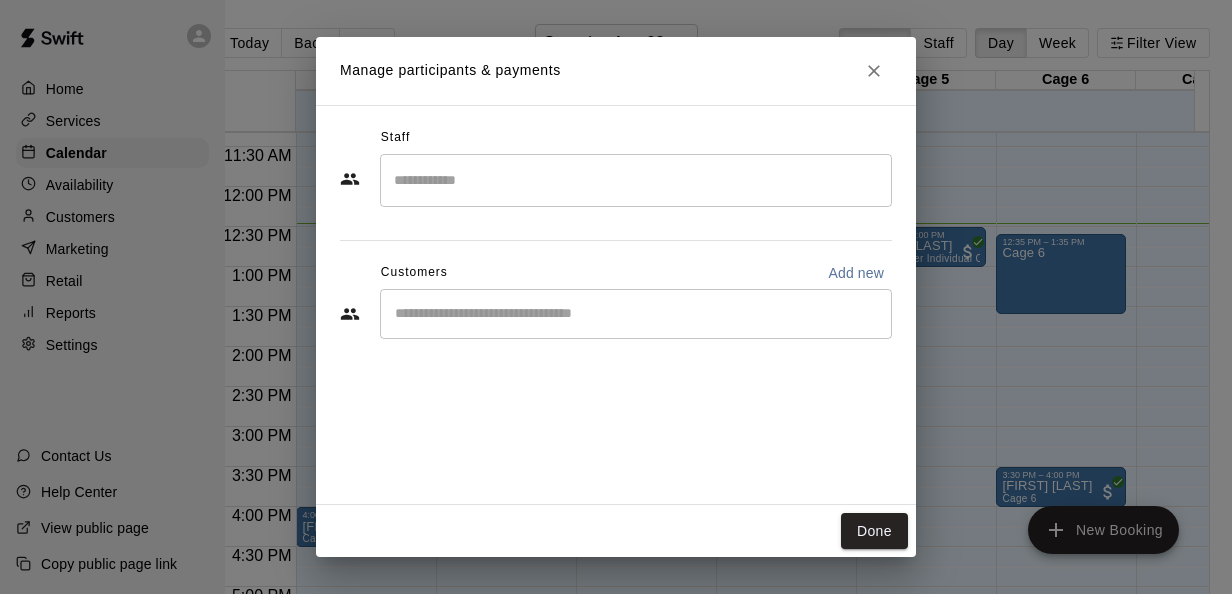 click on "​" at bounding box center [636, 314] 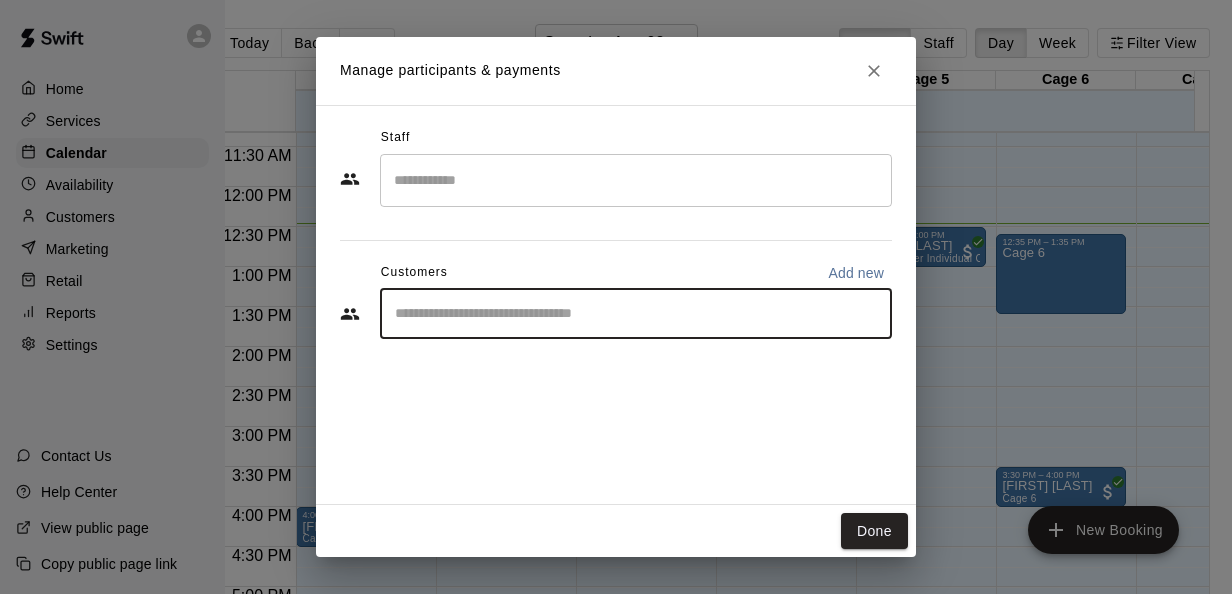 type on "*" 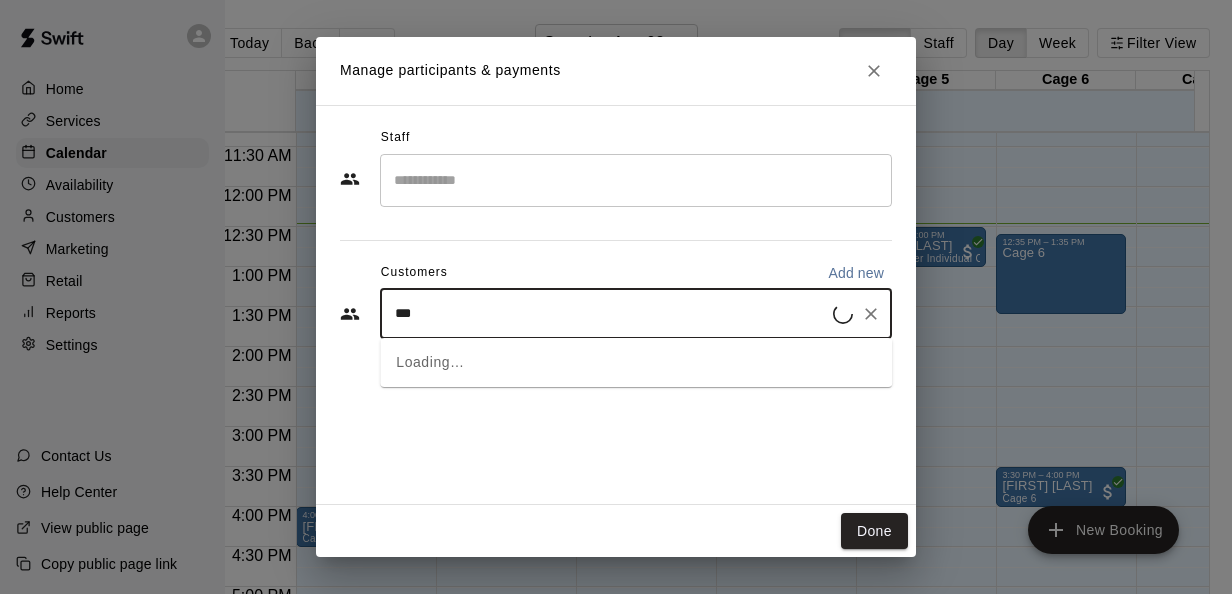 type on "****" 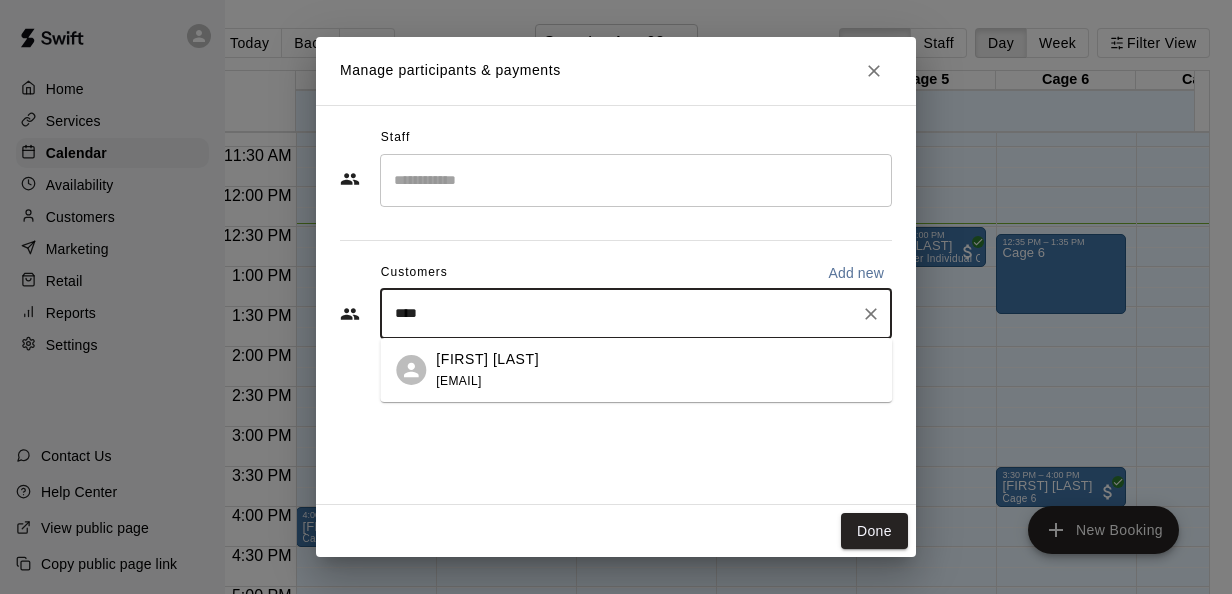 click on "[EMAIL]" at bounding box center (458, 381) 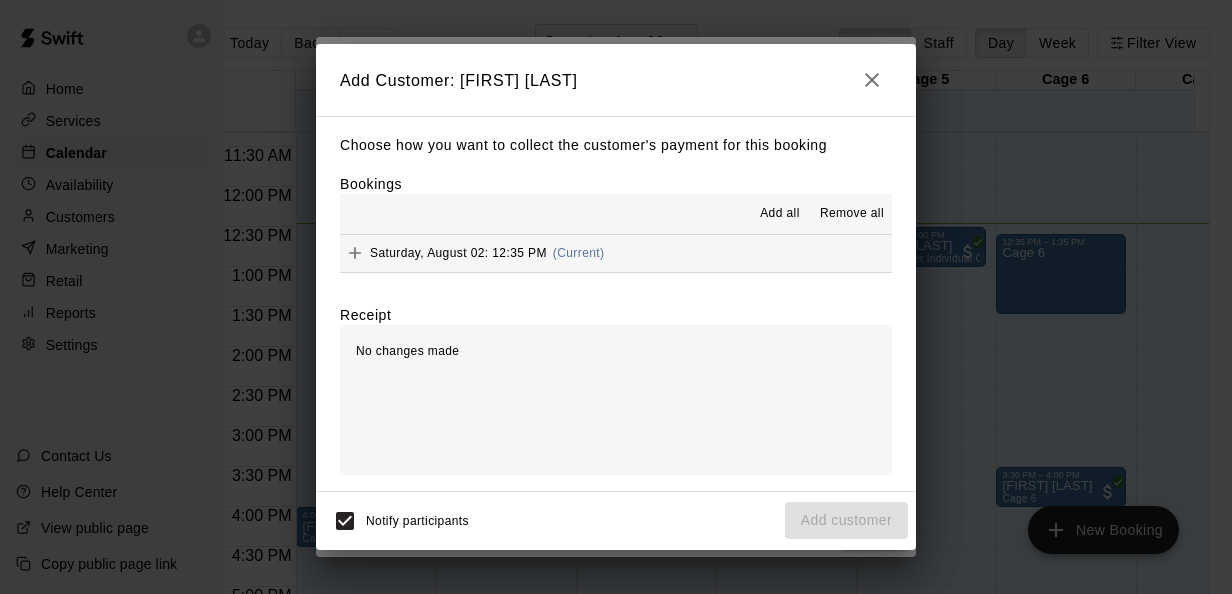 click on "Saturday, August 02: 12:35 PM (Current)" at bounding box center (616, 253) 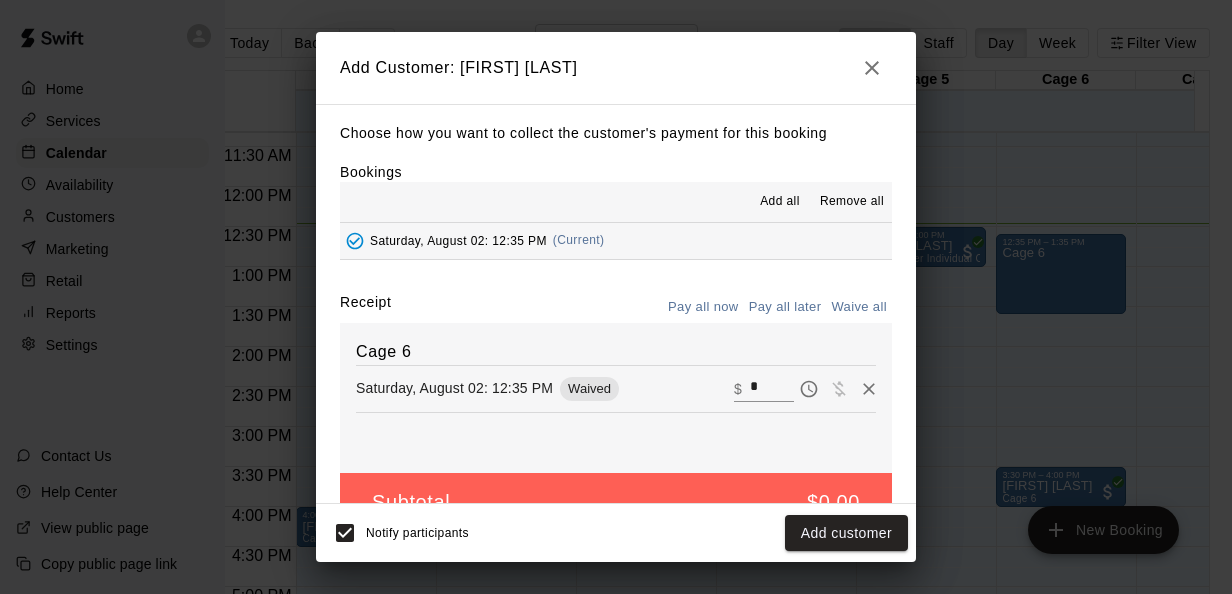 click on "*" at bounding box center (772, 388) 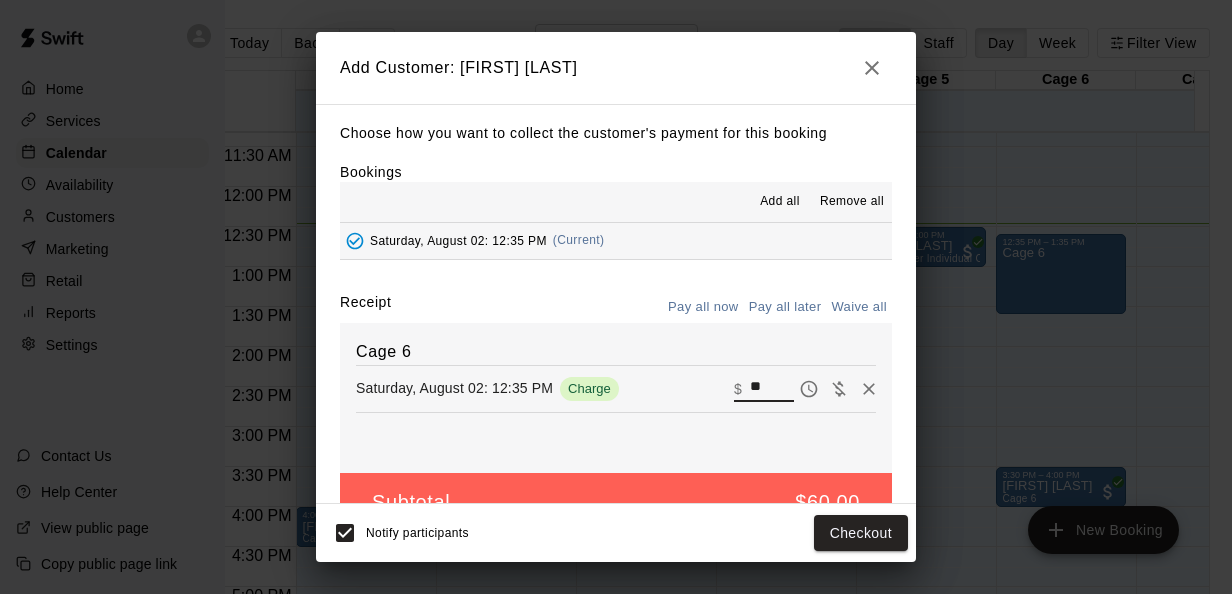 type on "**" 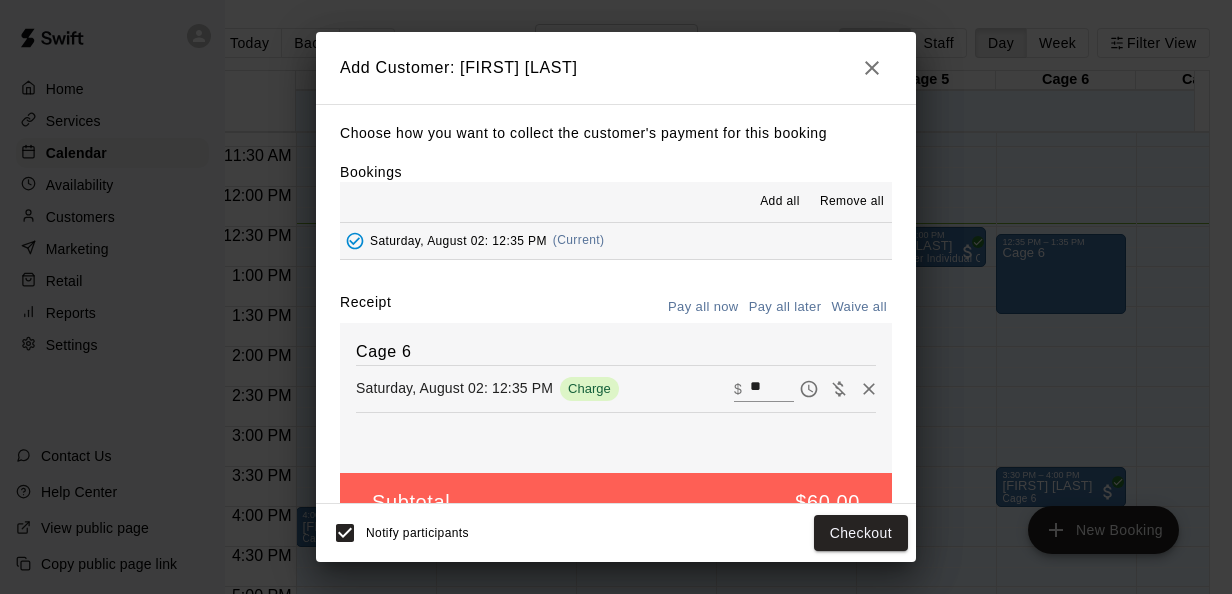 click on "Choose how you want to collect the customer's payment for this booking Bookings Add all Remove all [DAY_OF_WEEK], [MONTH] [NUMBER]: [NUMBER]:[NUMBER] (Current) Receipt Pay all now Pay all later Waive all Cage 6 [DAY_OF_WEEK], [MONTH] [NUMBER]: [NUMBER]:[NUMBER] Charge ​ $ ** Subtotal $60.00" at bounding box center (616, 304) 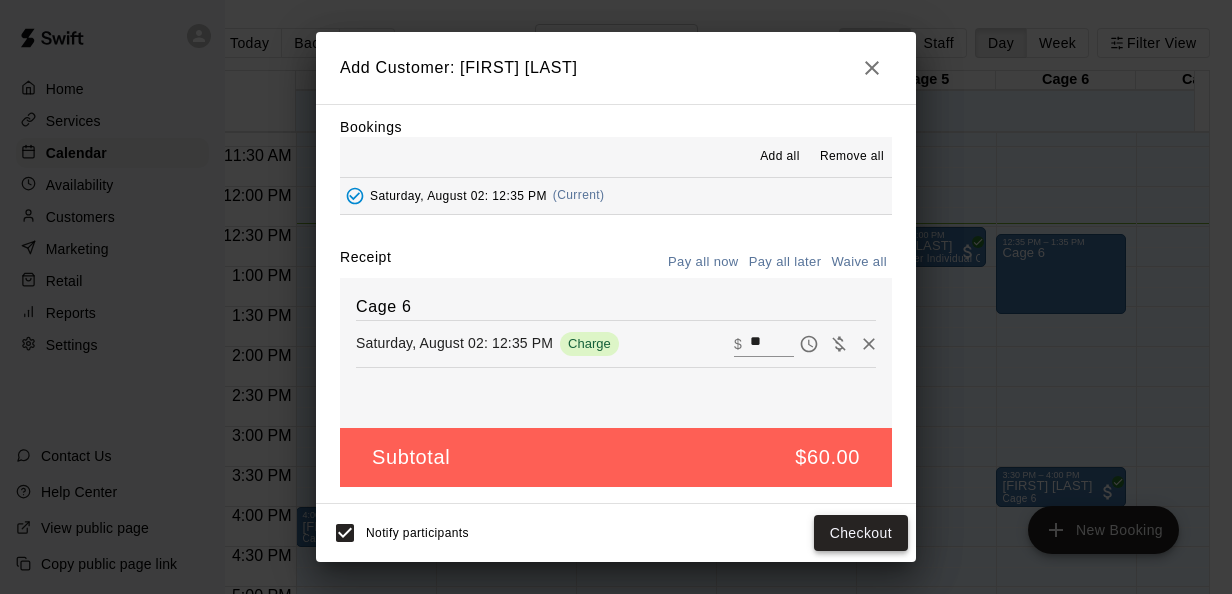 click on "Checkout" at bounding box center (861, 533) 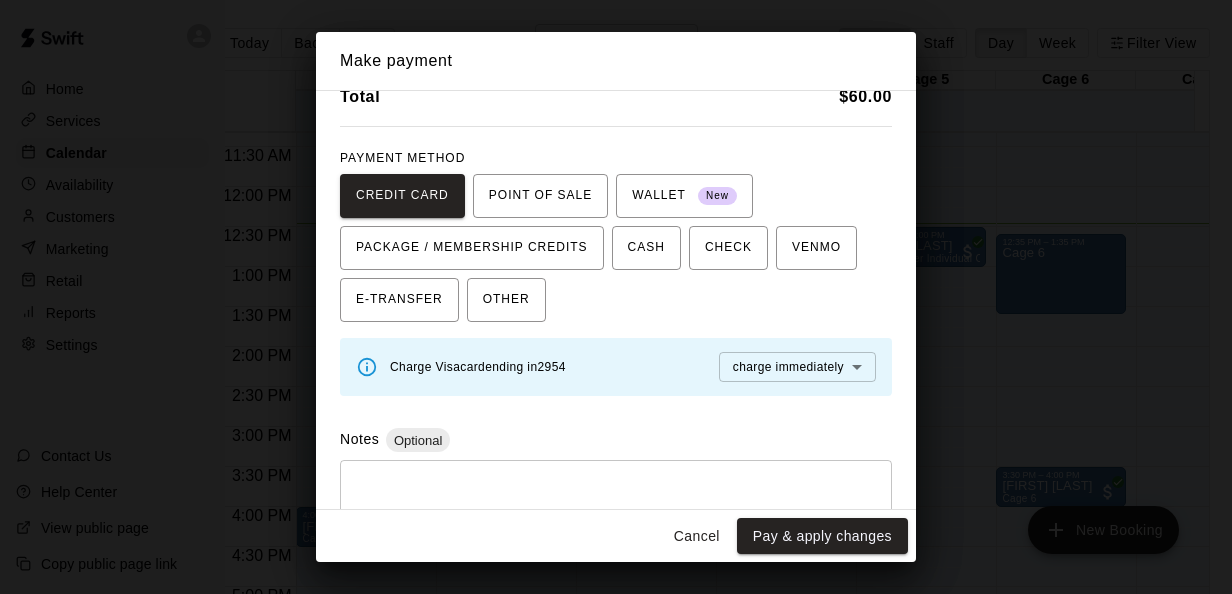 scroll, scrollTop: 95, scrollLeft: 0, axis: vertical 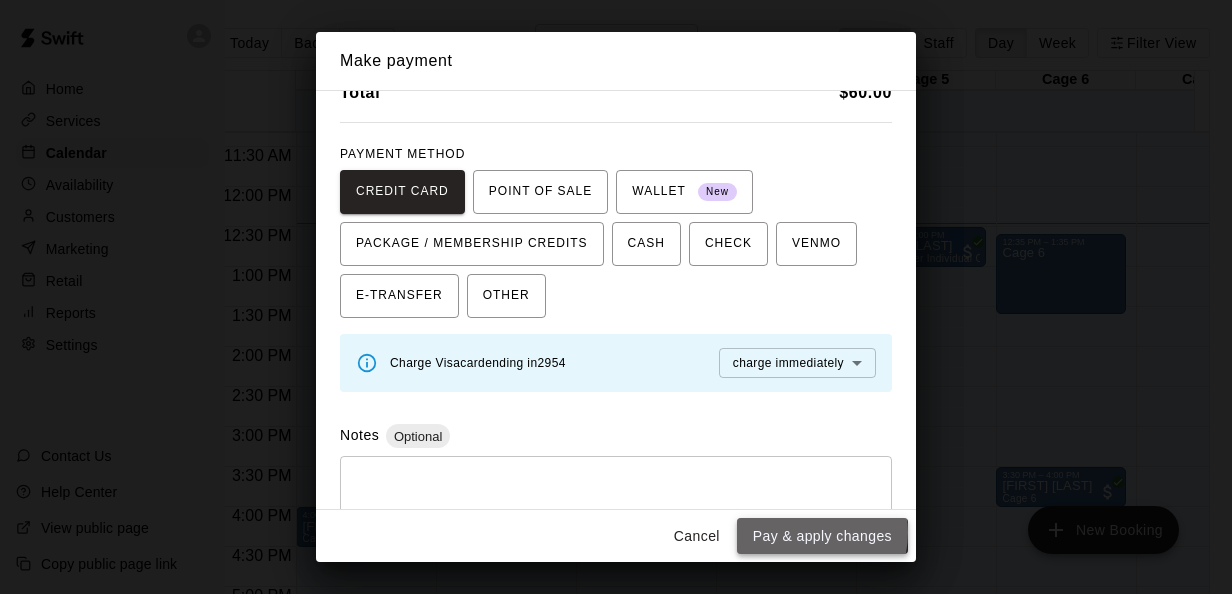 click on "Pay & apply changes" at bounding box center [822, 536] 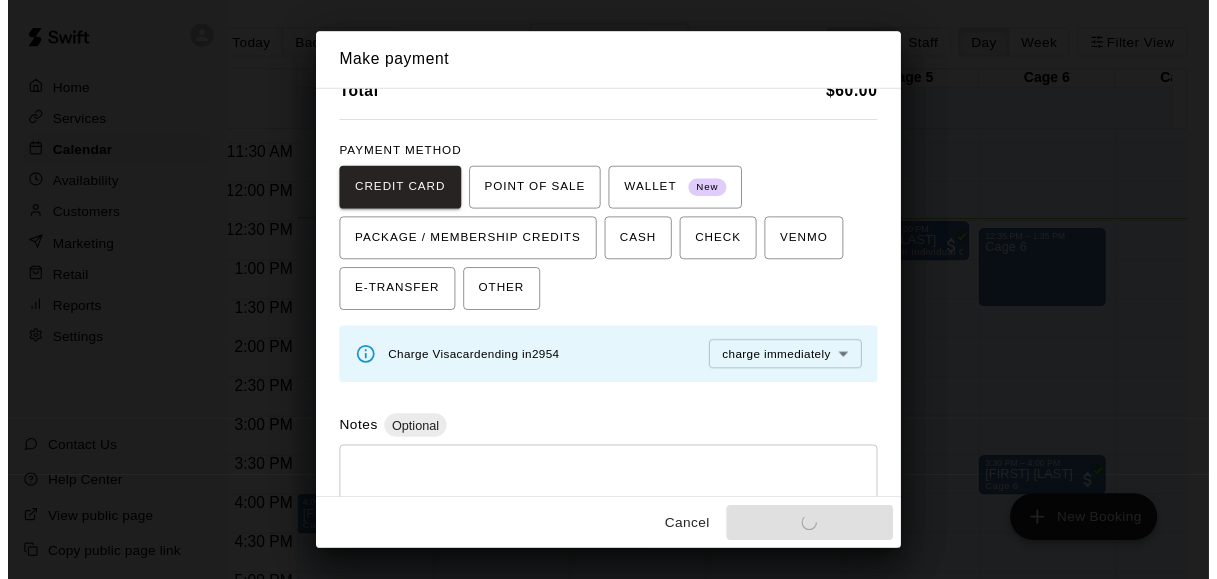 scroll, scrollTop: 0, scrollLeft: 0, axis: both 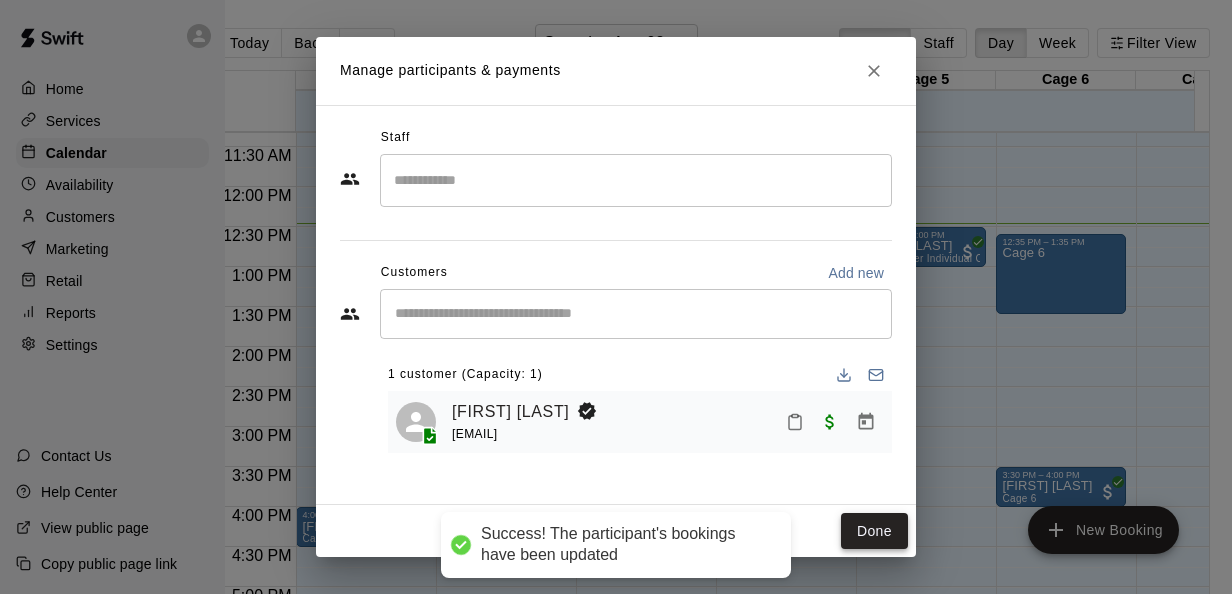 click on "Done" at bounding box center [874, 531] 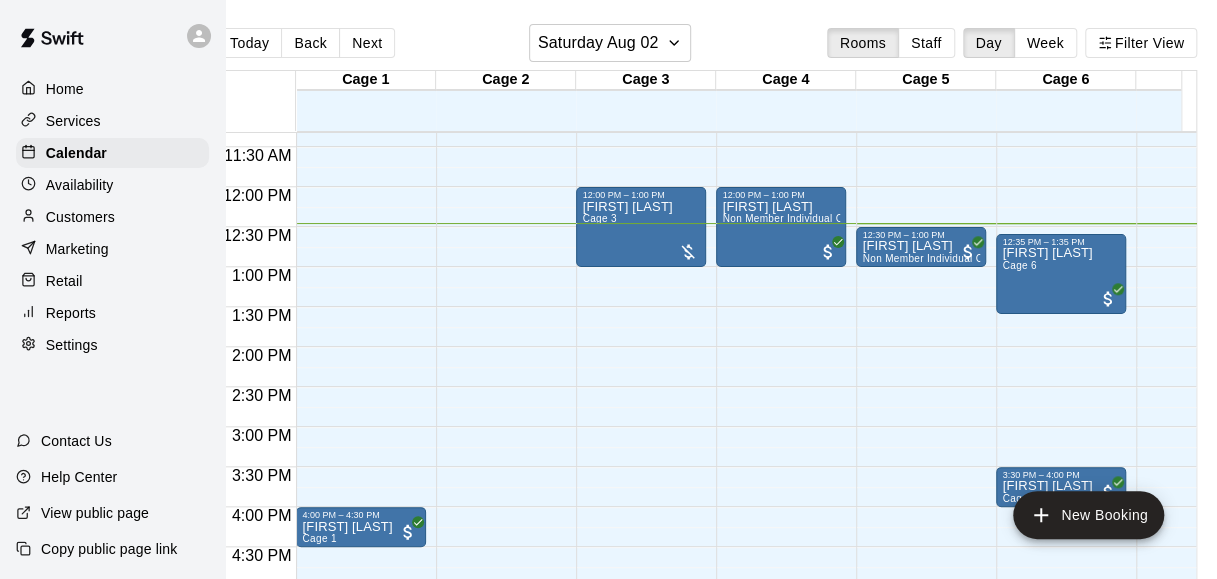click on "Today Back Next [DAY_OF_WEEK] [MONTH] [NUMBER] Rooms Staff Day Week Filter View Cage 1 02 Sat Cage 2 02 Sat Cage 3 02 Sat Cage 4 02 Sat Cage 5 02 Sat Cage 6 02 Sat Cage 7 02 Sat 12:00 AM 12:30 AM 1:00 AM 1:30 AM 2:00 AM 2:30 AM 3:00 AM 3:30 AM 4:00 AM 4:30 AM 5:00 AM 5:30 AM 6:00 AM 6:30 AM 7:00 AM 7:30 AM 8:00 AM 8:30 AM 9:00 AM 9:30 AM 10:00 AM 10:30 AM 11:00 AM 11:30 AM 12:00 PM 12:30 PM 1:00 PM 1:30 PM 2:00 PM 2:30 PM 3:00 PM 3:30 PM 4:00 PM 4:30 PM 5:00 PM 5:30 PM 6:00 PM 6:30 PM 7:00 PM 7:30 PM 8:00 PM 8:30 PM 9:00 PM 9:30 PM 10:00 PM 10:30 PM 11:00 PM 11:30 PM 12:00 AM – 9:00 AM Closed 4:00 PM – 4:30 PM [FIRST] [LAST] Cage 1 7:00 PM – 11:59 PM Closed 12:00 AM – 9:00 AM Closed 7:00 PM – 11:59 PM Closed 12:00 AM – 9:00 AM Closed 12:00 PM – 1:00 PM [FIRST] [LAST] Cage 3 7:00 PM – 11:59 PM Closed 12:00 AM – 9:00 AM Closed 9:30 AM – 10:00 AM [FIRST]  [LAST]  Cage 4 12:00 PM – 1:00 PM [FIRST] [LAST]  Non Member Individual Cage Rental (5 or less players) 7:00 PM – 11:59 PM Closed 12:00 AM – 9:00 AM Closed" at bounding box center (707, 305) 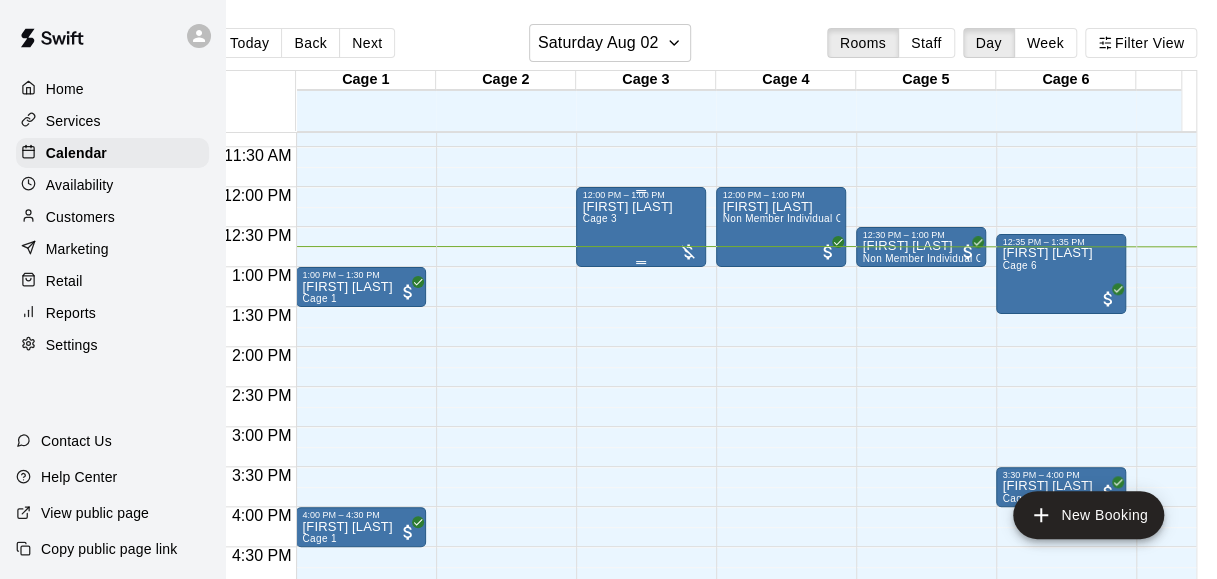 click on "[FIRST] [LAST] Cage 3" at bounding box center (641, 489) 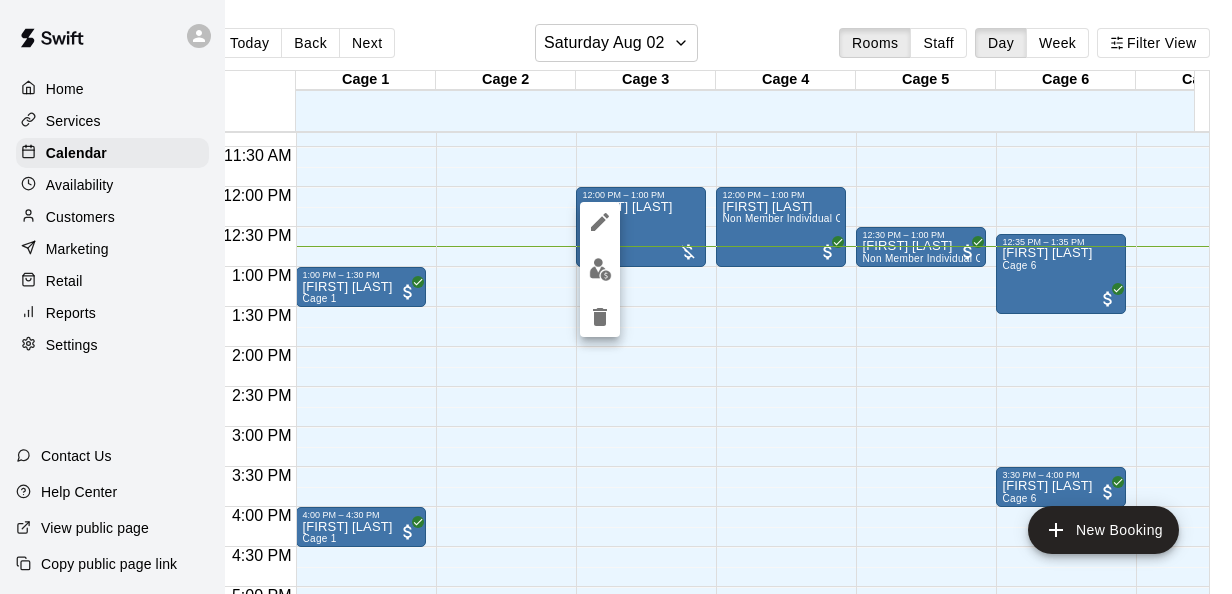 click at bounding box center [616, 297] 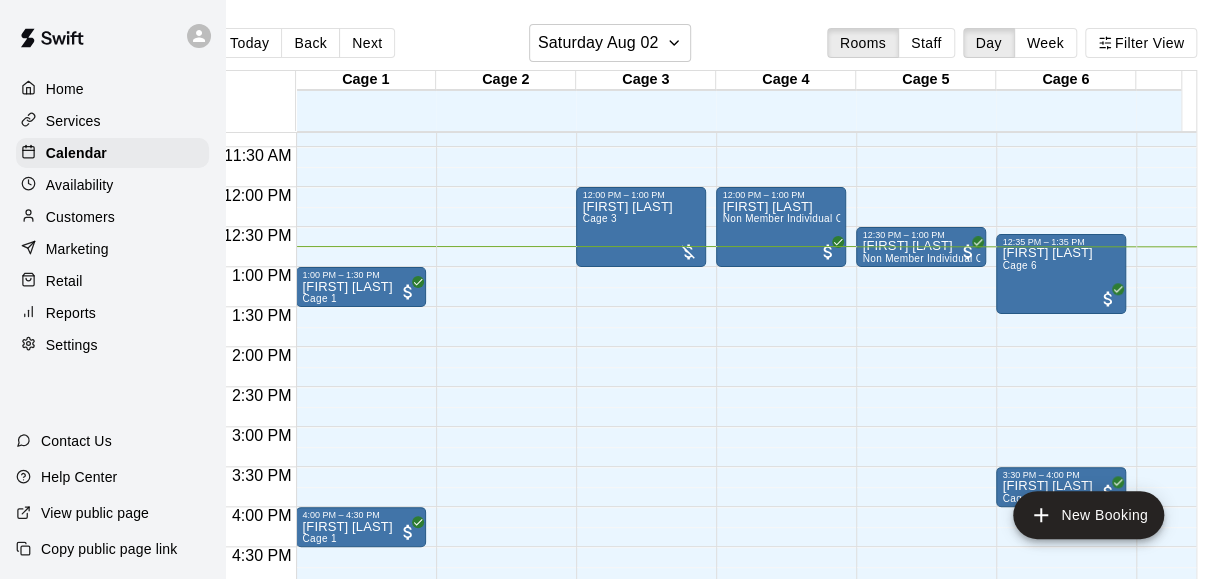 click on "Customers" at bounding box center (80, 217) 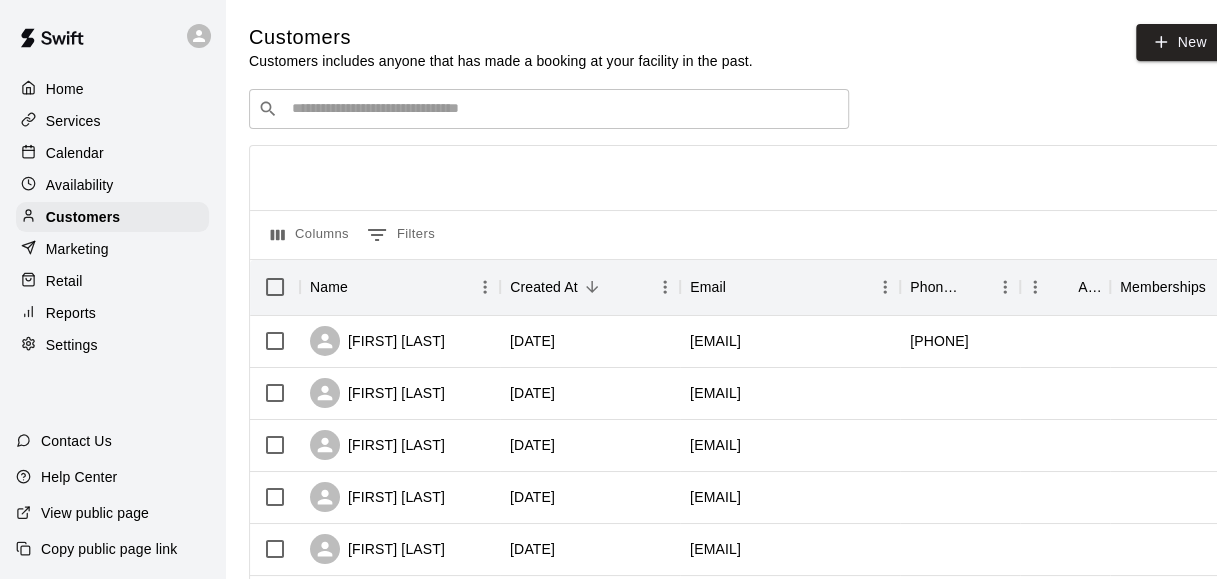 click on "Calendar" at bounding box center [112, 153] 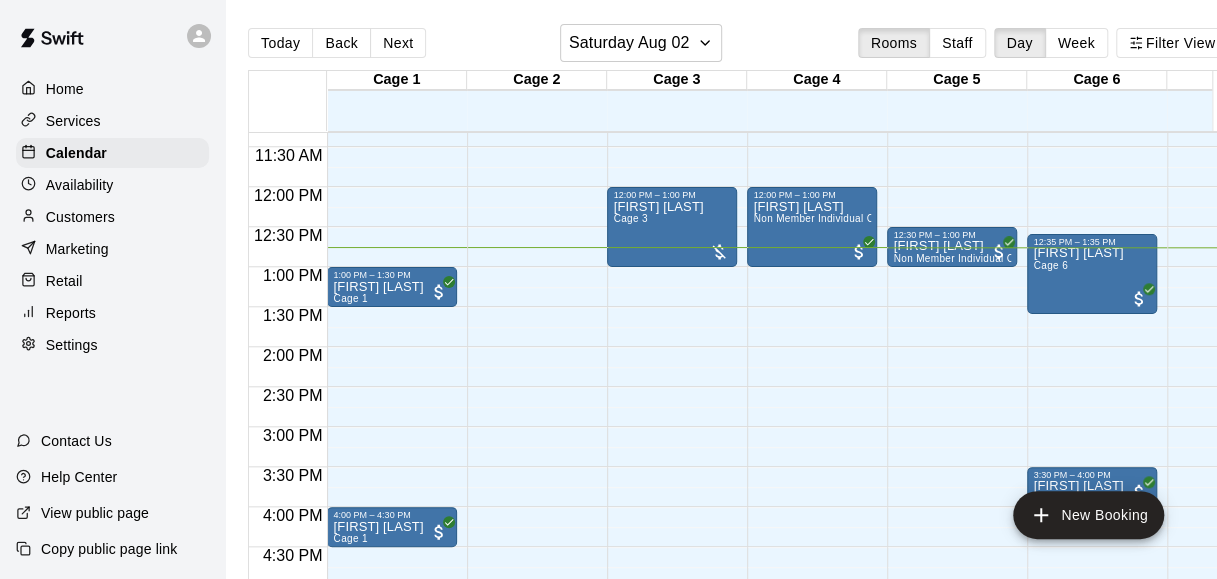 scroll, scrollTop: 906, scrollLeft: 0, axis: vertical 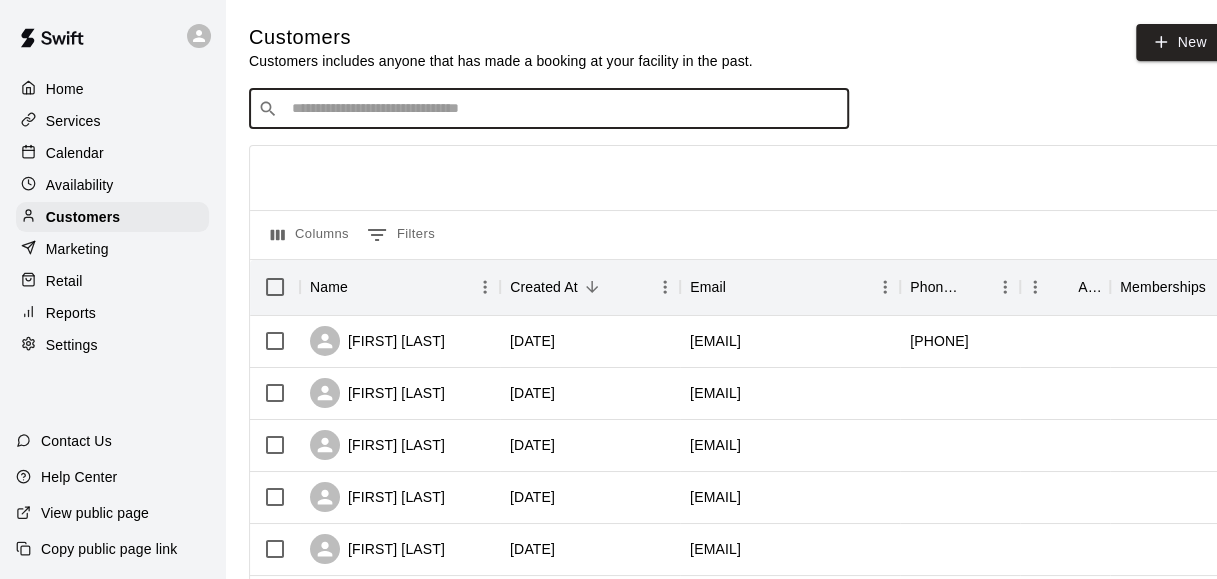 click at bounding box center [563, 109] 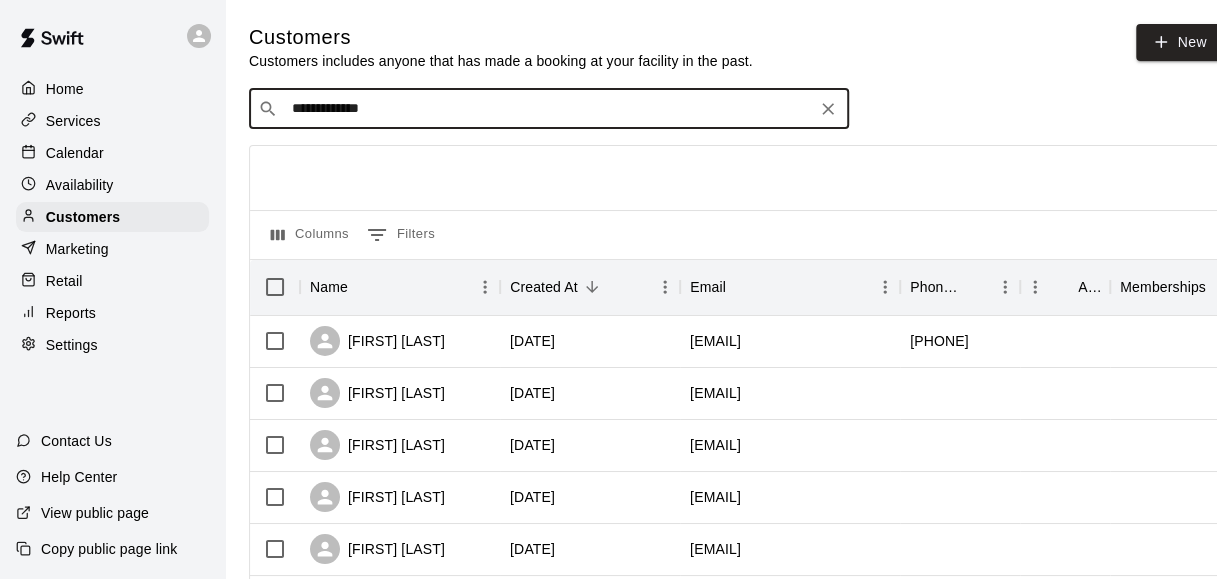type on "**********" 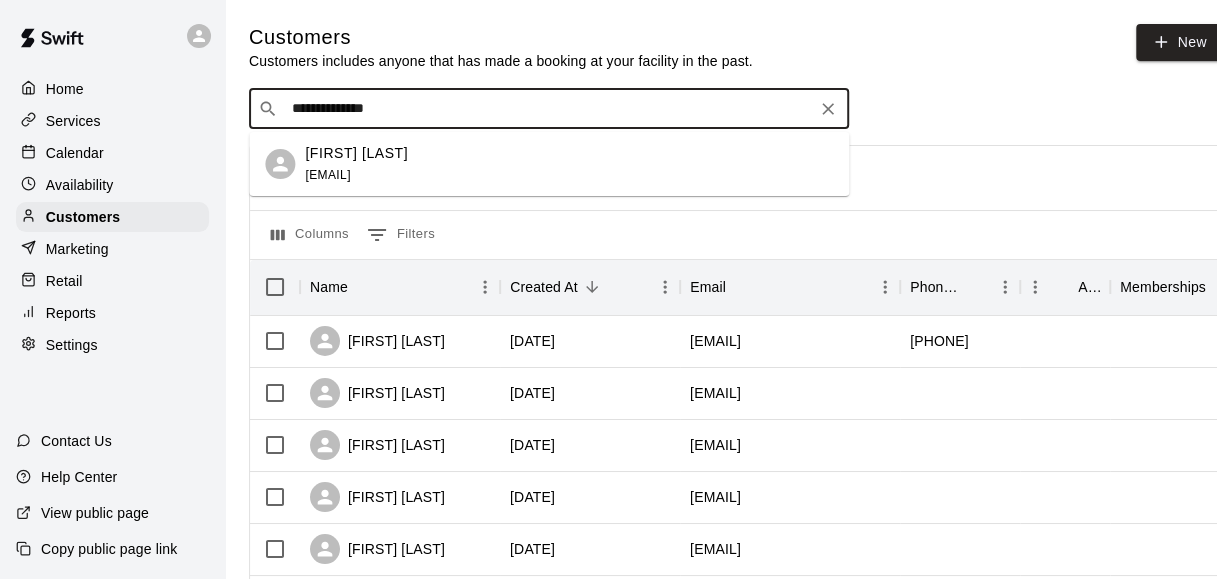 click on "[FIRST] [LAST] [EMAIL]" at bounding box center (569, 164) 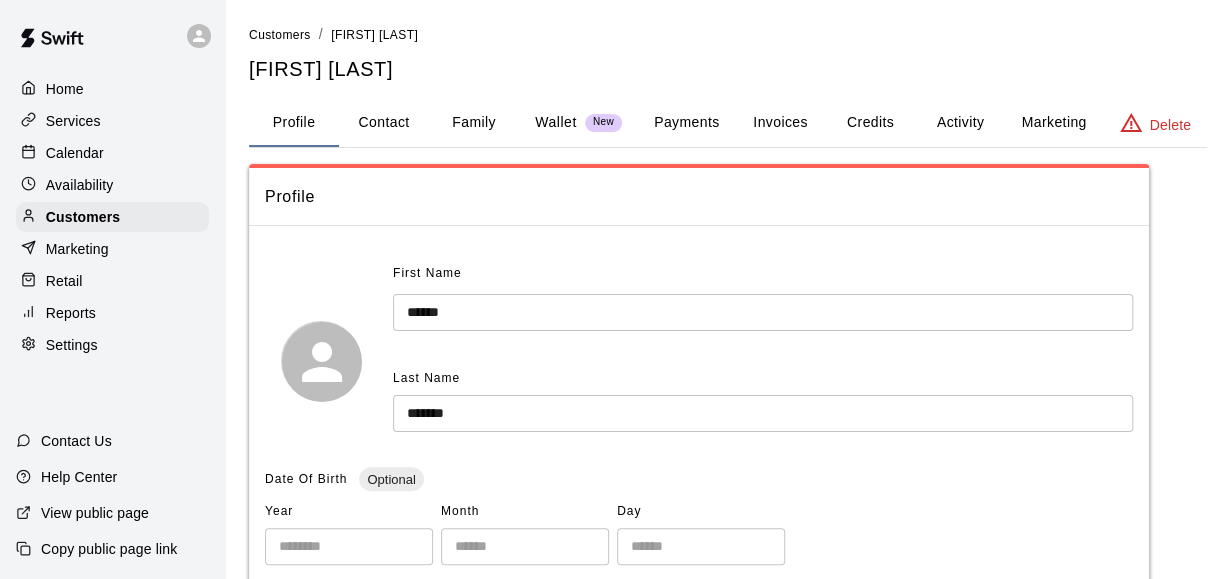 click at bounding box center (33, 153) 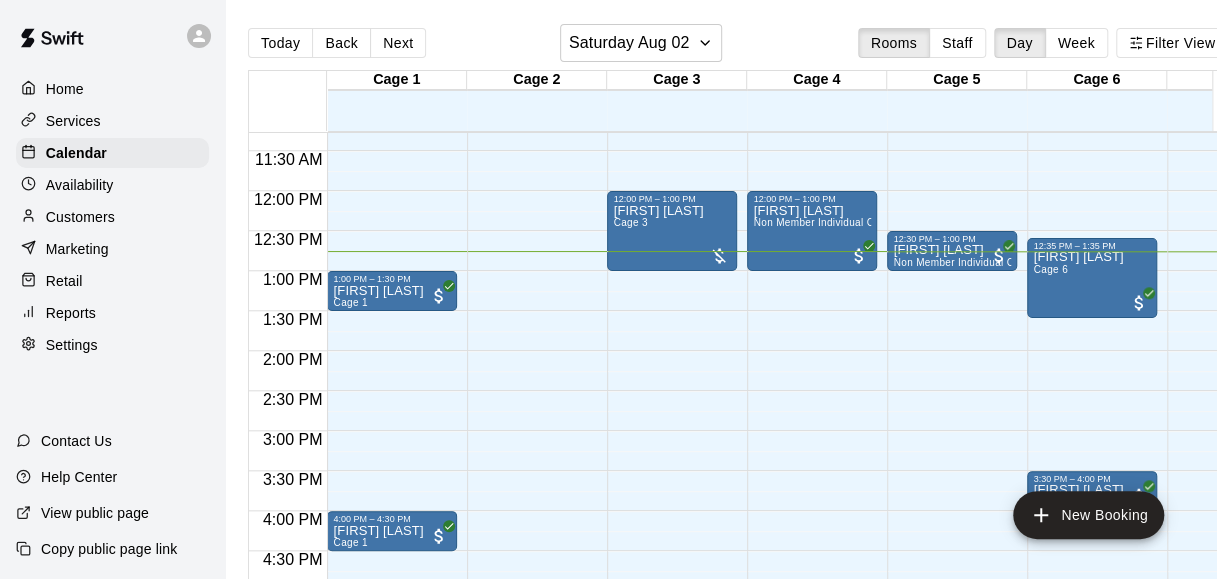 scroll, scrollTop: 888, scrollLeft: 0, axis: vertical 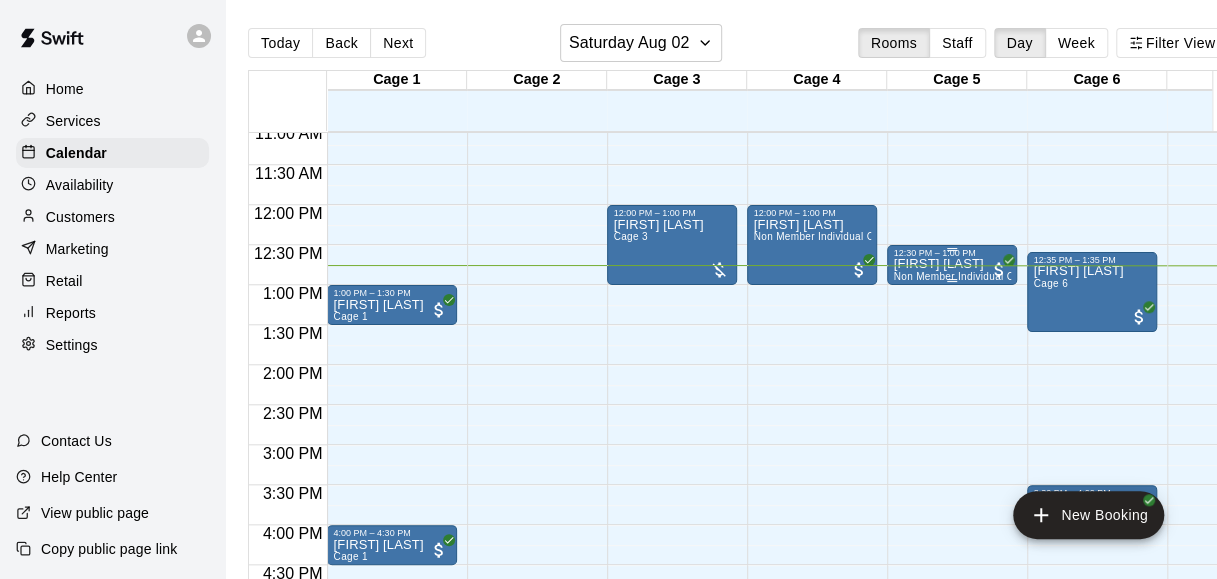 click on "Non Member Individual Cage Rental (5 or less players)" at bounding box center (1023, 276) 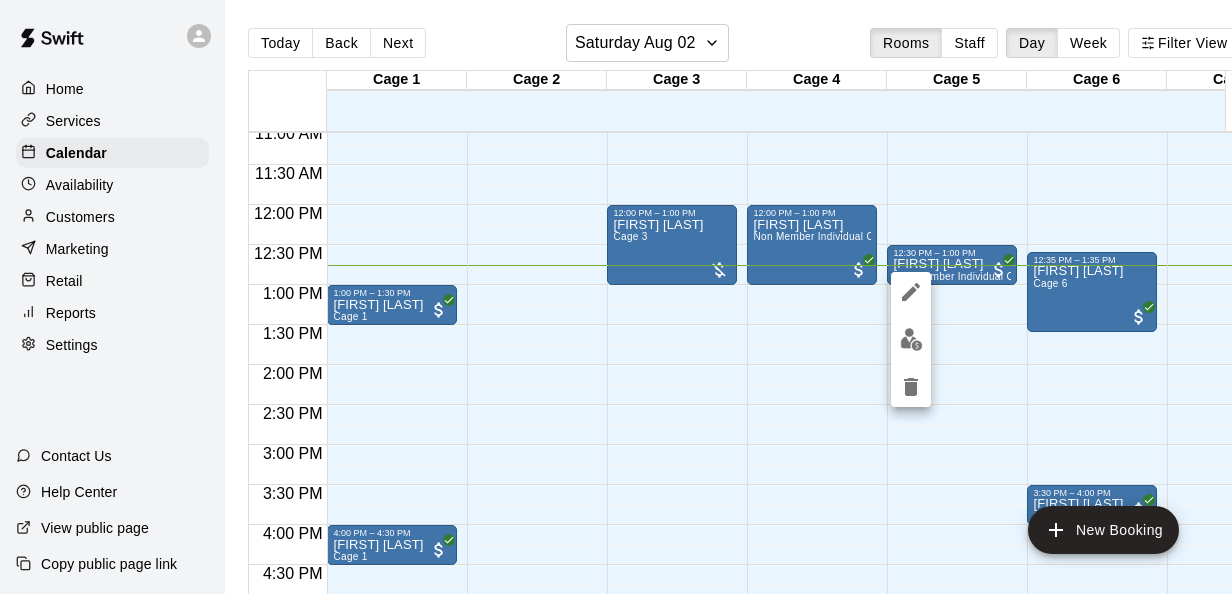 click at bounding box center (616, 297) 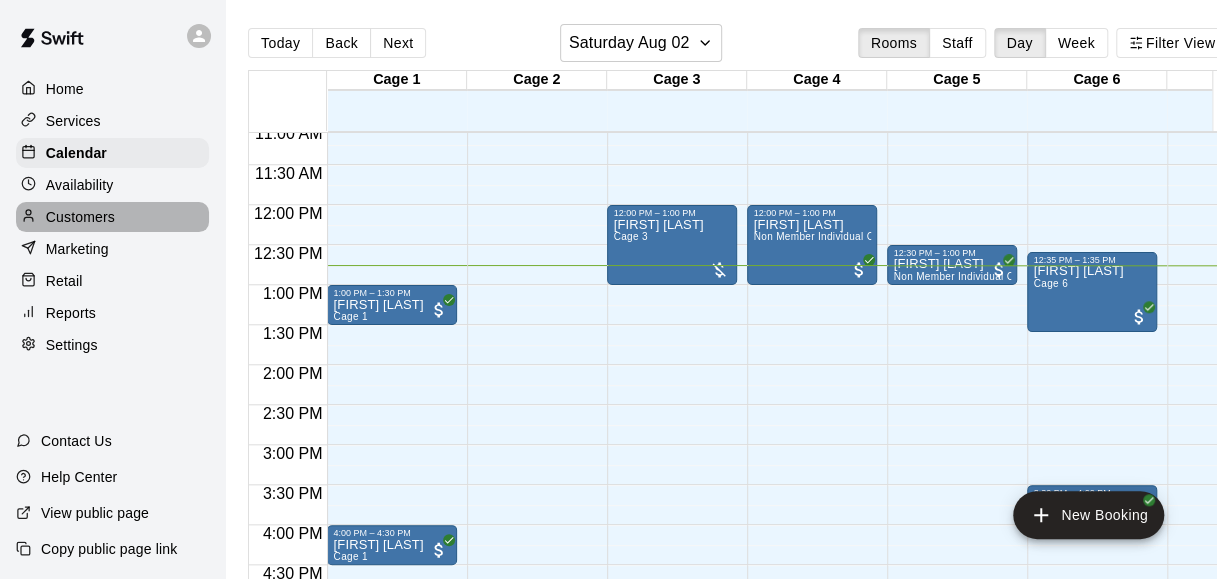 click on "Customers" at bounding box center (112, 217) 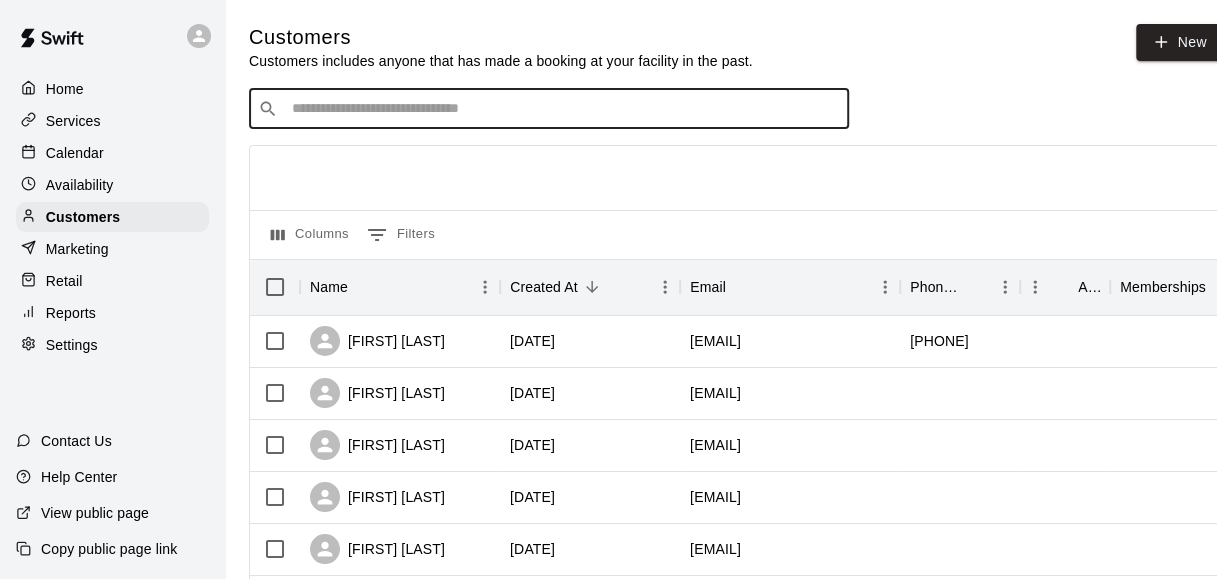 click at bounding box center (563, 109) 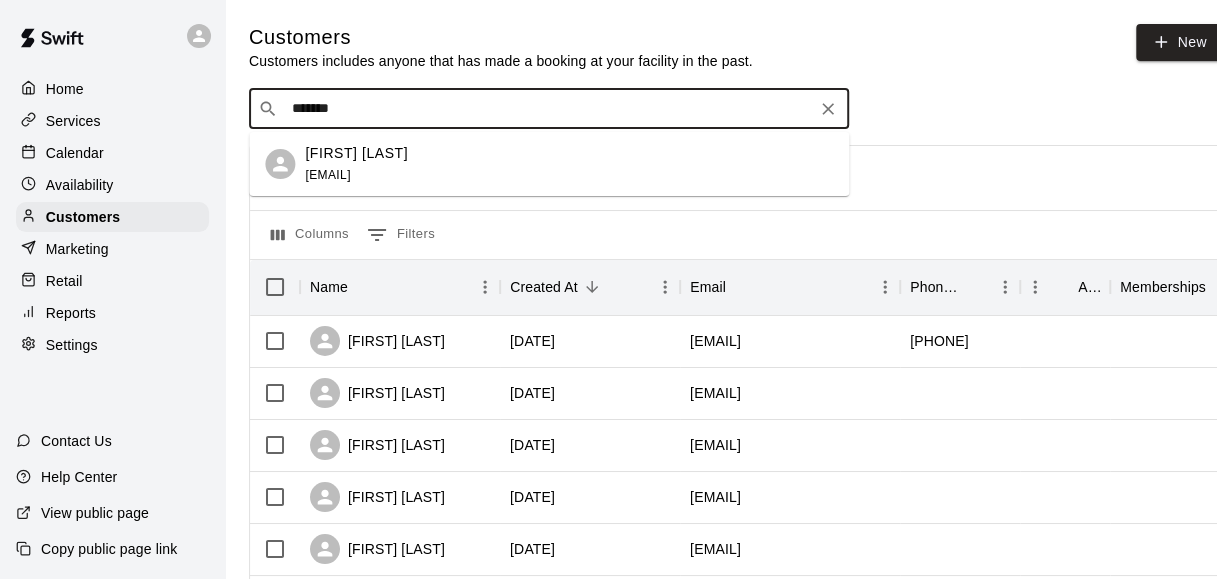 type on "********" 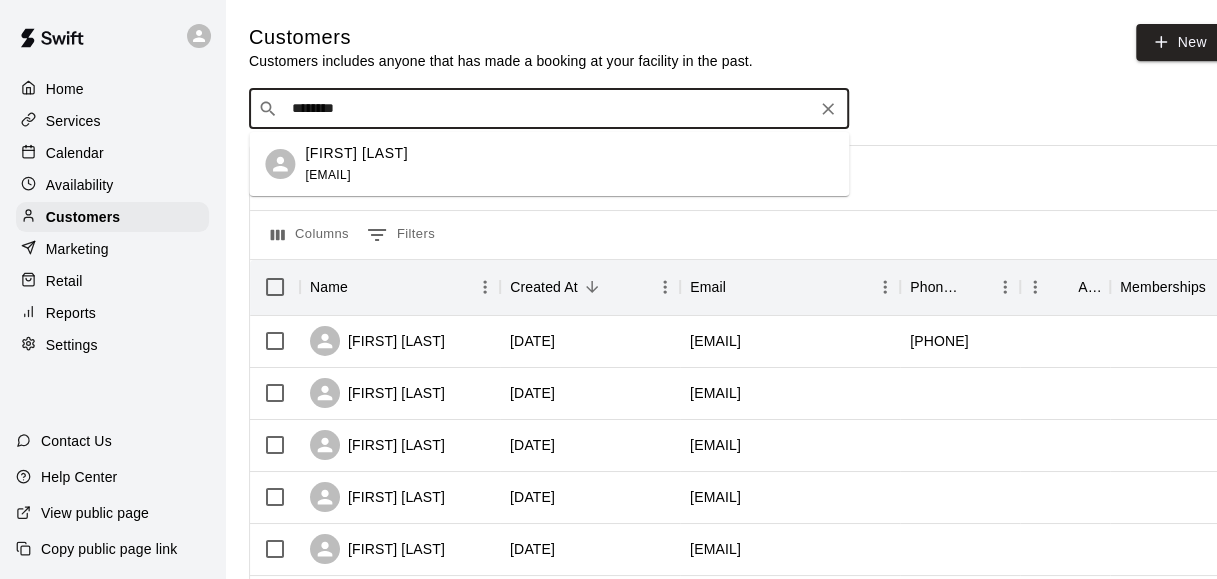 click on "[FIRST] [LAST] [EMAIL]" at bounding box center [569, 164] 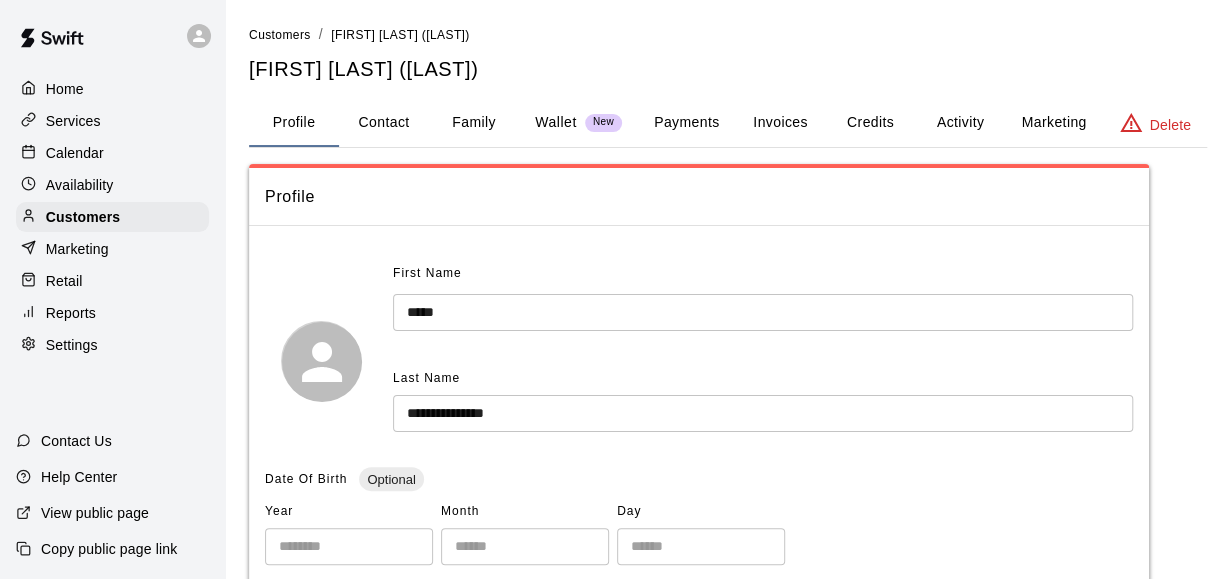 click on "Payments" at bounding box center (686, 123) 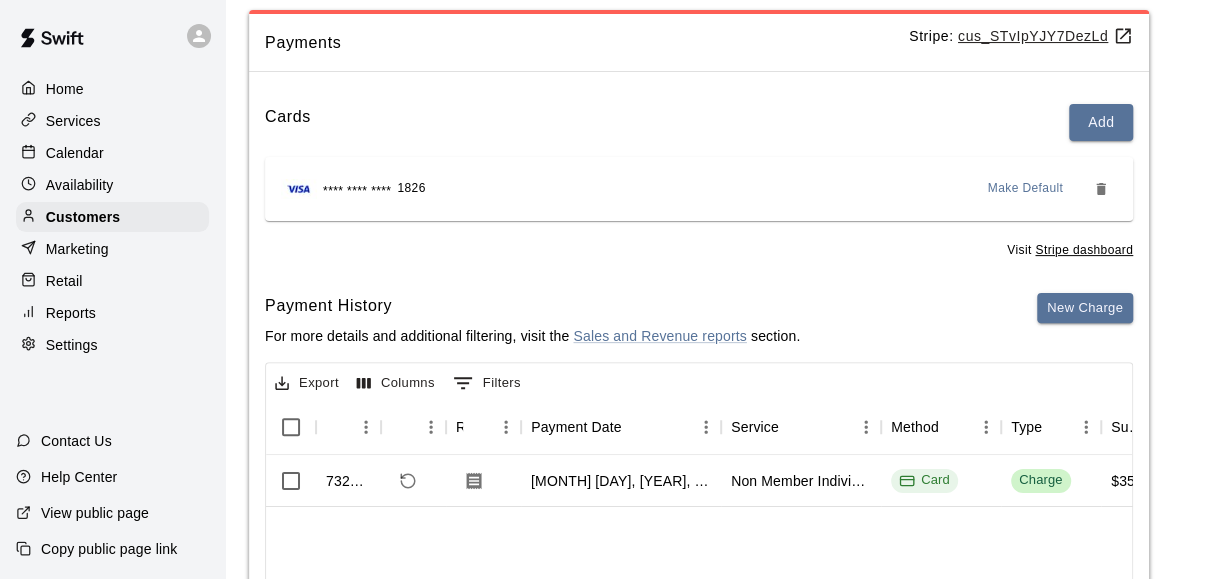 scroll, scrollTop: 179, scrollLeft: 0, axis: vertical 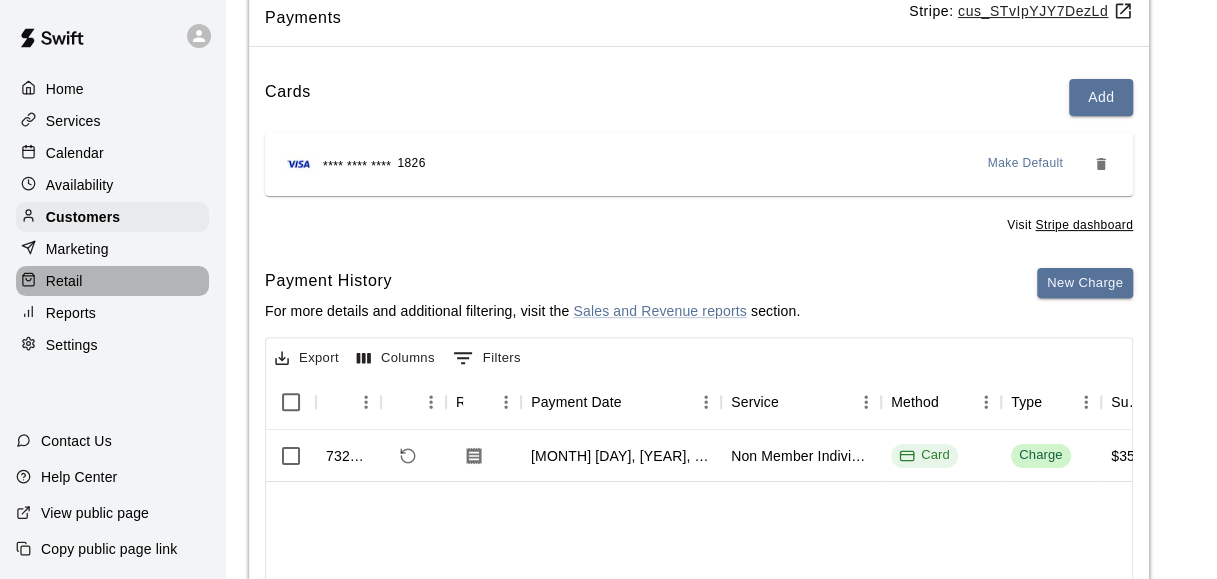 click on "Retail" at bounding box center (112, 281) 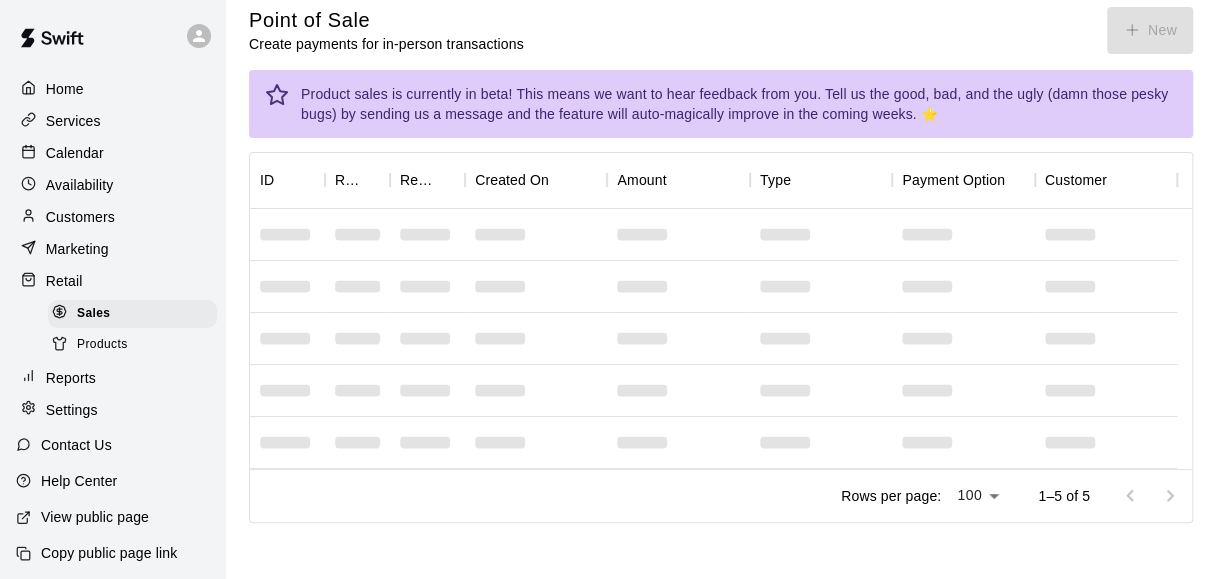 scroll, scrollTop: 0, scrollLeft: 0, axis: both 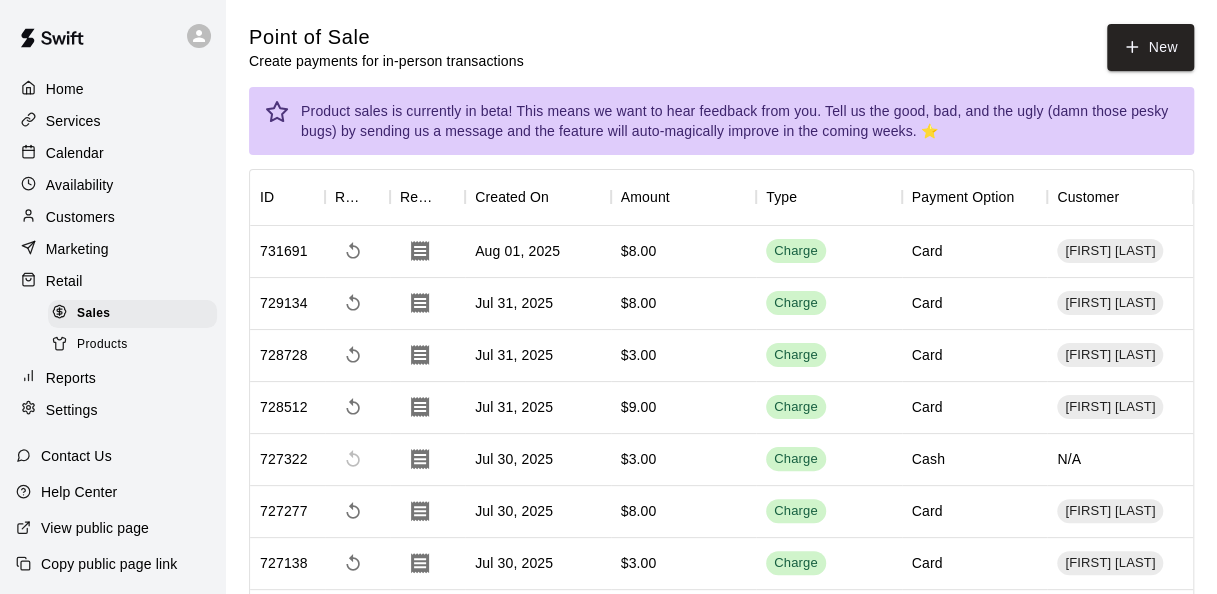 click on "Retail" at bounding box center [112, 281] 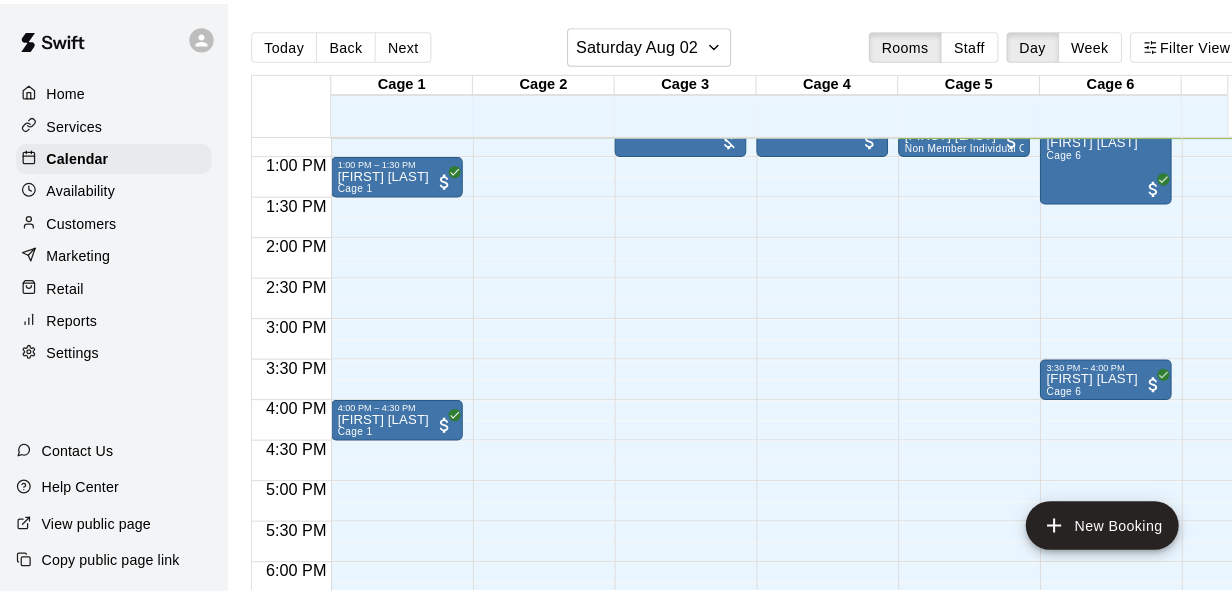 scroll, scrollTop: 877, scrollLeft: 0, axis: vertical 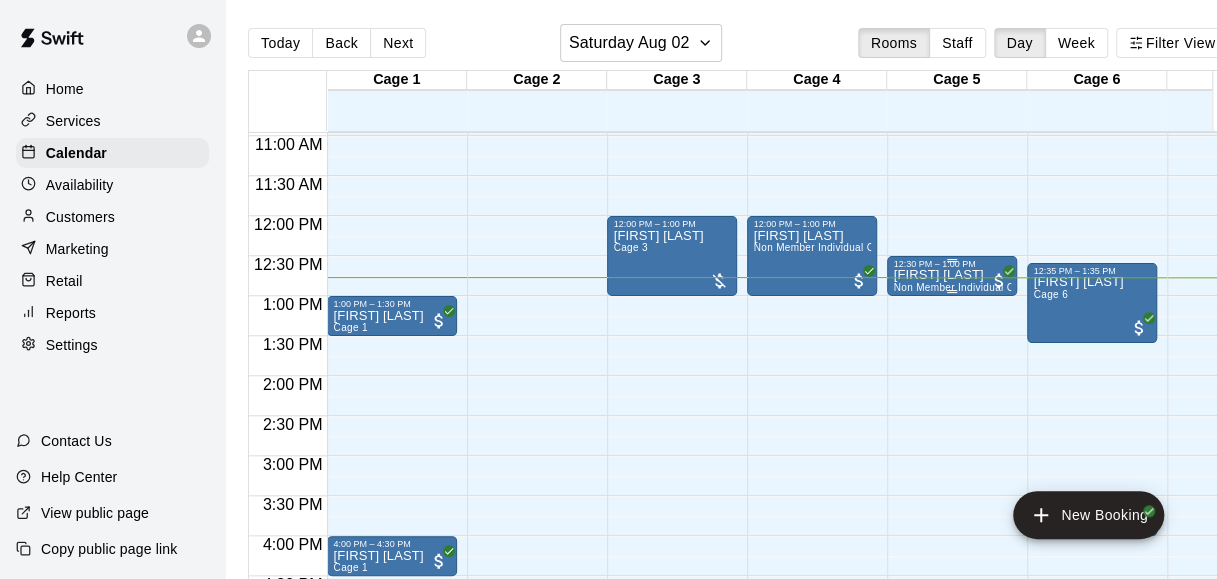 click at bounding box center (952, 291) 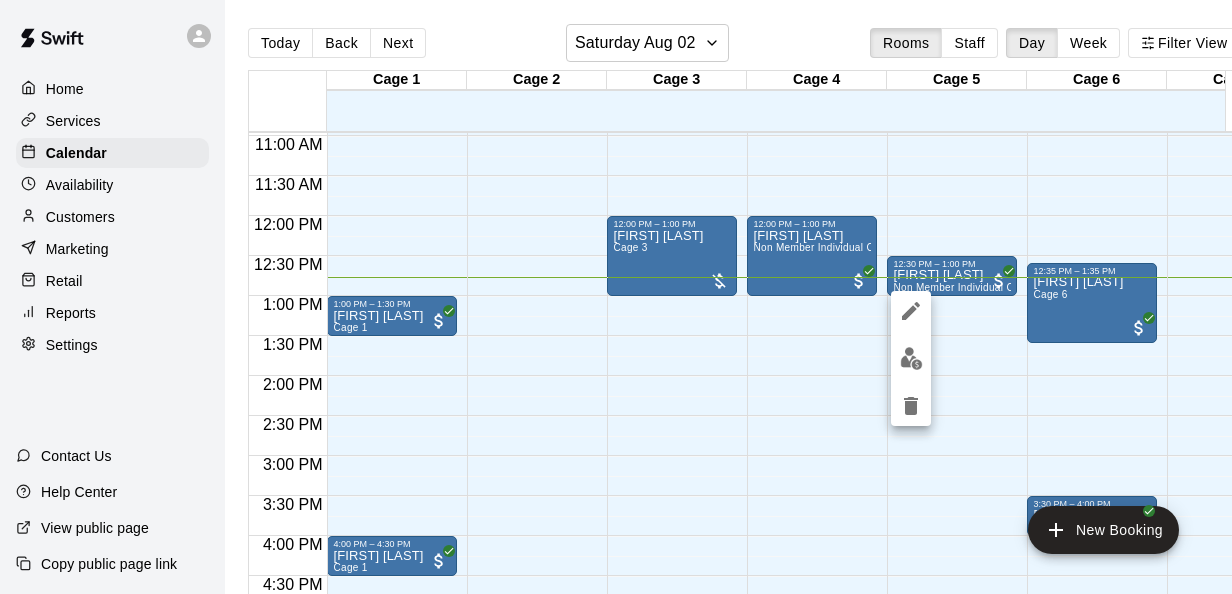 click at bounding box center (616, 297) 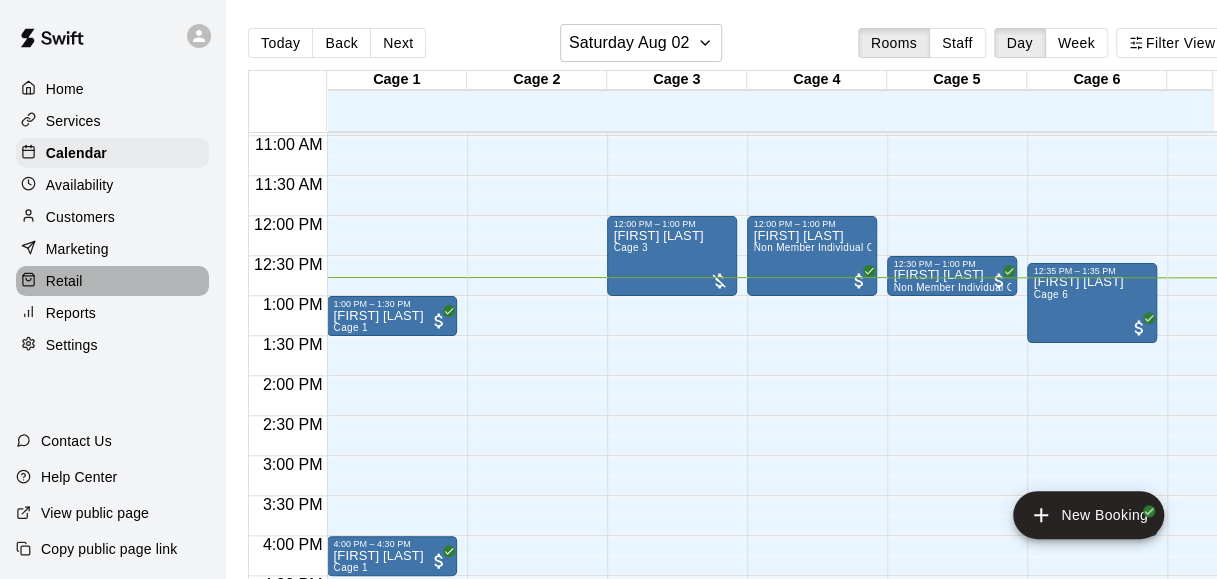 click on "Retail" at bounding box center [112, 281] 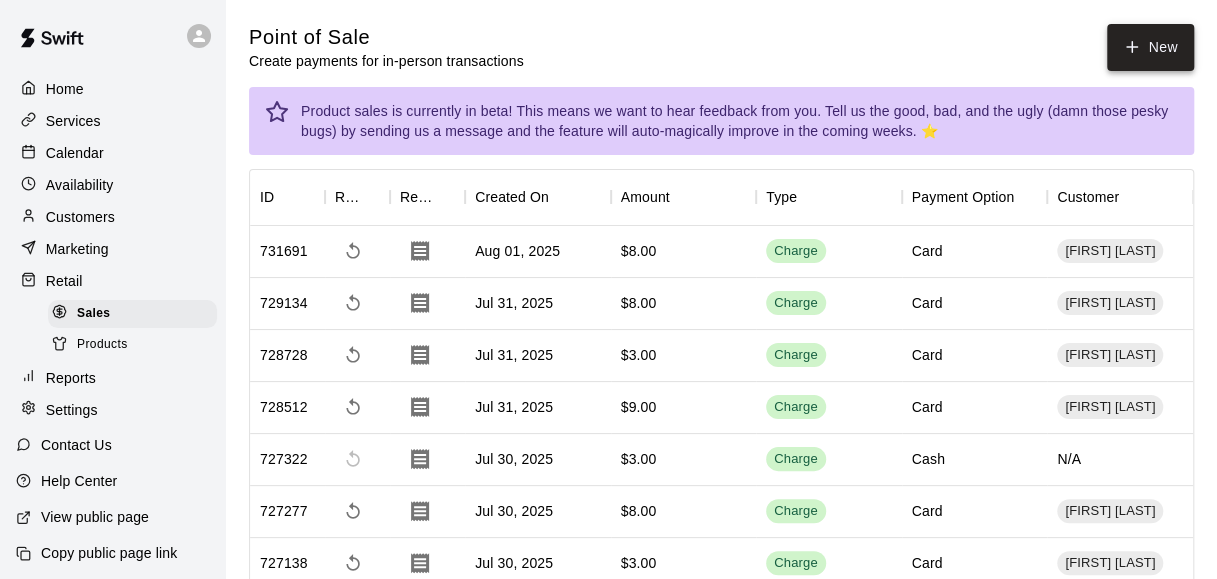click 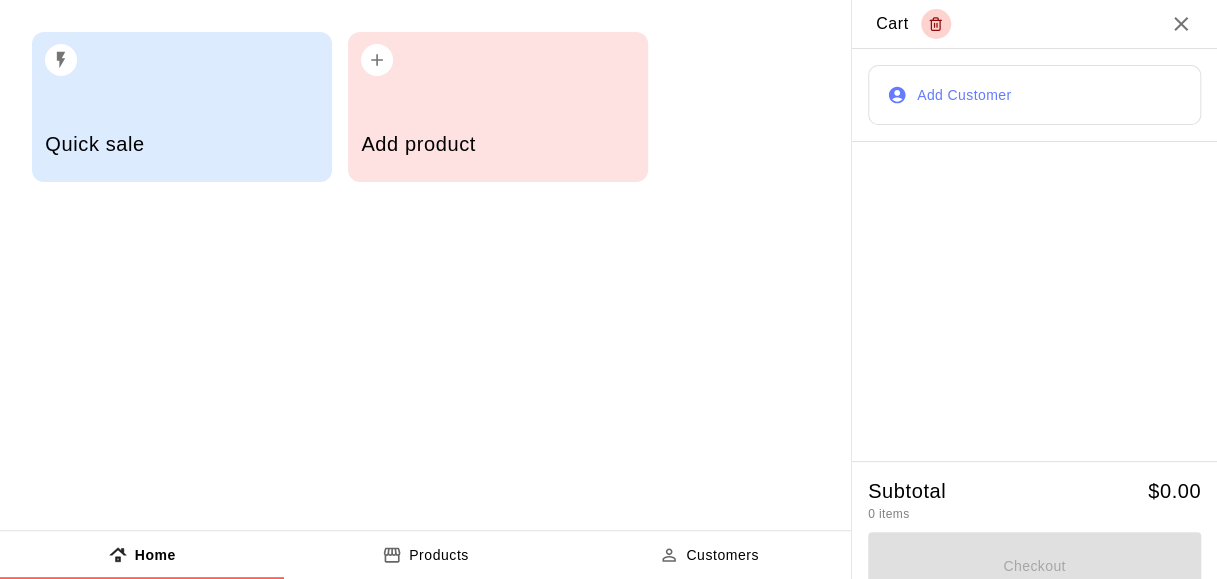click on "Add Customer" at bounding box center (1034, 95) 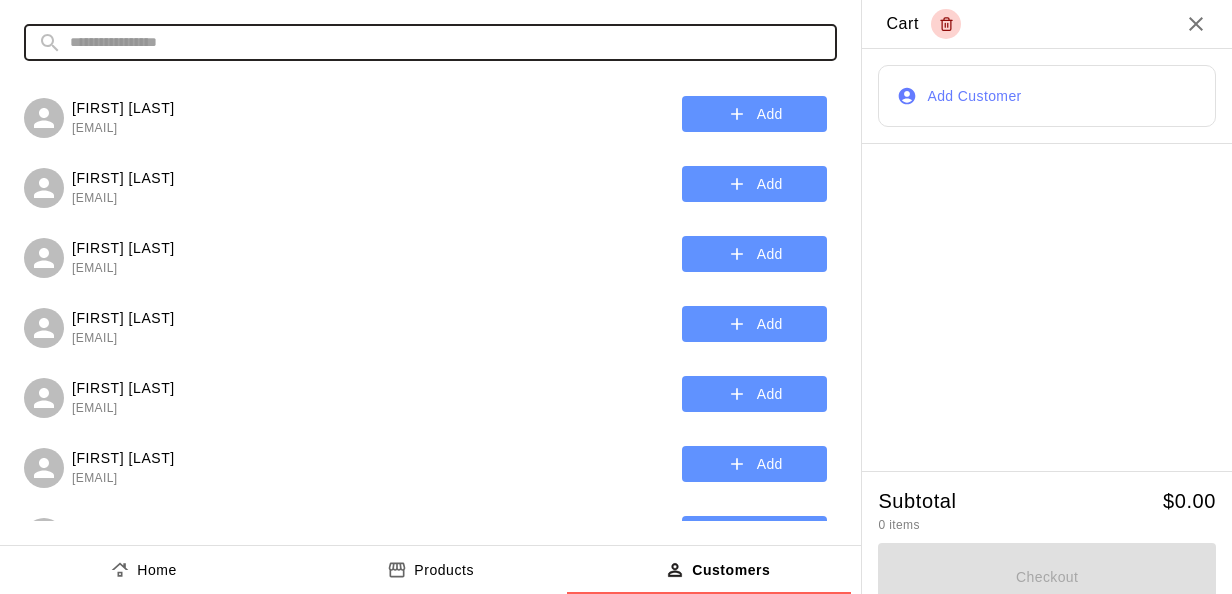 click at bounding box center (446, 42) 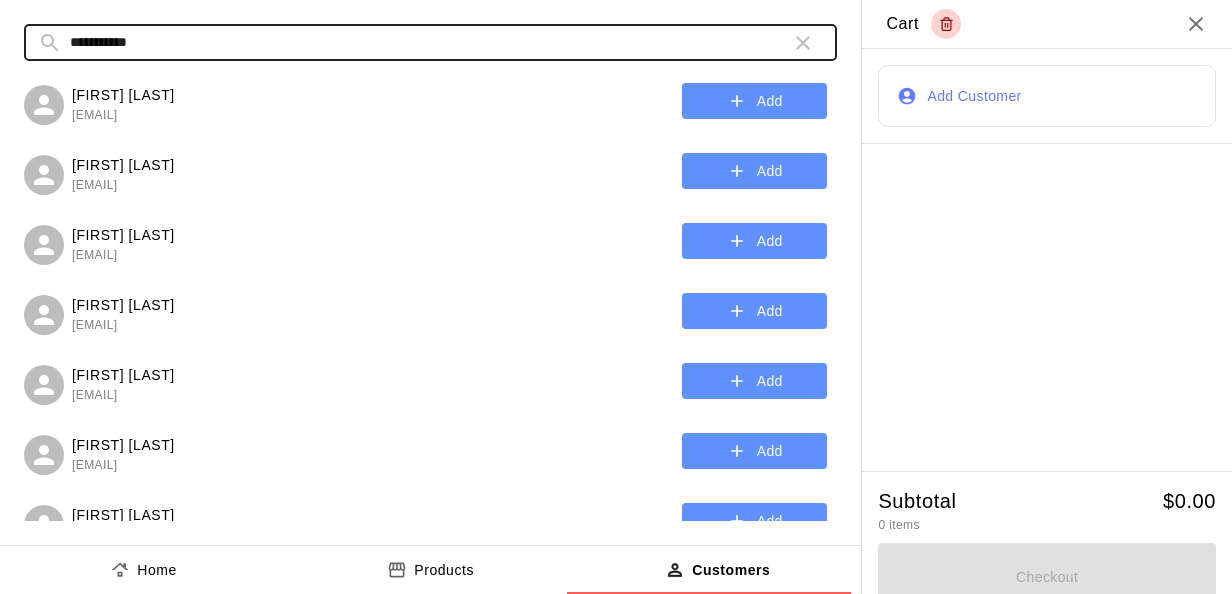 scroll, scrollTop: 884, scrollLeft: 0, axis: vertical 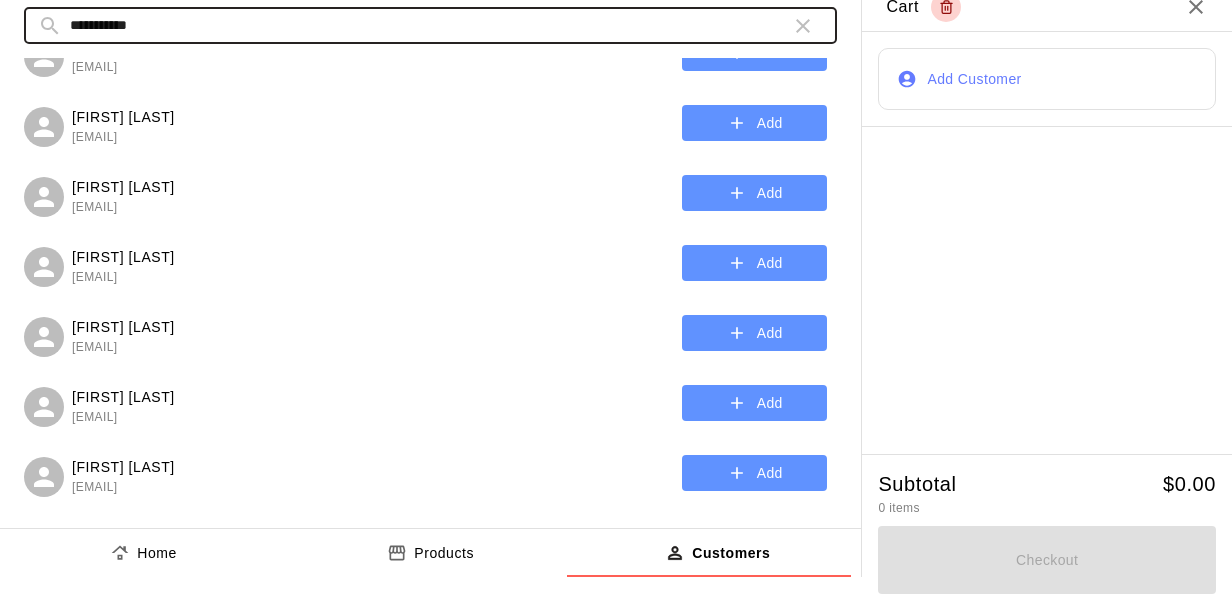 type on "**********" 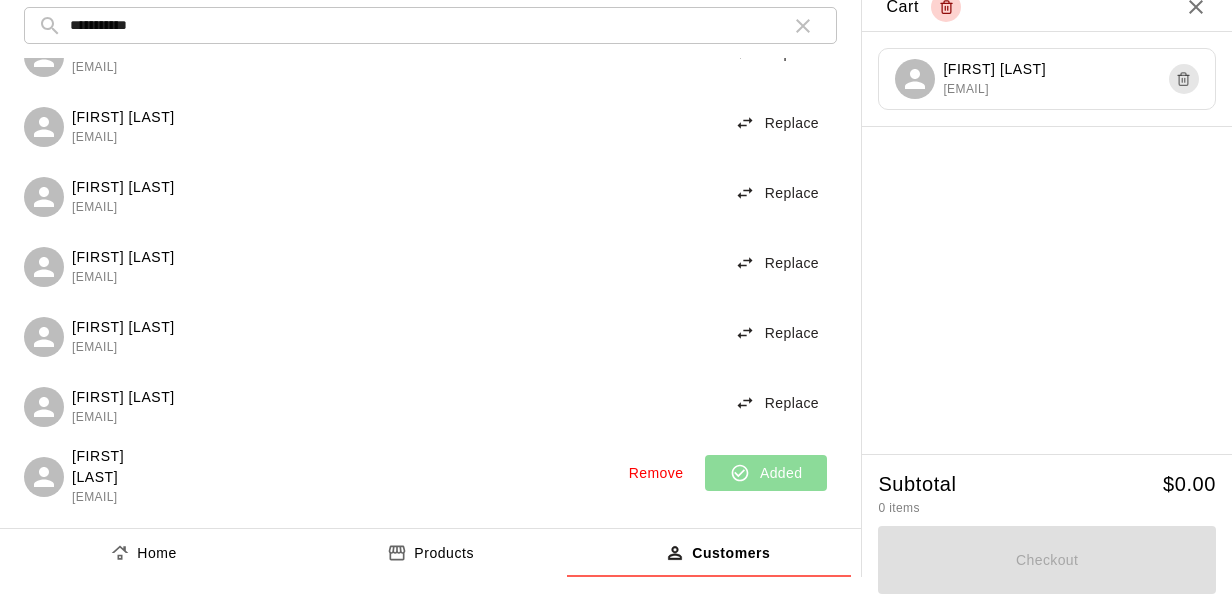 click on "Products" at bounding box center (444, 553) 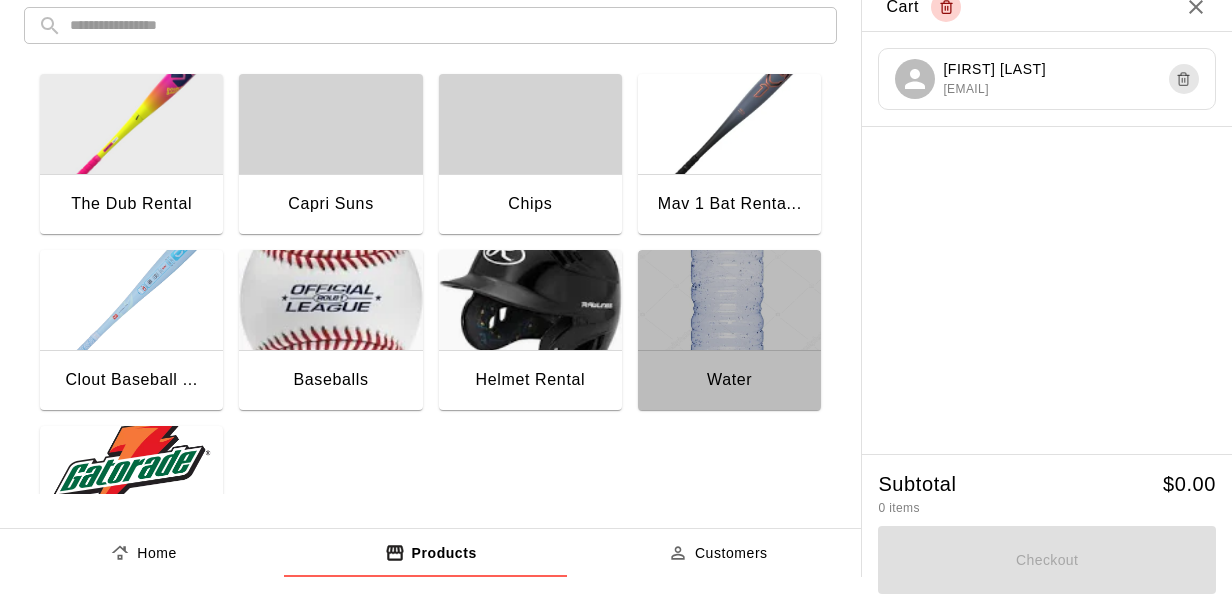 click at bounding box center [729, 300] 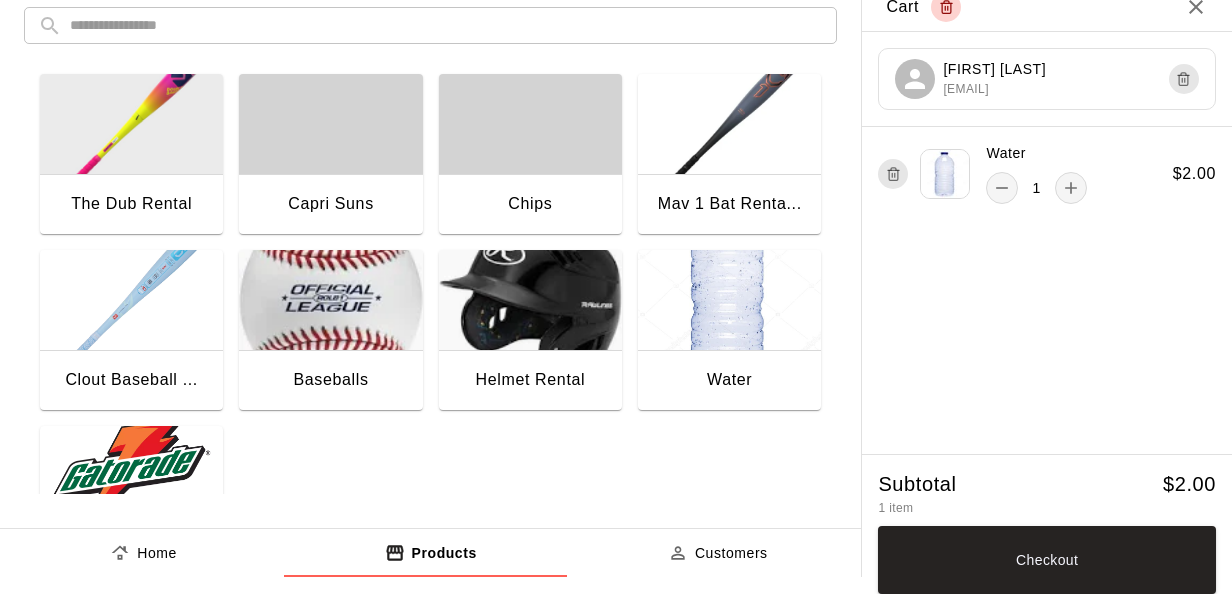 click at bounding box center (729, 300) 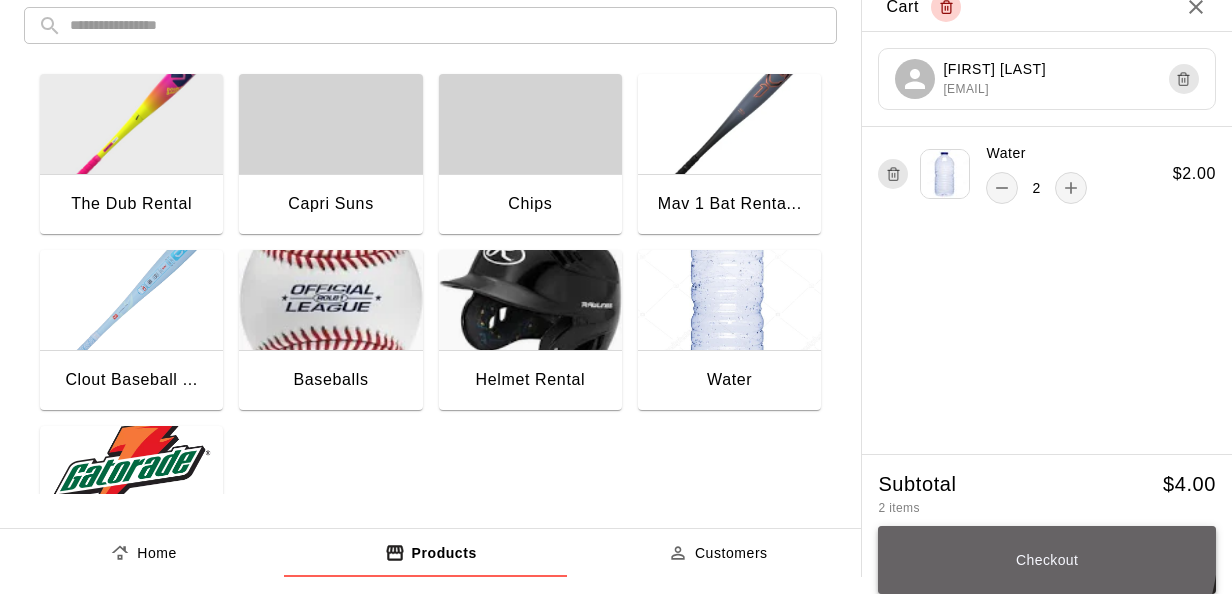 click on "Checkout" at bounding box center (1047, 560) 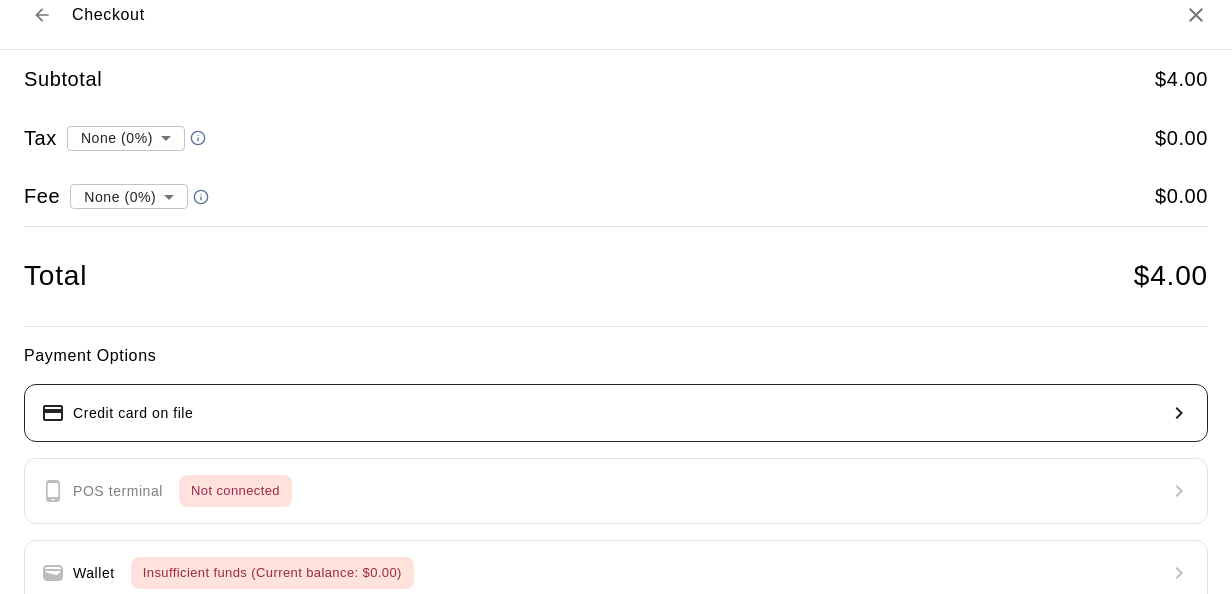 click on "Credit card on file" at bounding box center [616, 413] 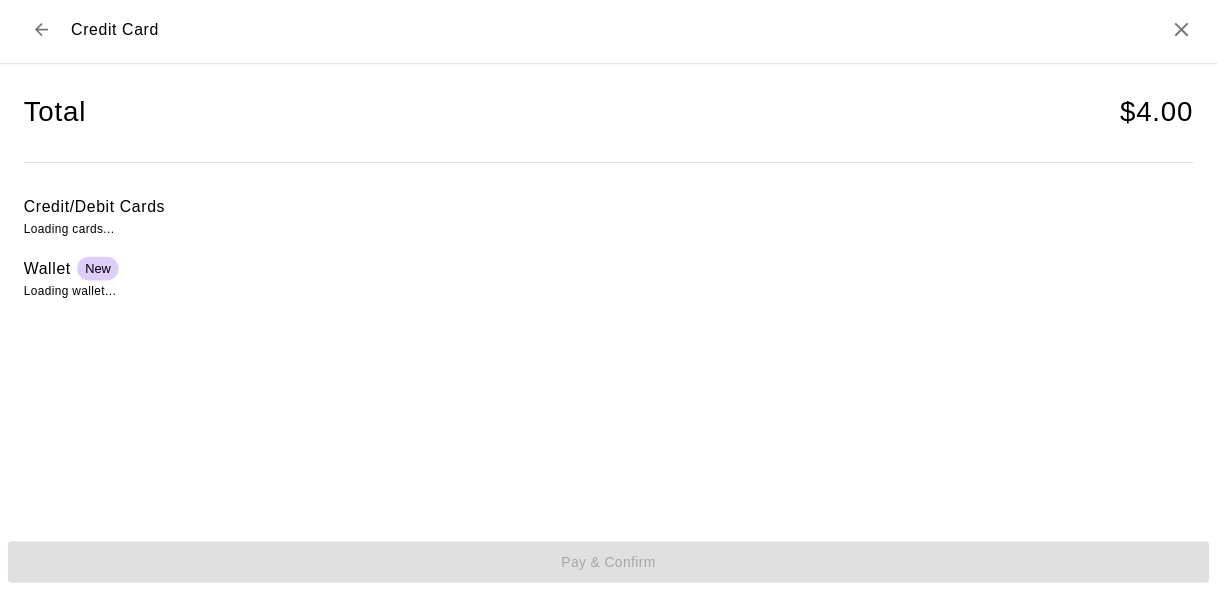 scroll, scrollTop: 7, scrollLeft: 0, axis: vertical 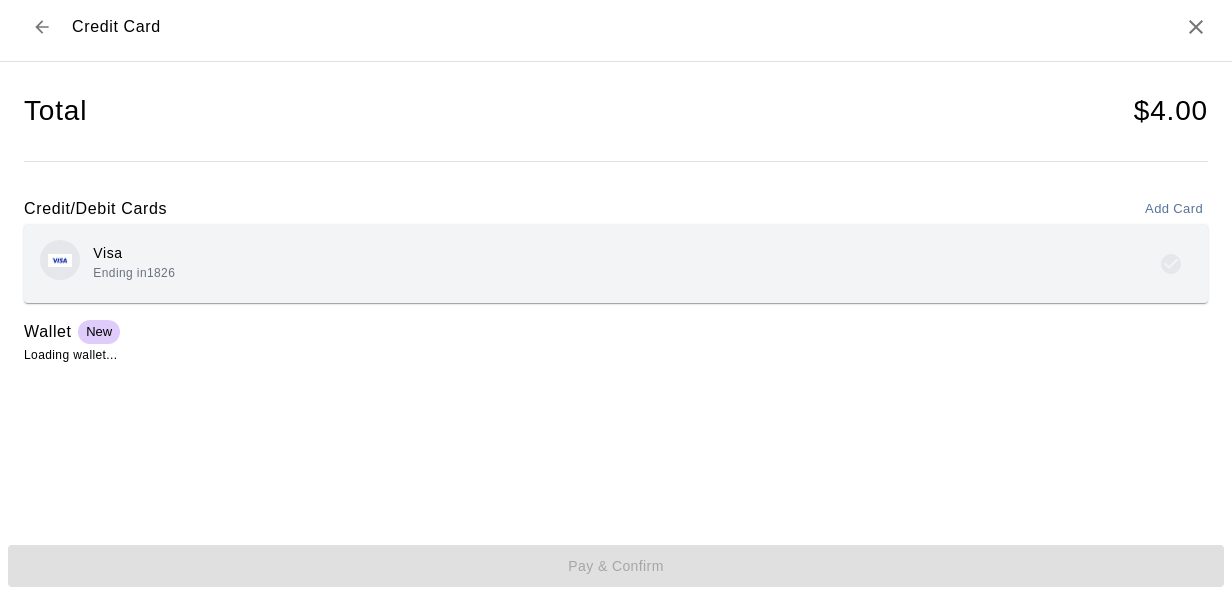 click on "Visa Ending in  [CARD_LAST_4]" at bounding box center [616, 263] 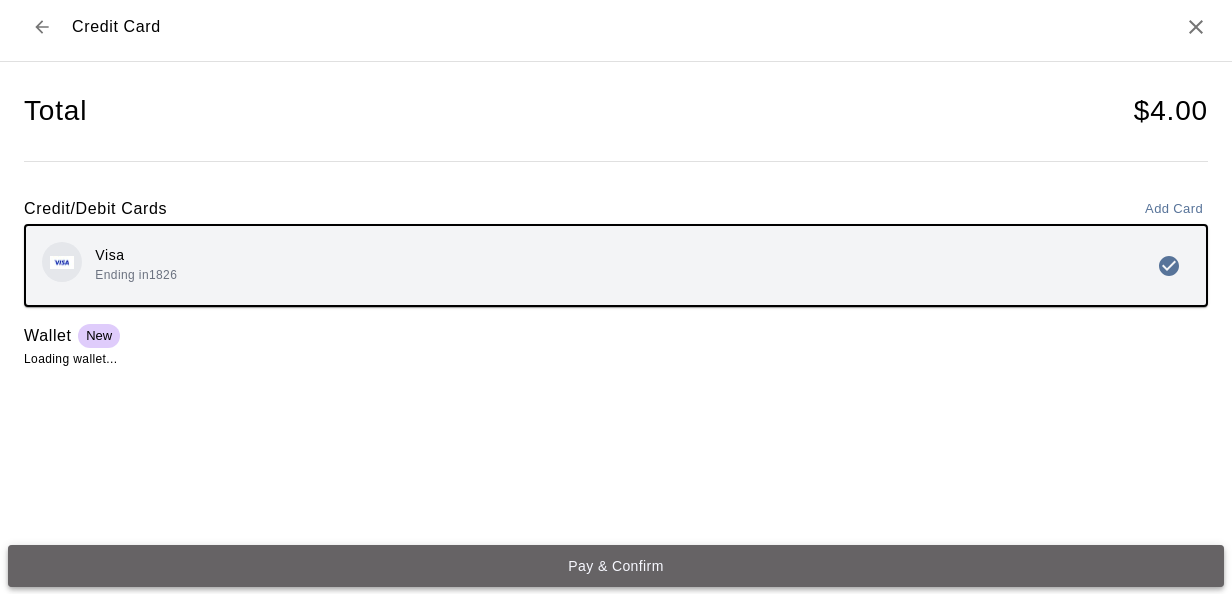 click on "Pay & Confirm" at bounding box center [616, 566] 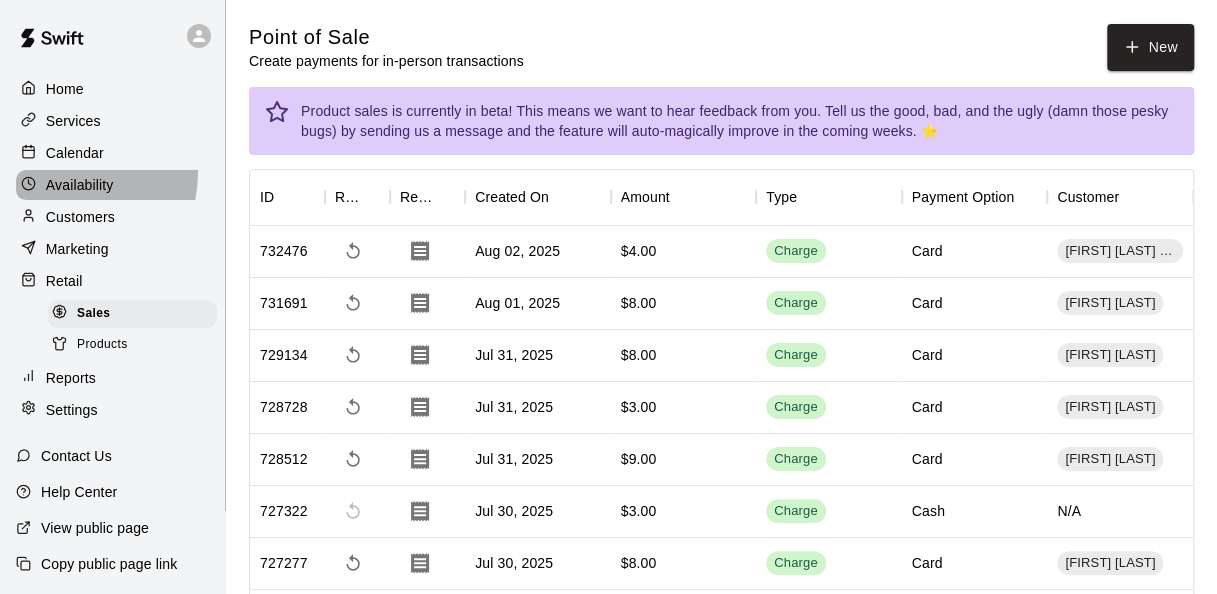click on "Availability" at bounding box center [112, 185] 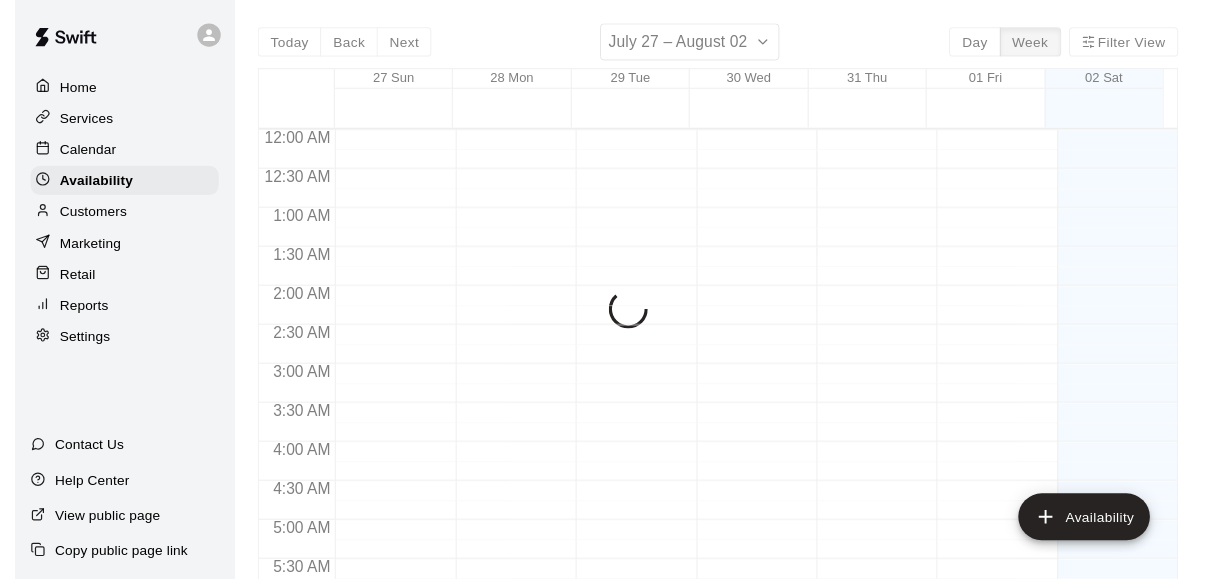scroll, scrollTop: 1024, scrollLeft: 0, axis: vertical 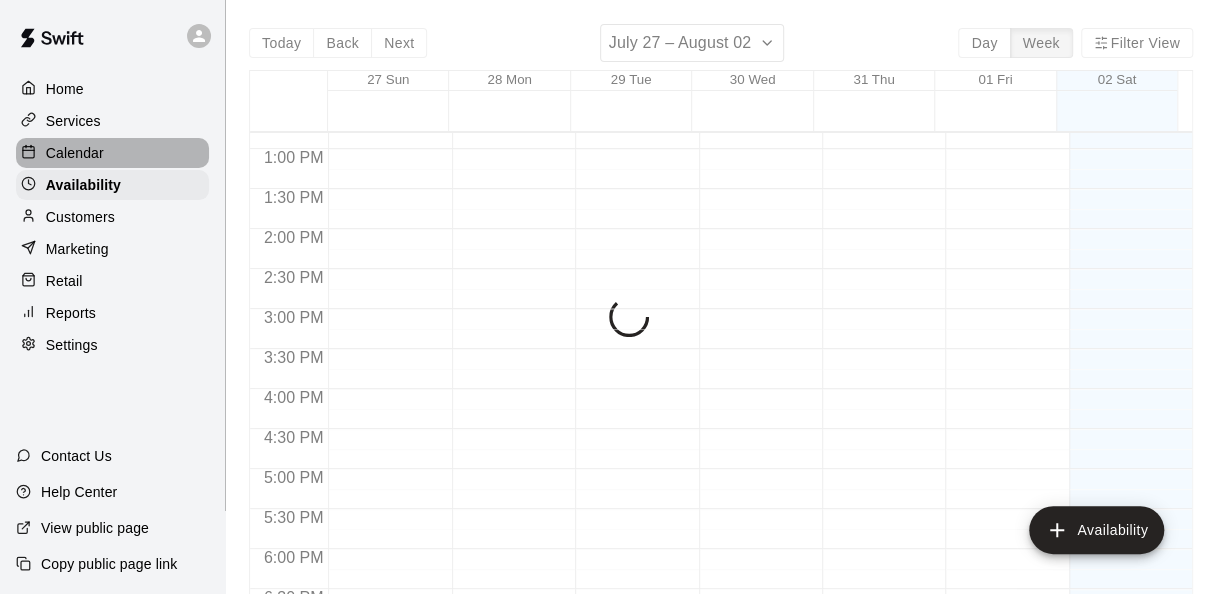 click on "Calendar" at bounding box center [75, 153] 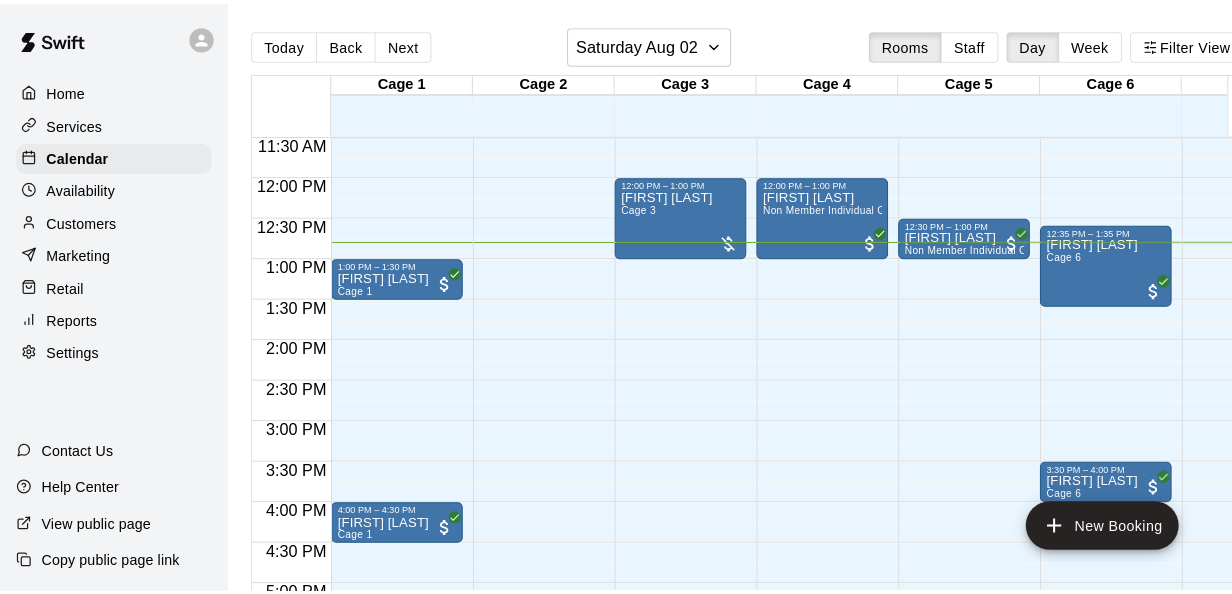 scroll, scrollTop: 920, scrollLeft: 0, axis: vertical 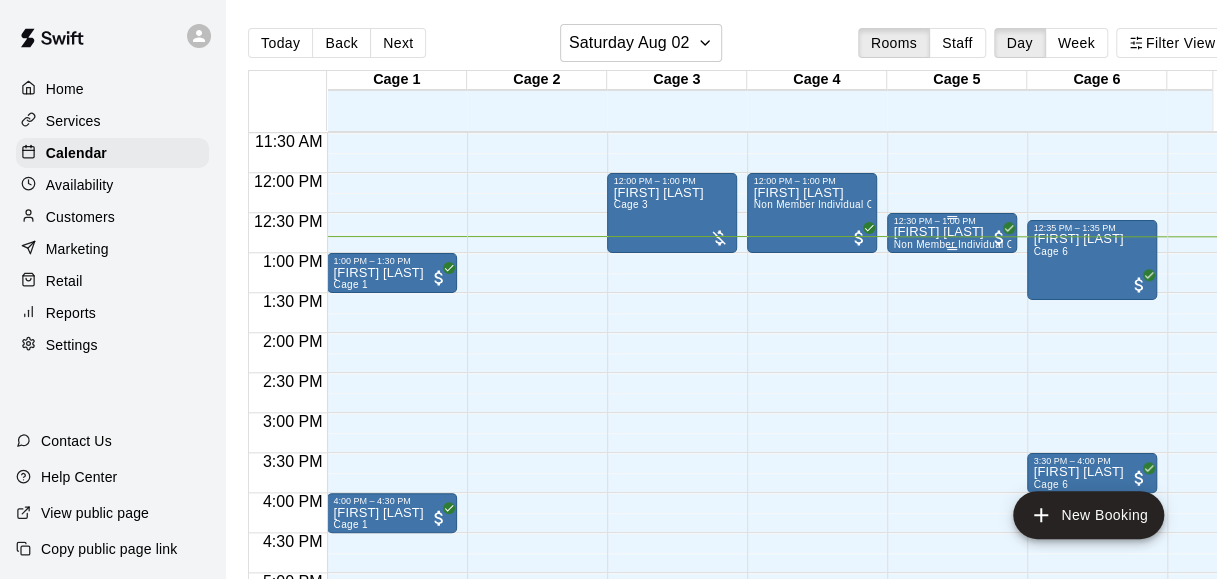click on "[FIRST] [LAST] Non Member Individual Cage Rental (5 or less players)" at bounding box center [952, 515] 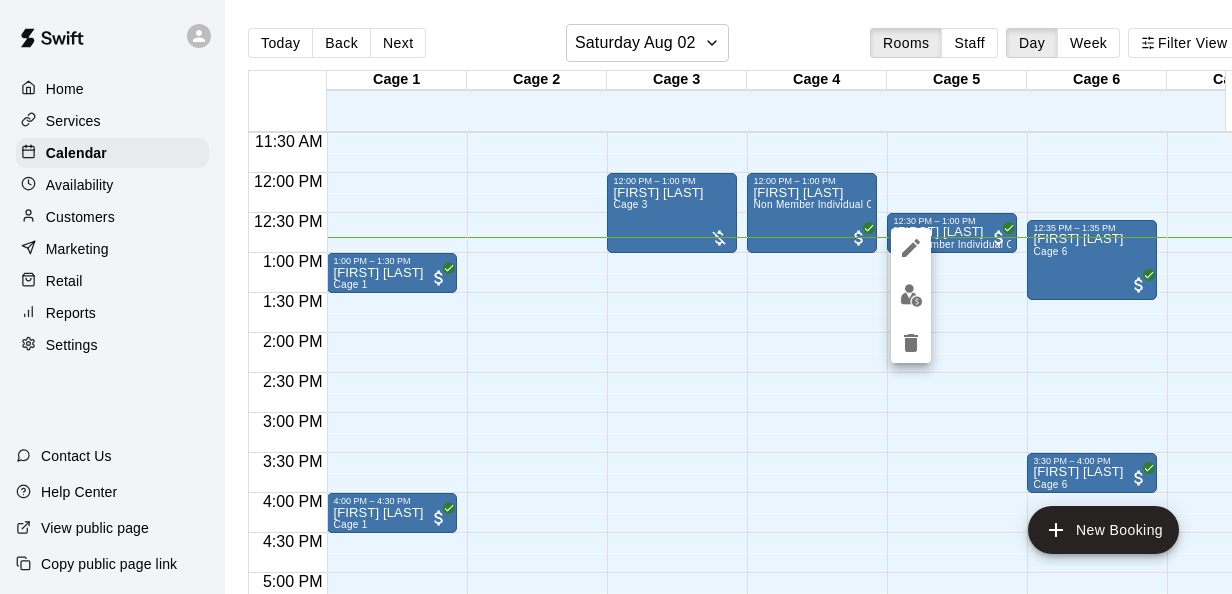 click at bounding box center [616, 297] 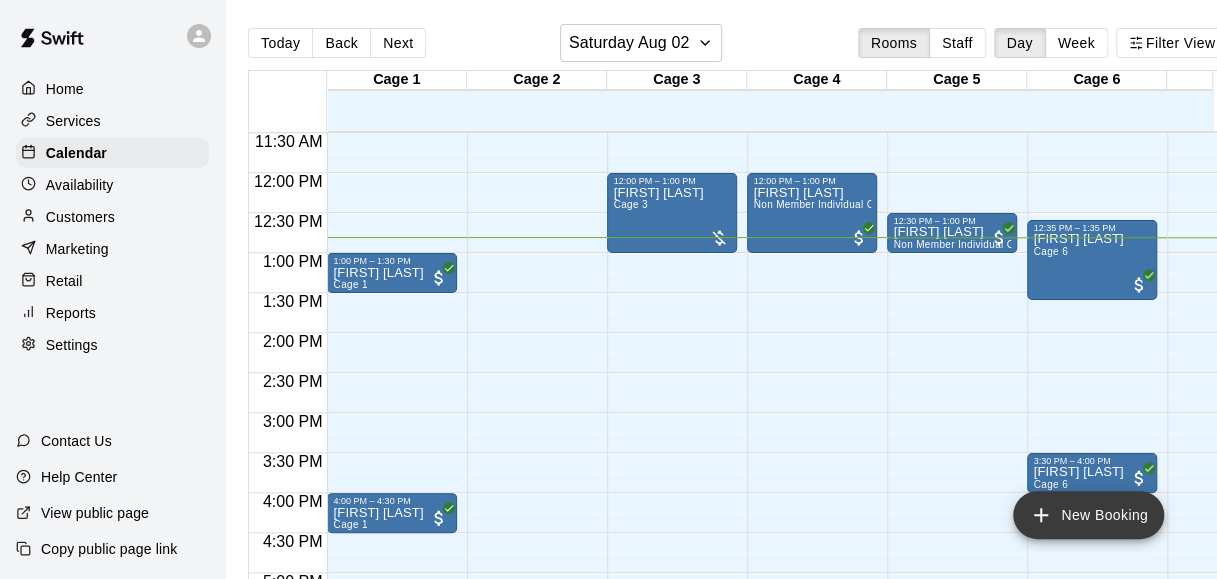 click 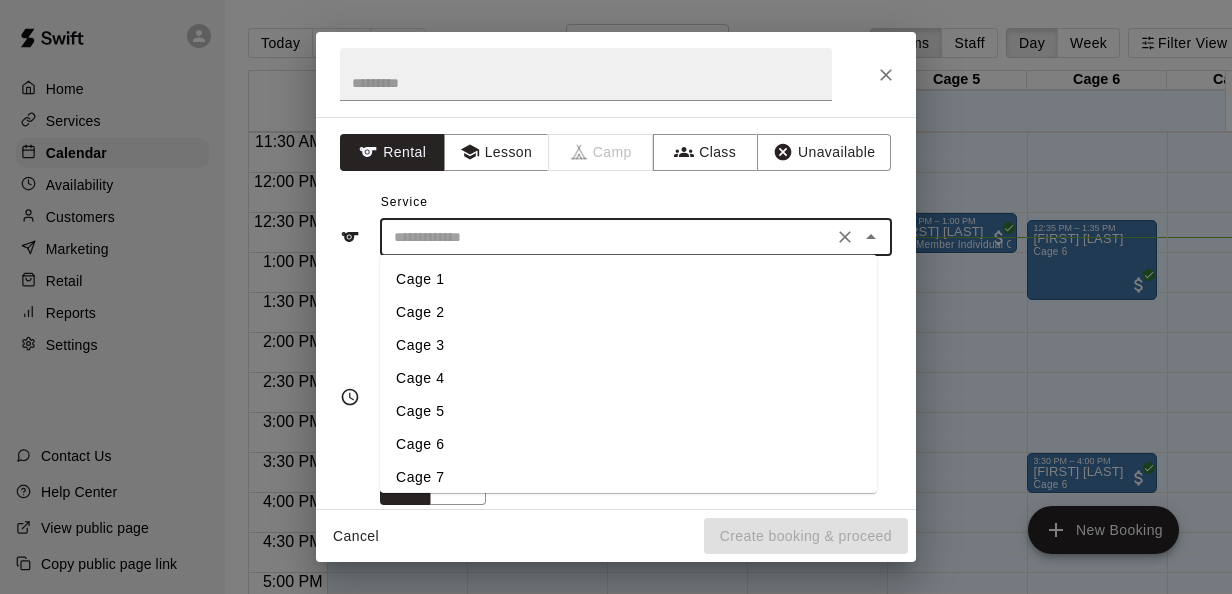 click at bounding box center [606, 237] 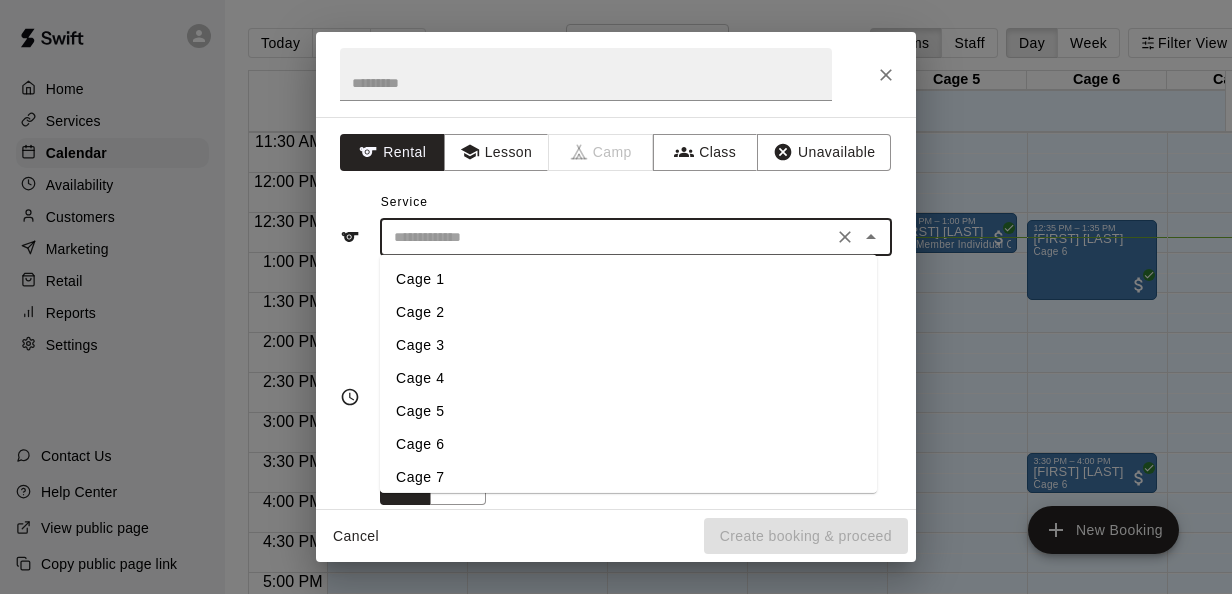 click on "Cage 5" at bounding box center (628, 411) 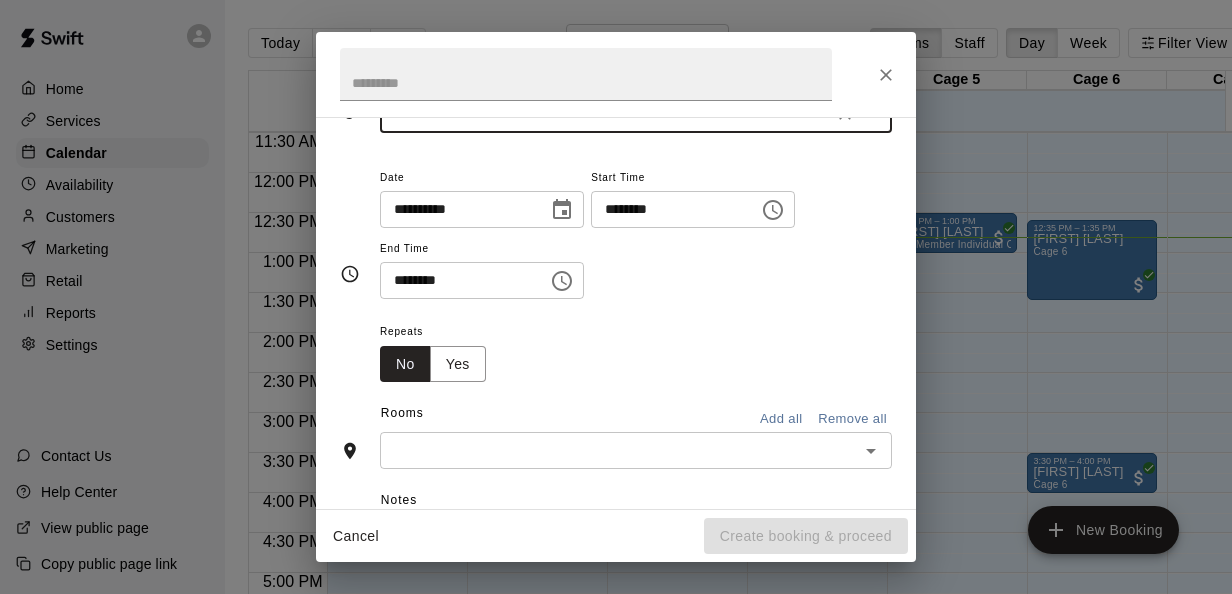 scroll, scrollTop: 124, scrollLeft: 0, axis: vertical 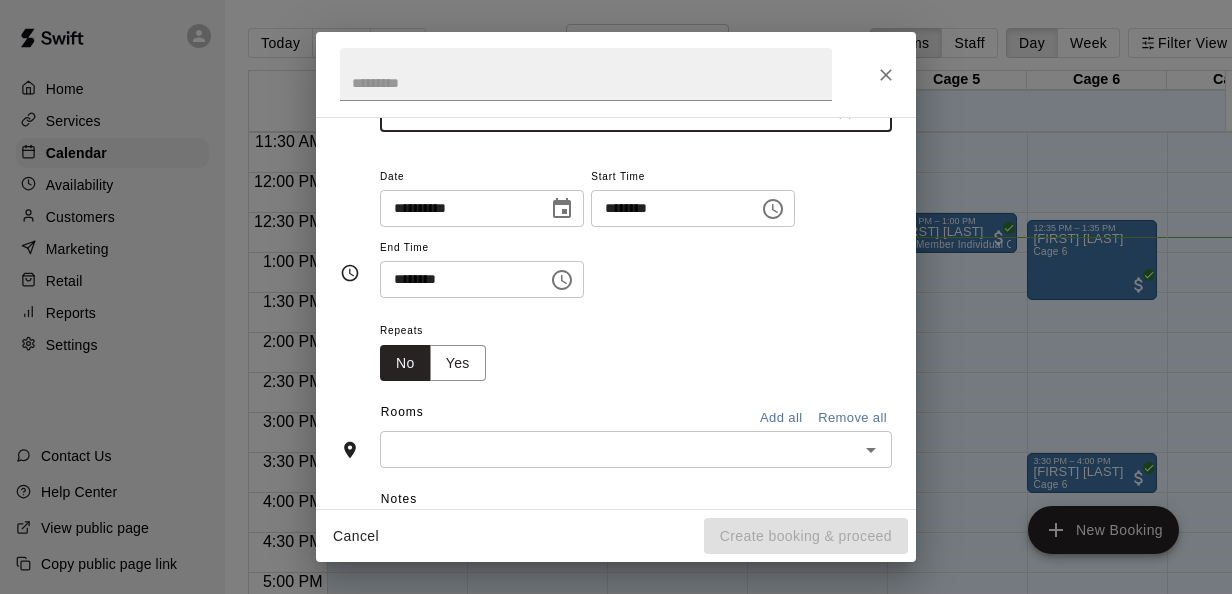 click on "​" at bounding box center (636, 449) 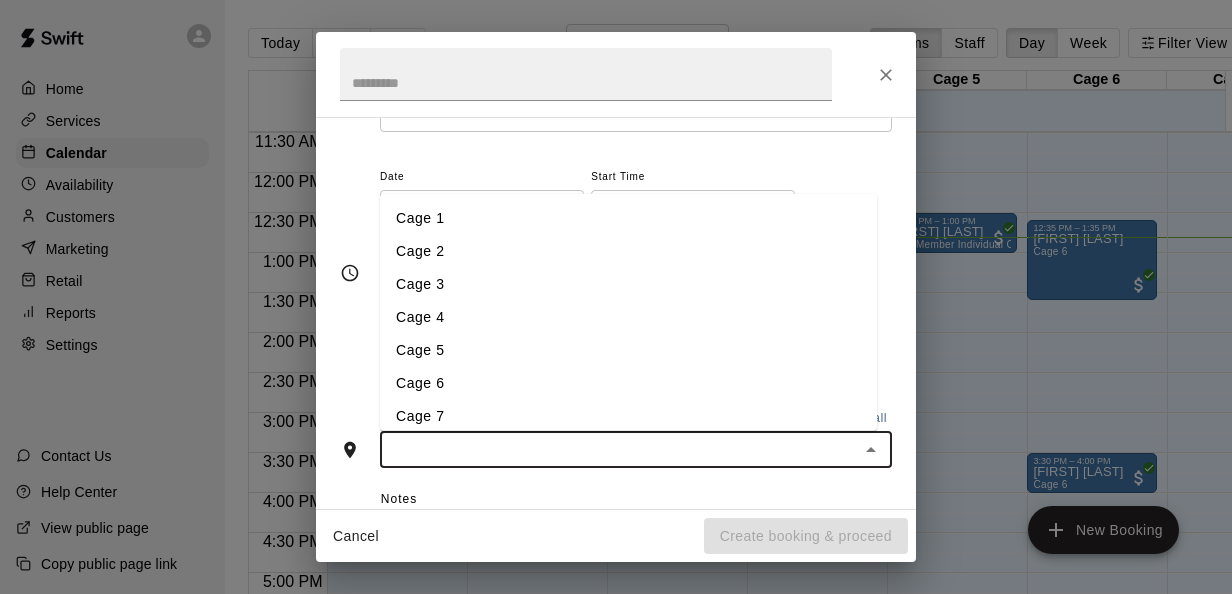 click on "Cage 5" at bounding box center [628, 349] 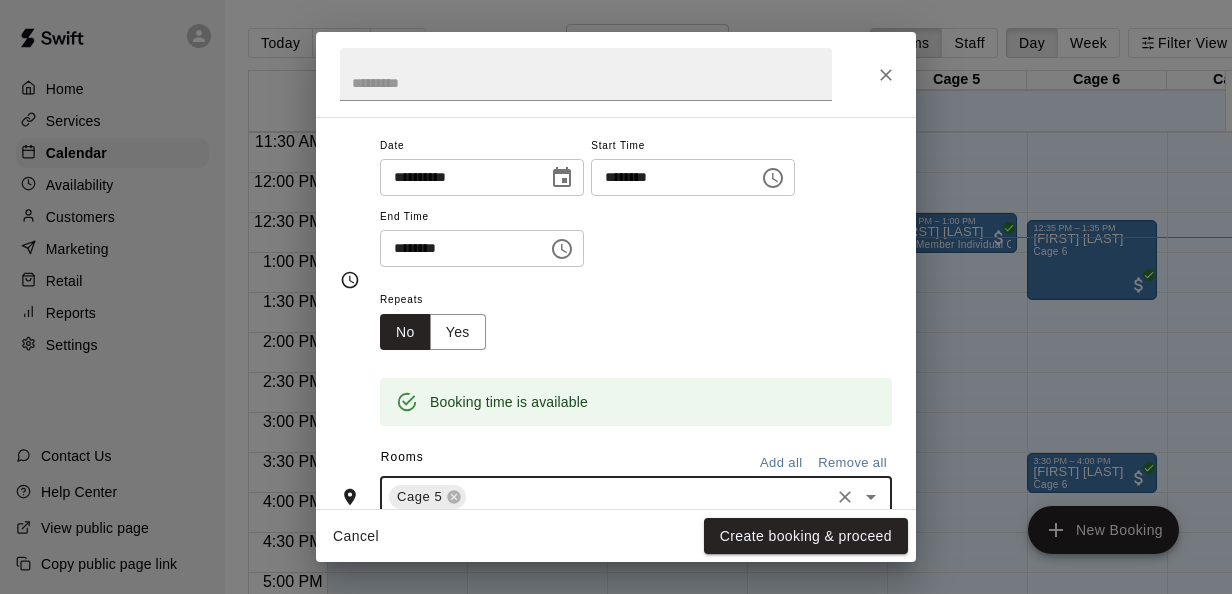 scroll, scrollTop: 153, scrollLeft: 0, axis: vertical 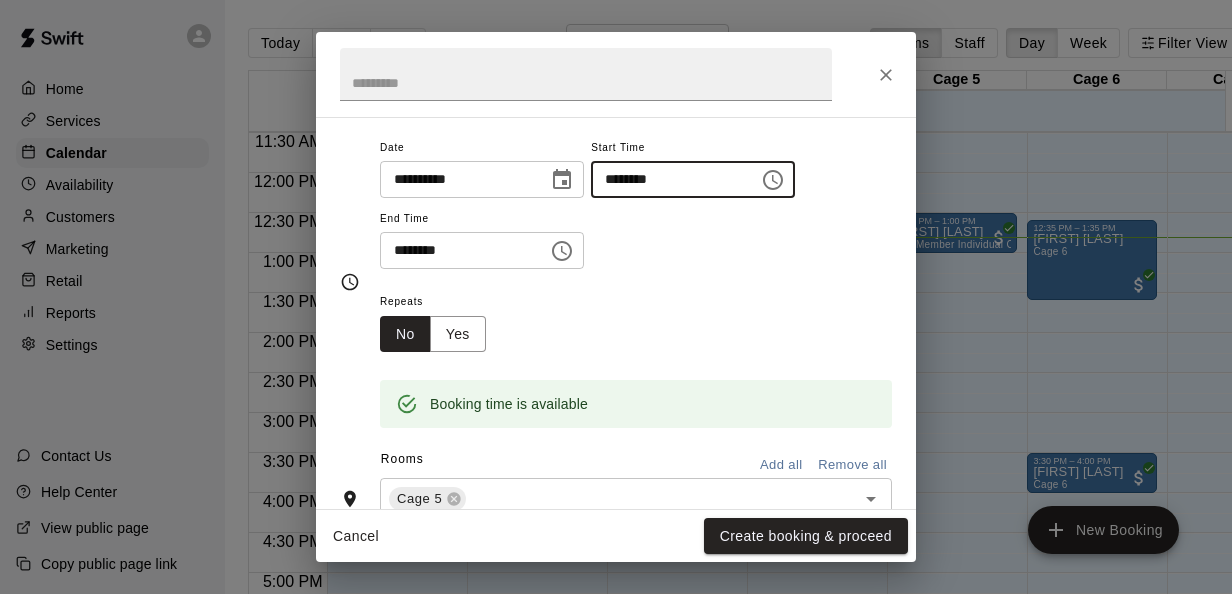 click on "********" at bounding box center [668, 179] 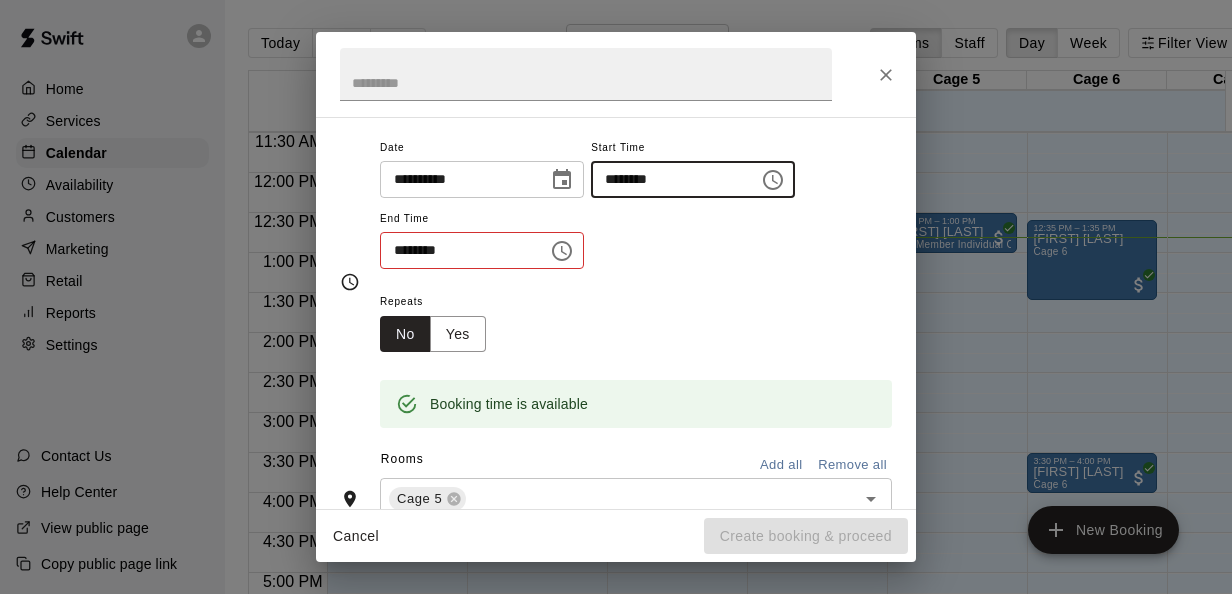 type on "********" 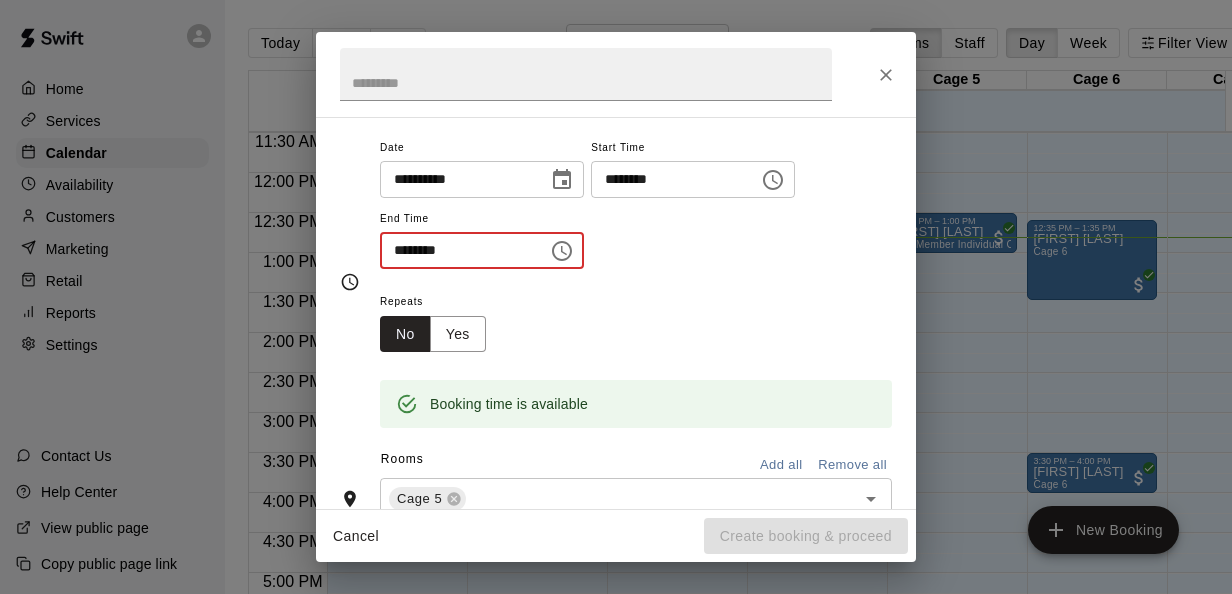 click on "********" at bounding box center [457, 250] 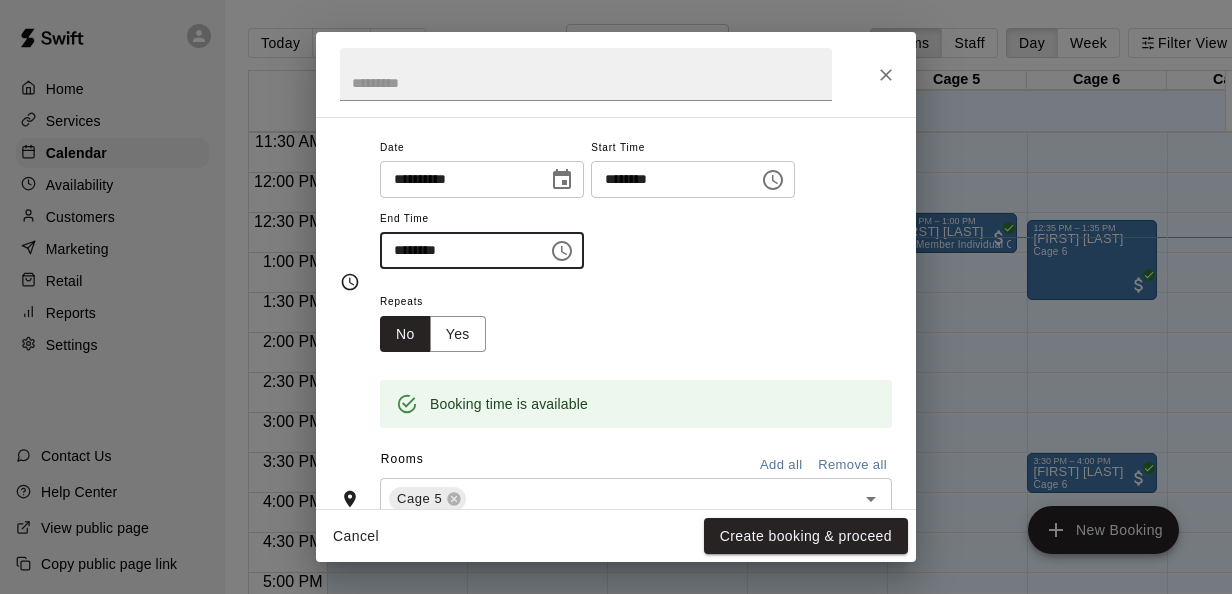 type on "********" 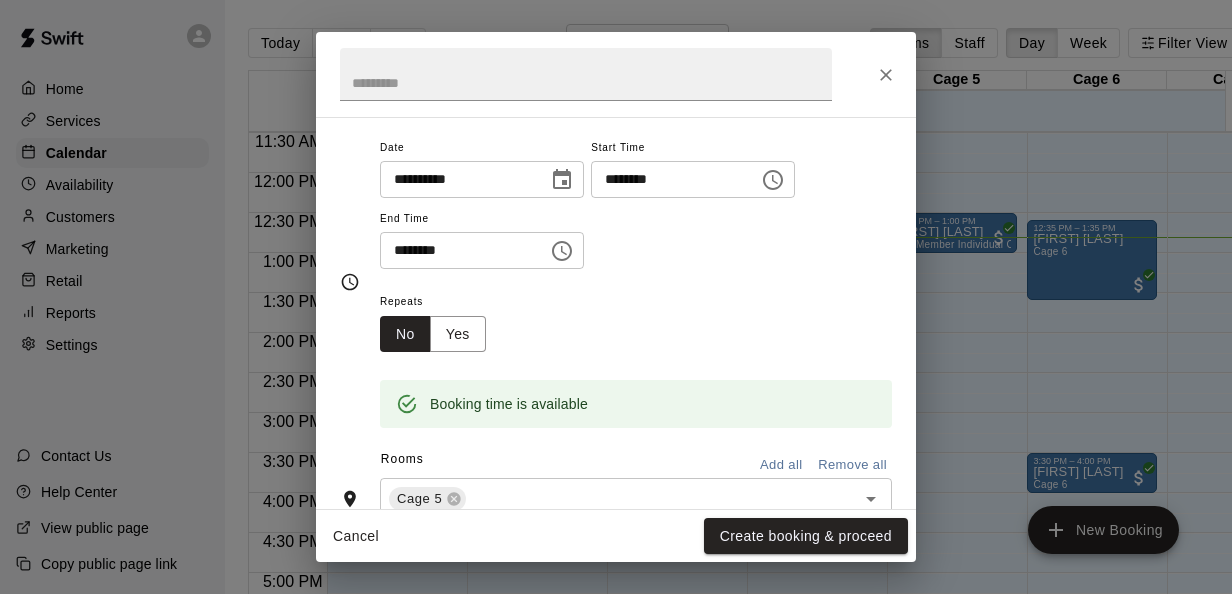 click on "Repeats No Yes" at bounding box center (636, 320) 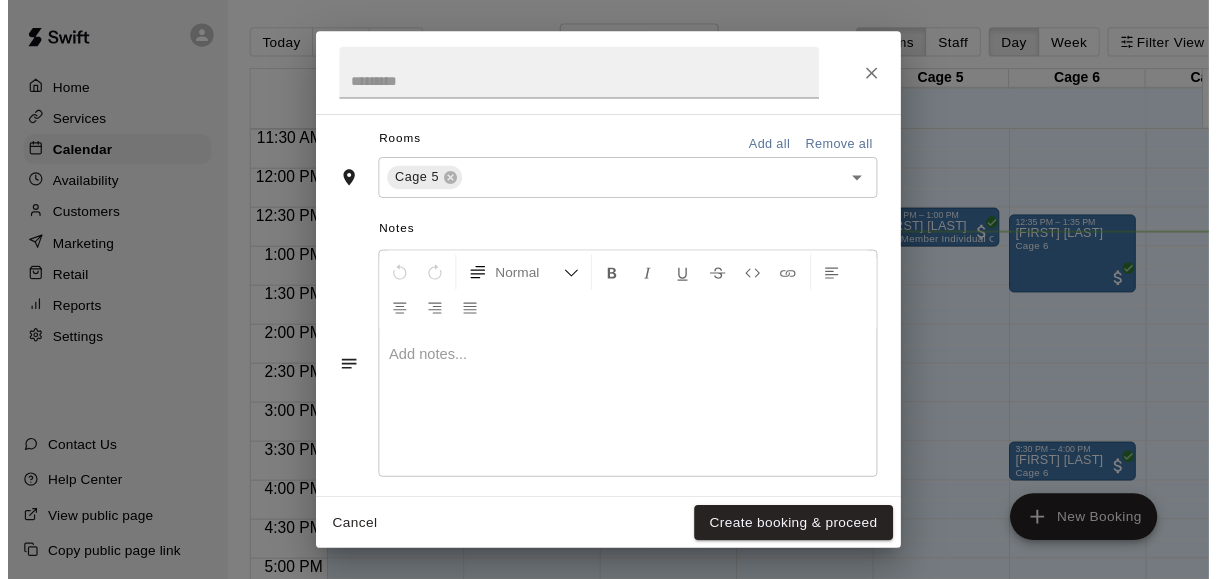 scroll, scrollTop: 479, scrollLeft: 0, axis: vertical 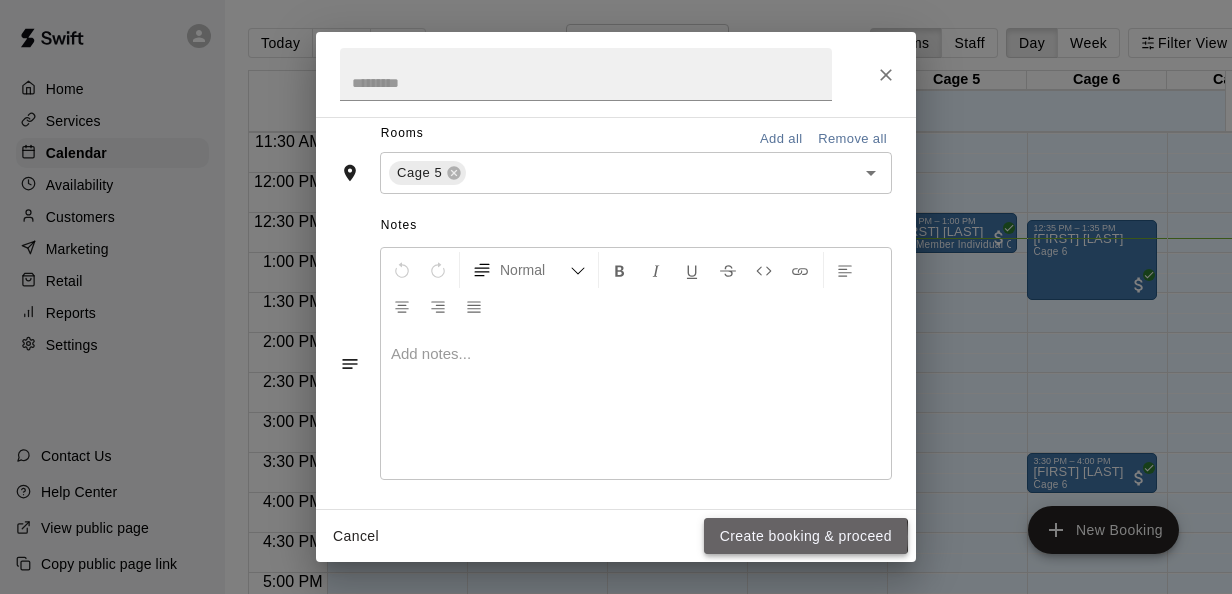click on "Create booking & proceed" at bounding box center [806, 536] 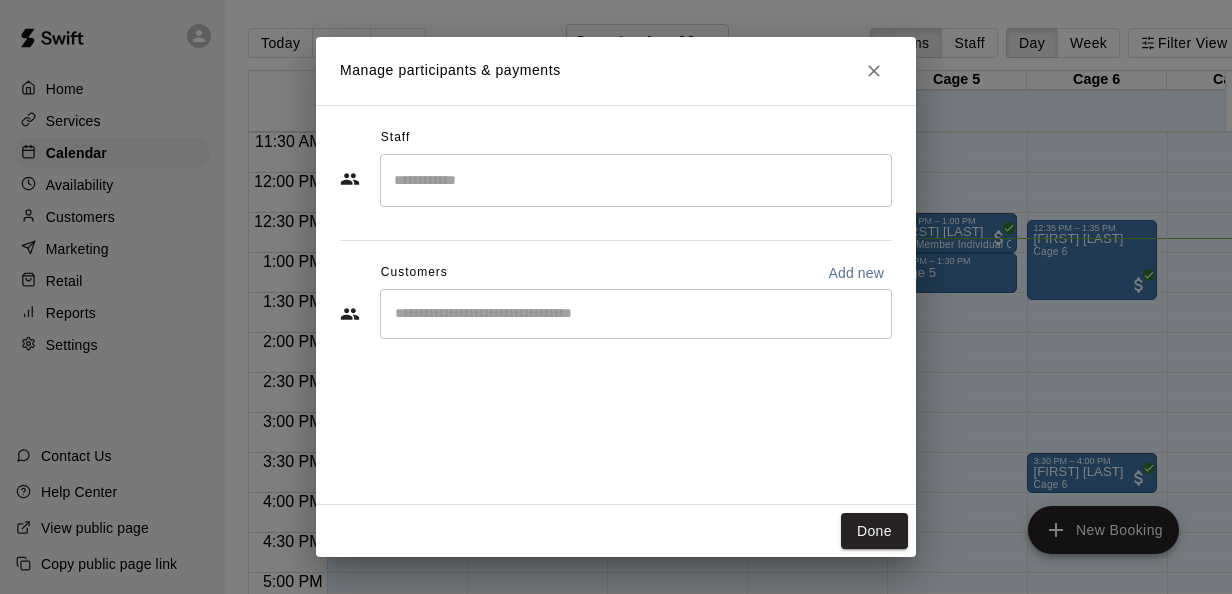 click at bounding box center (636, 314) 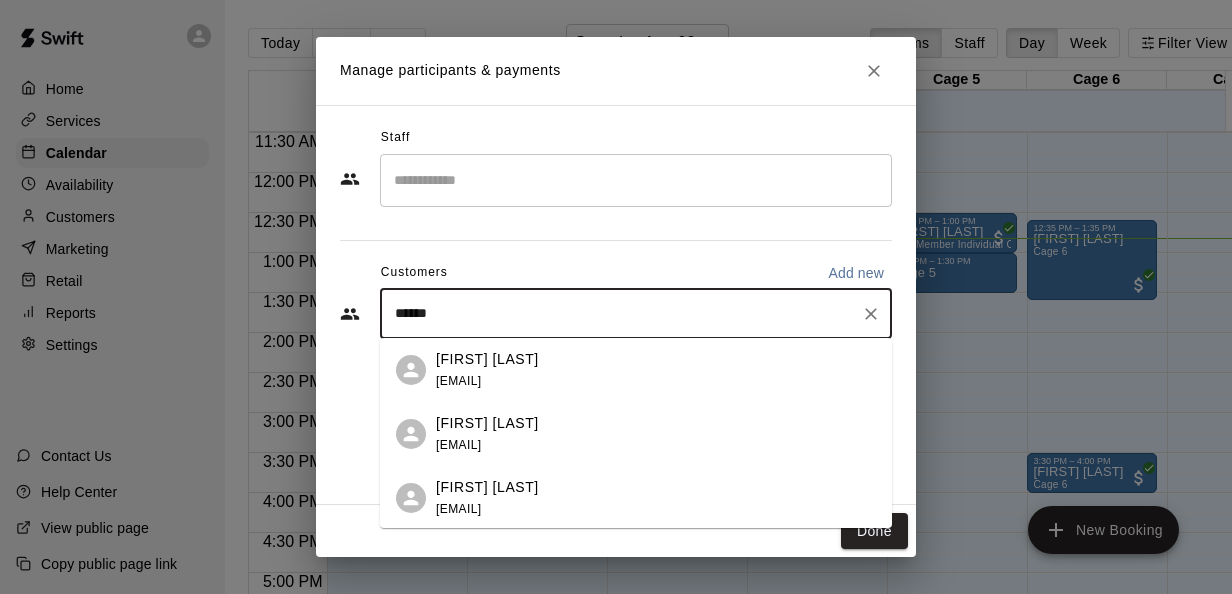 type on "*******" 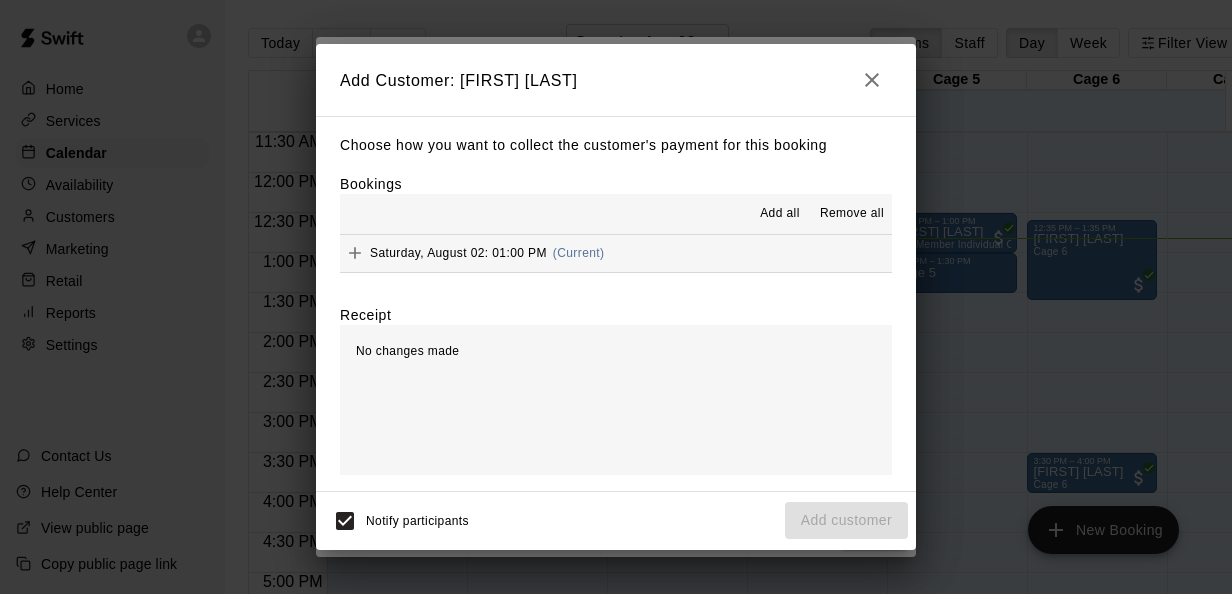 click on "[DAY_OF_WEEK], [MONTH] [NUMBER]: [NUMBER]:[NUMBER] [AM/PM] (Current)" at bounding box center (616, 253) 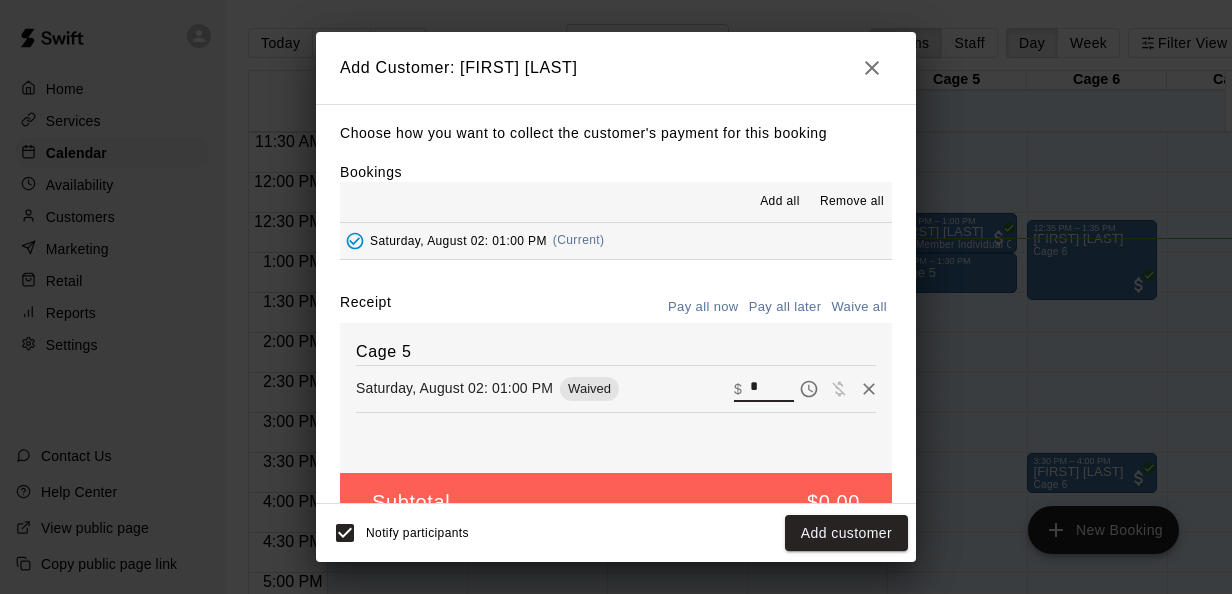 click on "*" at bounding box center [772, 388] 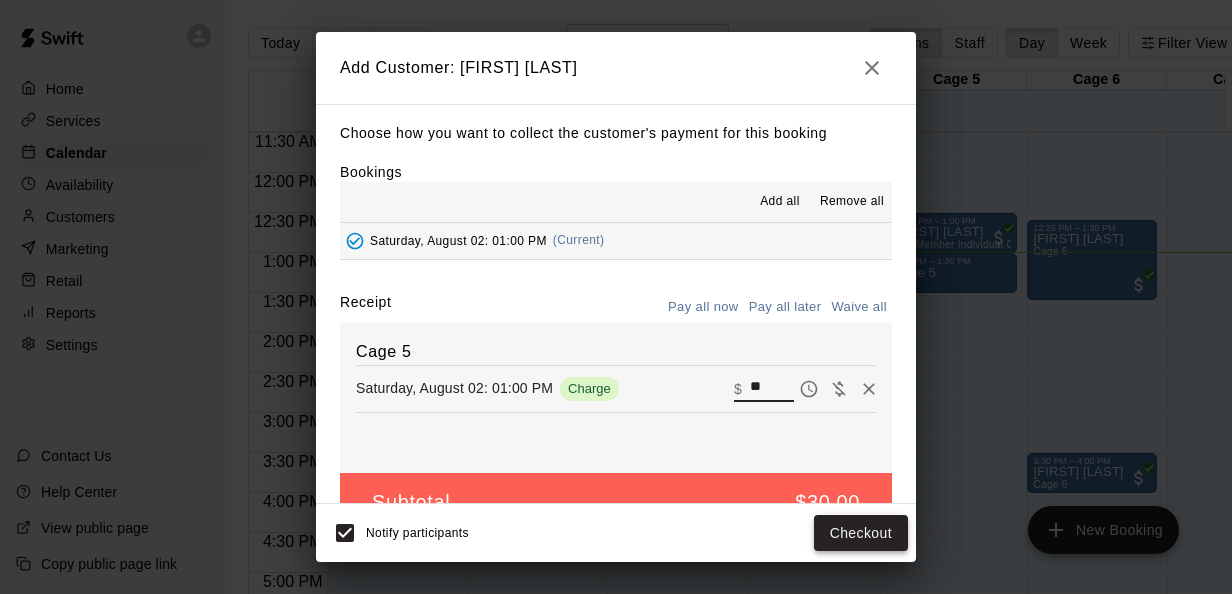 type on "**" 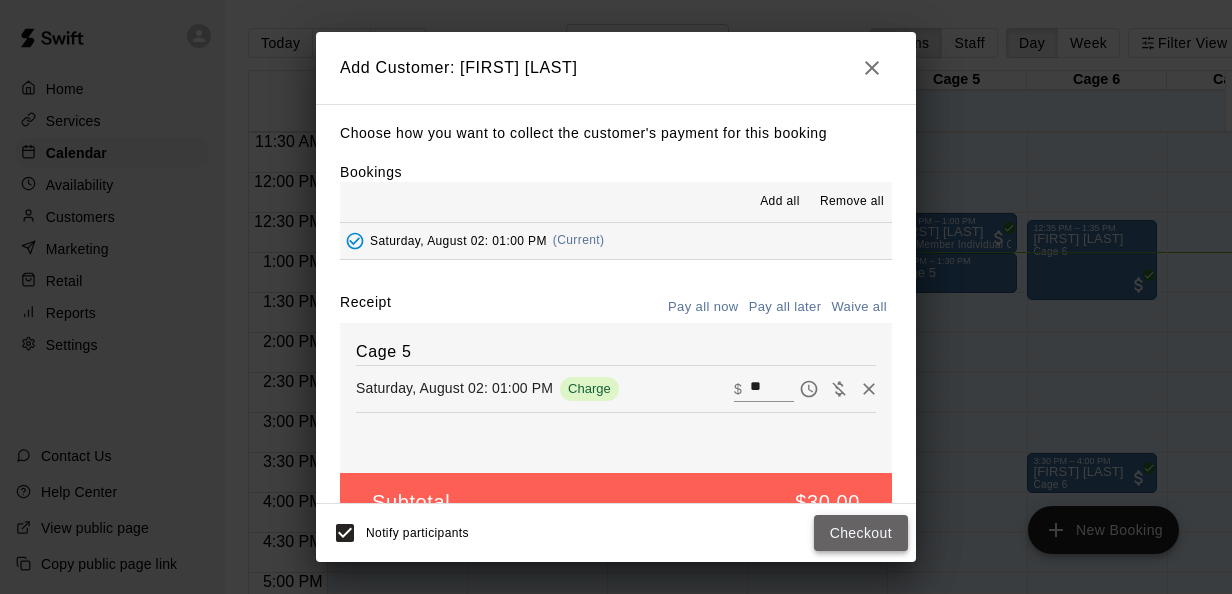 click on "Checkout" at bounding box center [861, 533] 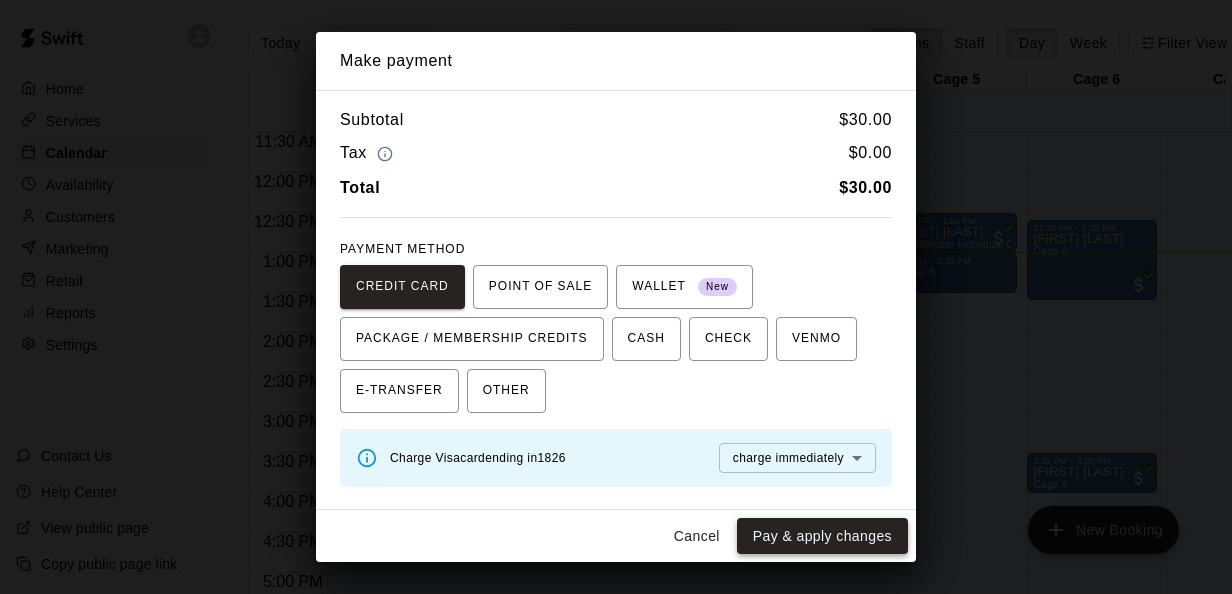 click on "Pay & apply changes" at bounding box center (822, 536) 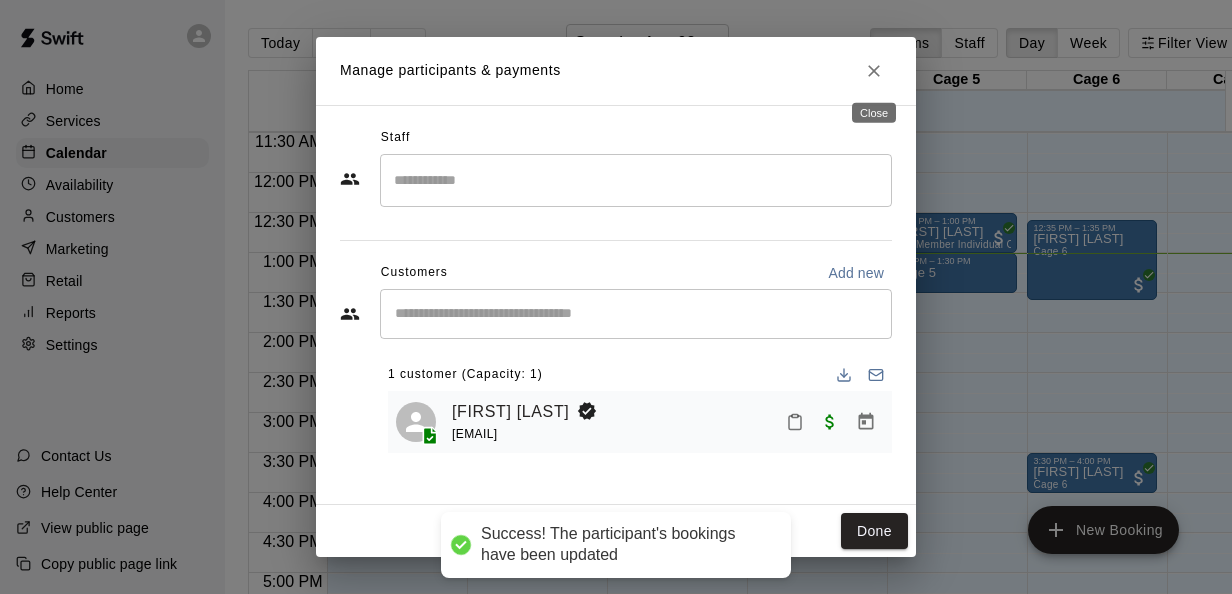 click 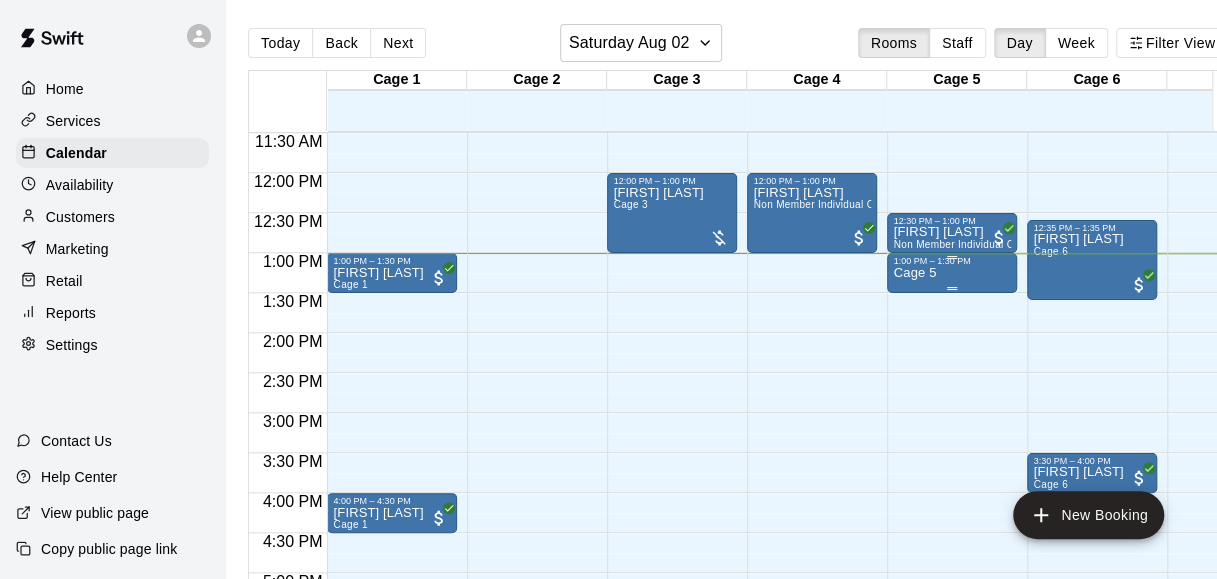 click on "Cage 5" at bounding box center [952, 555] 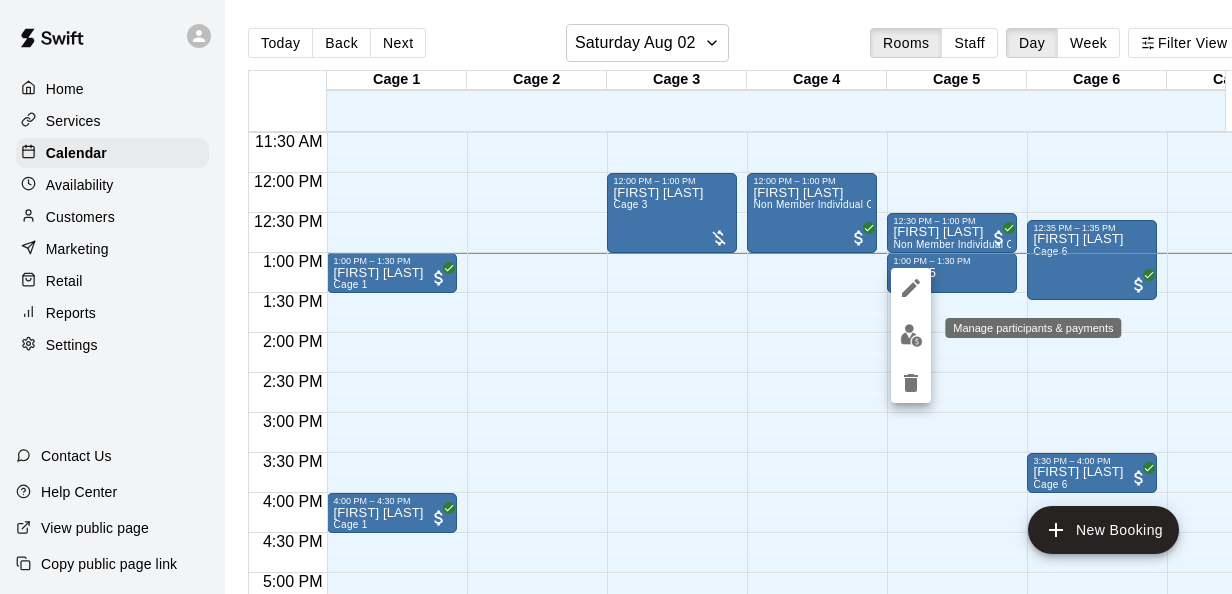 click at bounding box center [911, 335] 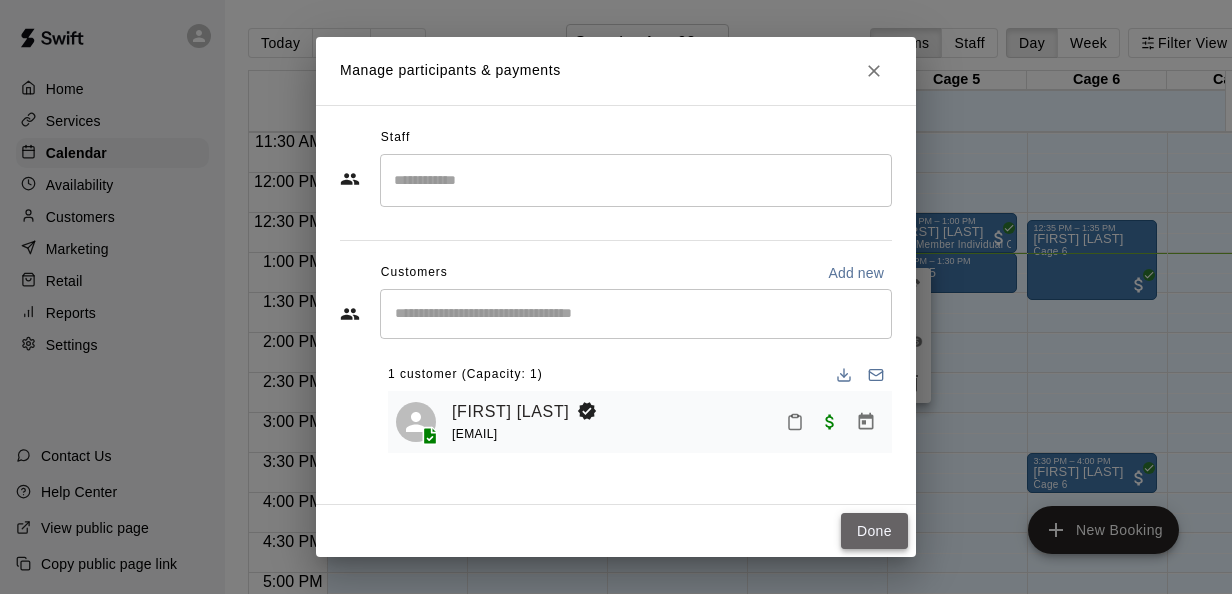 click on "Done" at bounding box center (874, 531) 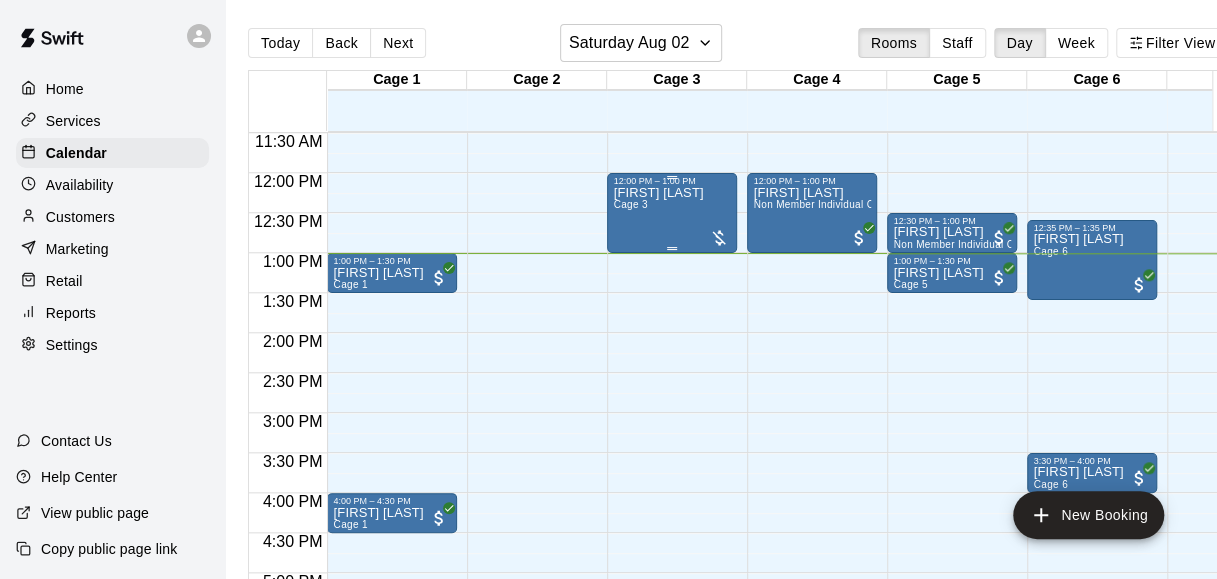 click on "[FIRST] [LAST] Cage 3" at bounding box center [658, 475] 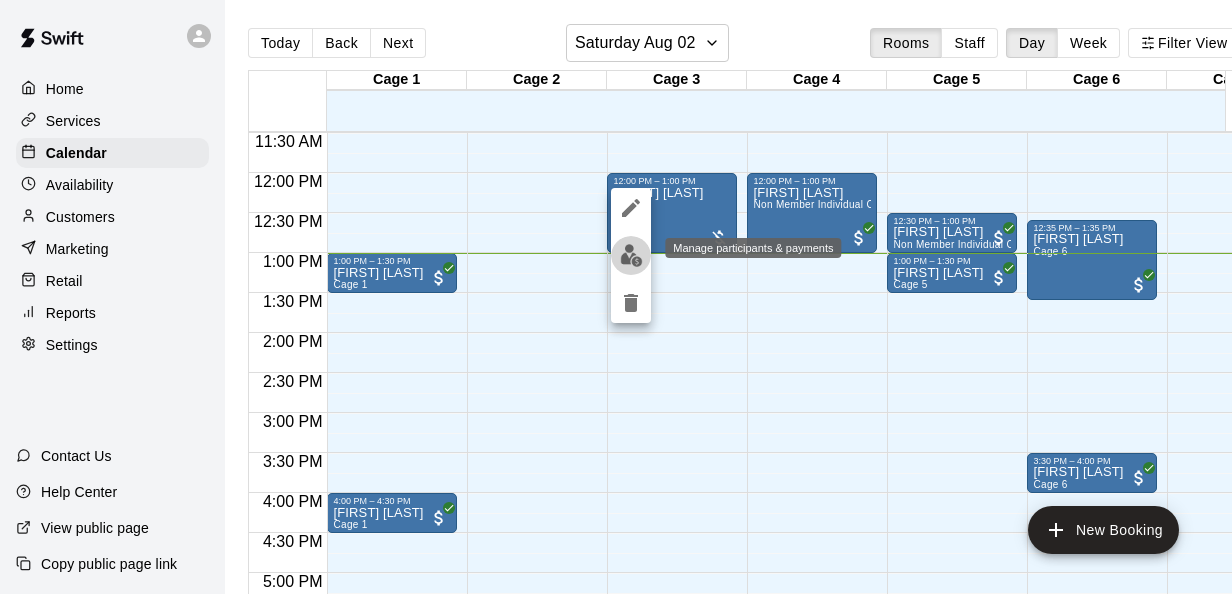 click at bounding box center [631, 255] 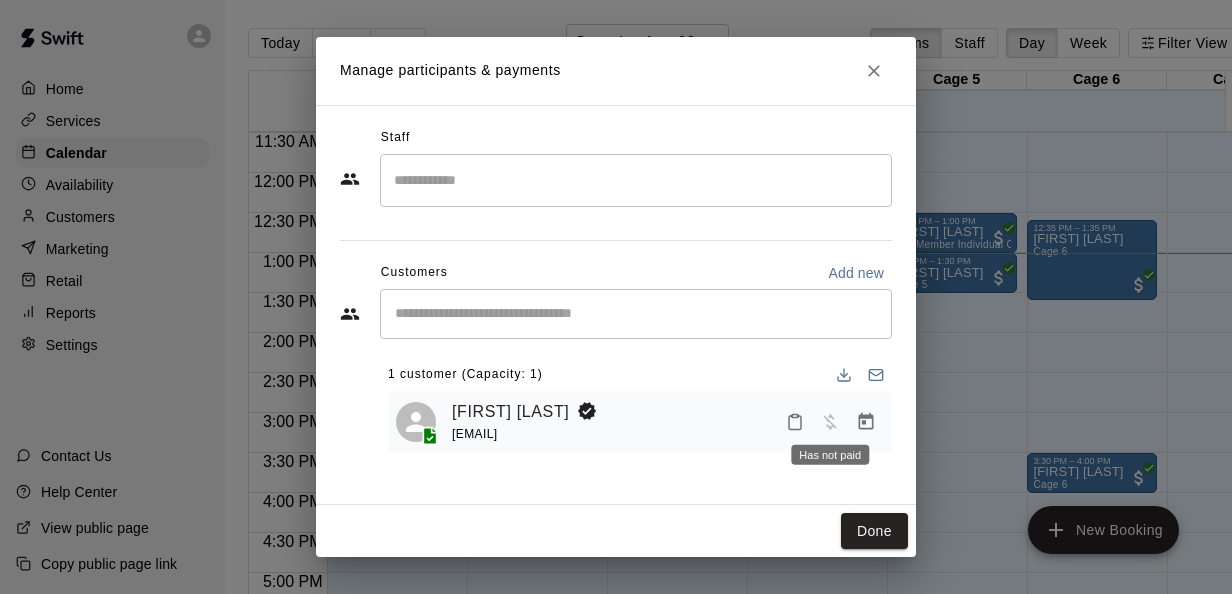 click at bounding box center (830, 420) 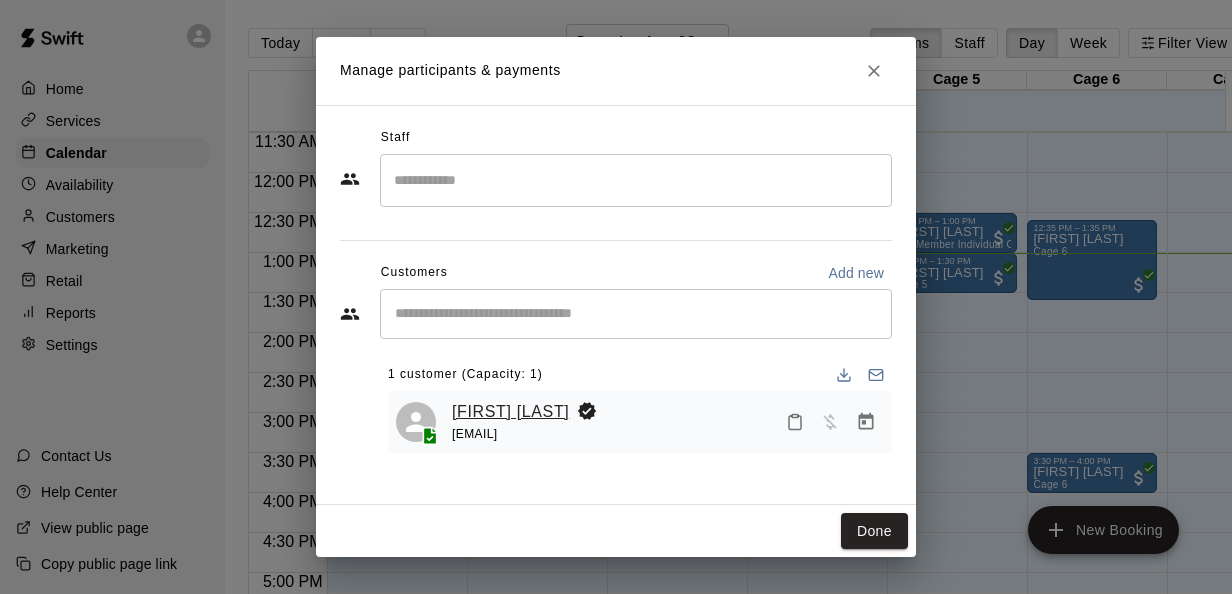 click on "[FIRST] [LAST]" at bounding box center (510, 412) 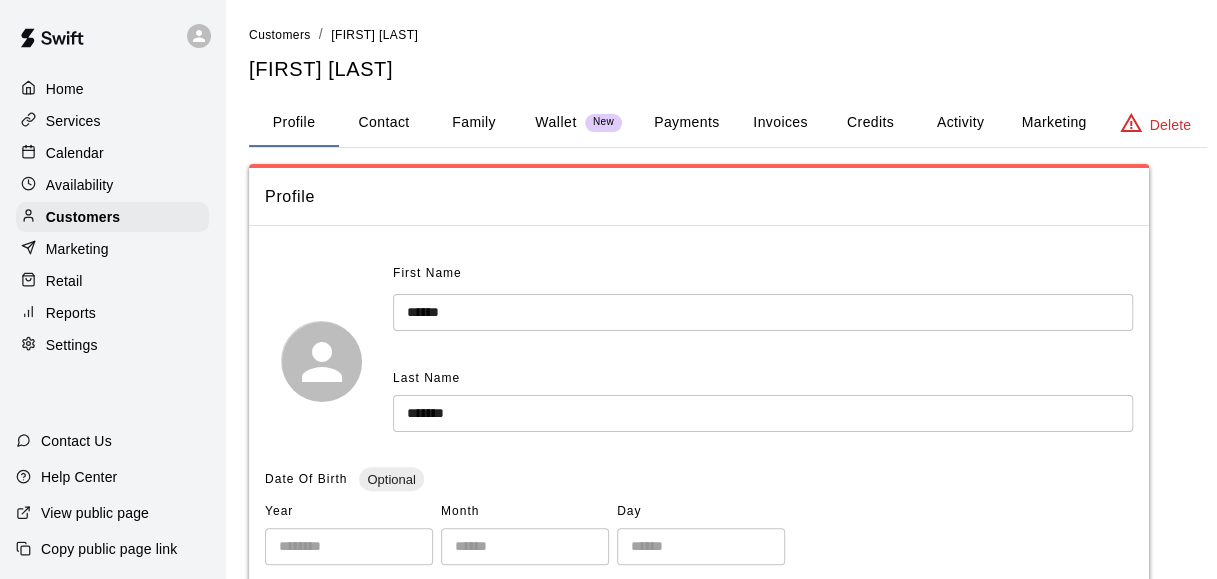 click on "Payments" at bounding box center (686, 123) 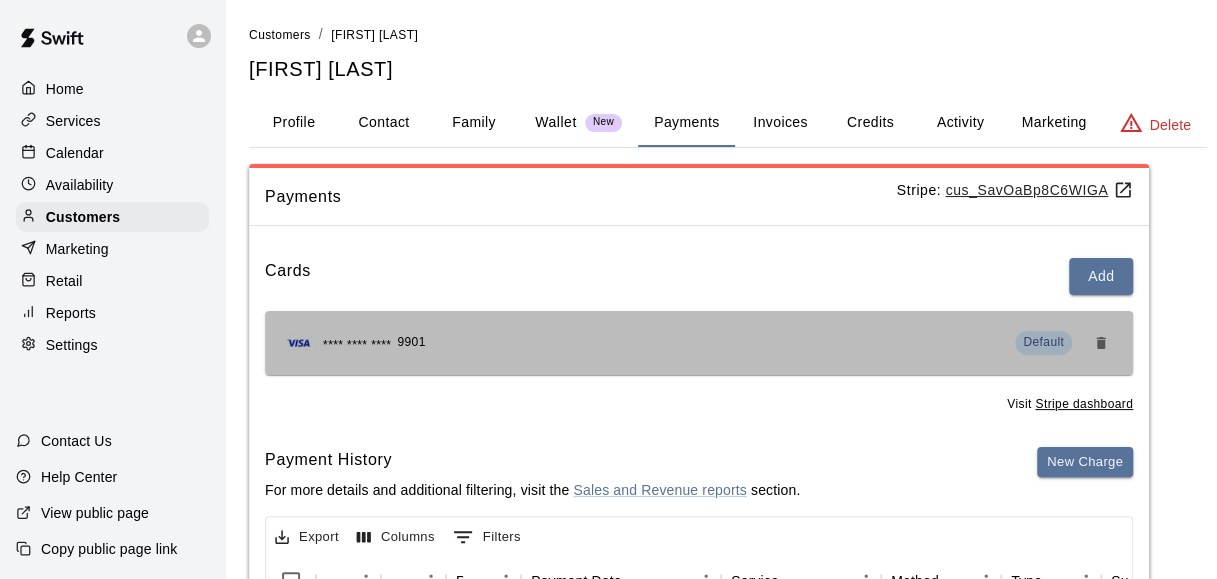 click on "**** **** **** [CARD_LAST_4] Default" at bounding box center (699, 343) 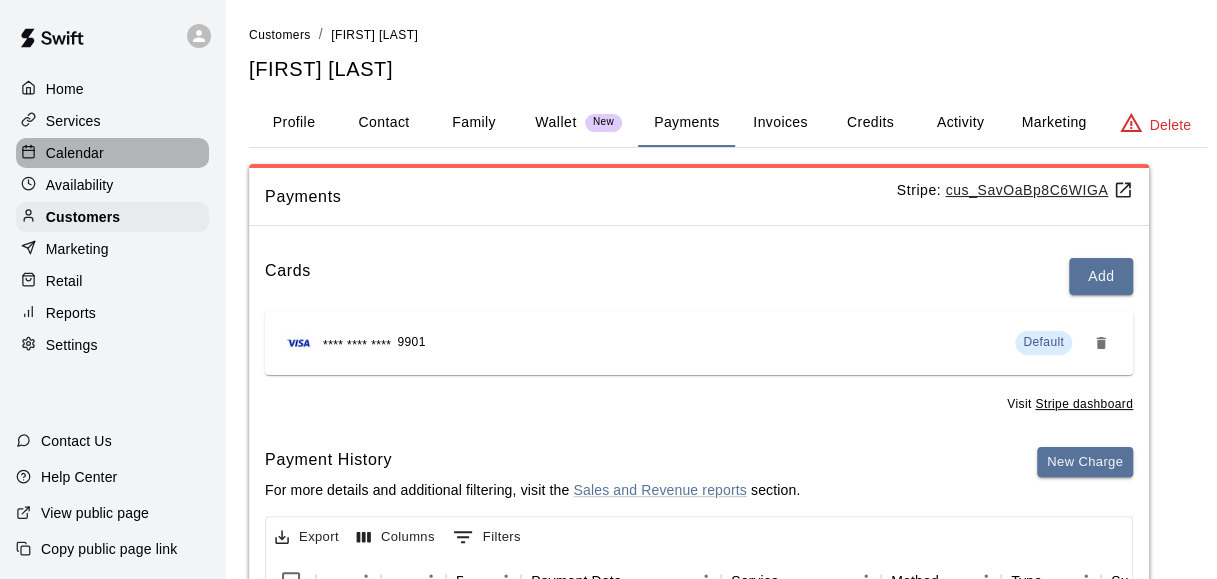 click on "Calendar" at bounding box center [75, 153] 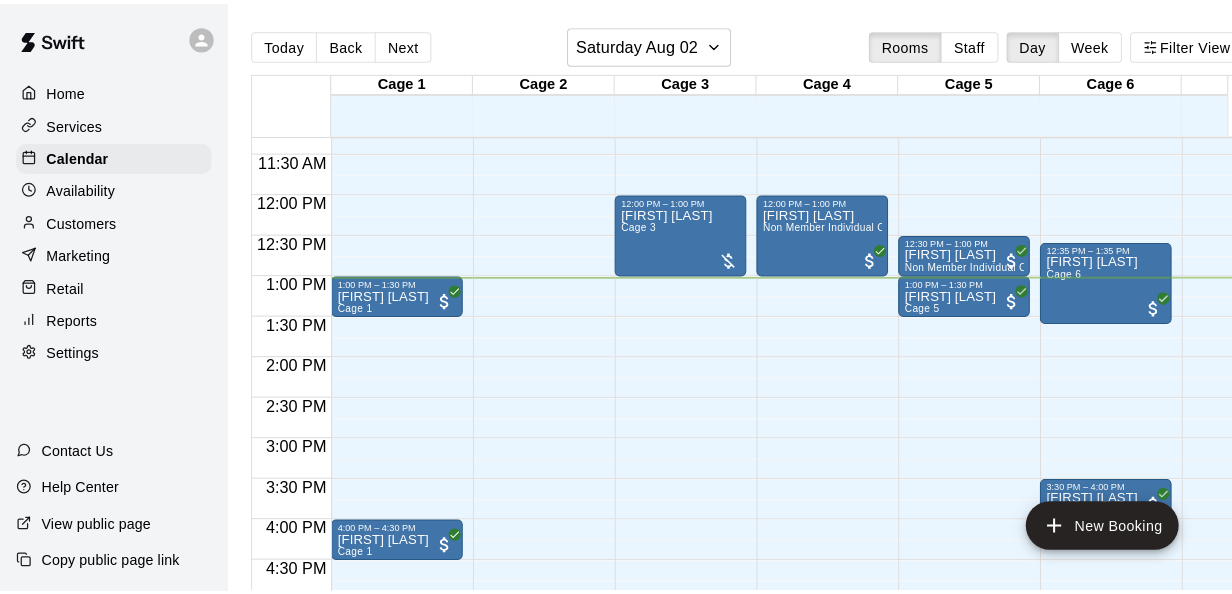 scroll, scrollTop: 898, scrollLeft: 0, axis: vertical 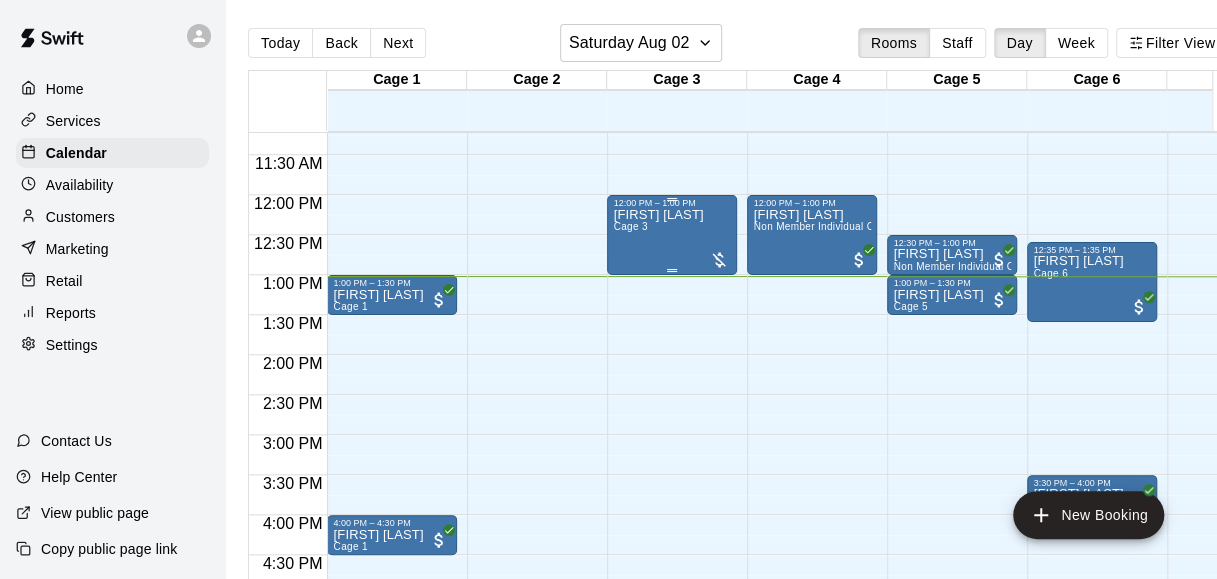 click on "[FIRST] [LAST] Cage 3" at bounding box center [658, 497] 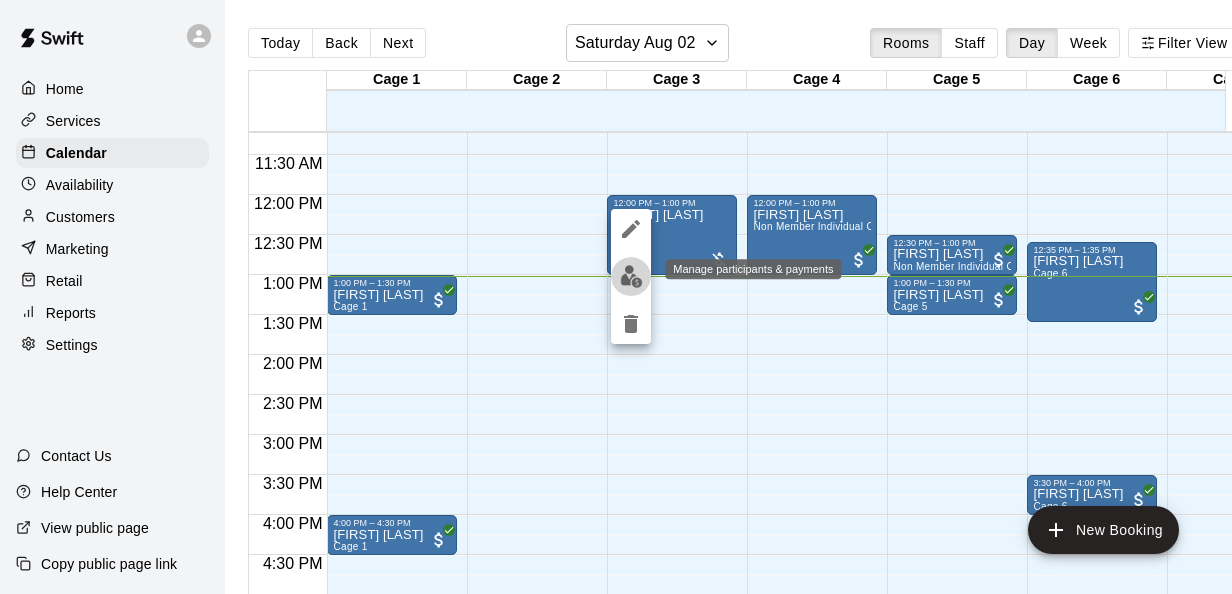 click at bounding box center [631, 276] 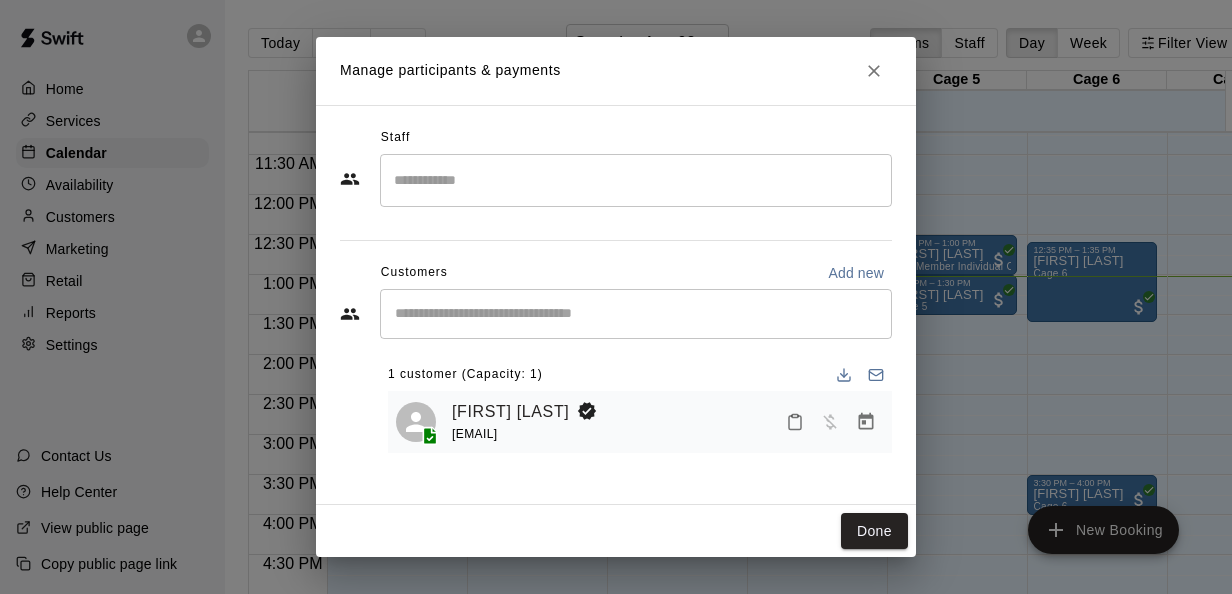 click on "[FIRST] [LAST] [EMAIL]" at bounding box center [668, 422] 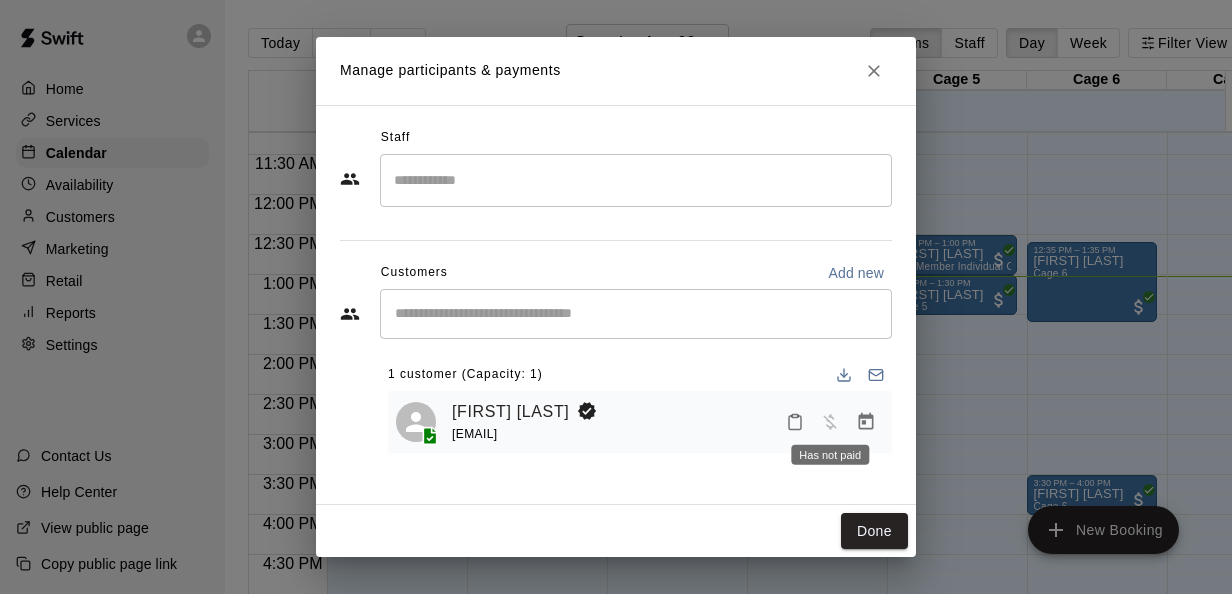 click at bounding box center (830, 420) 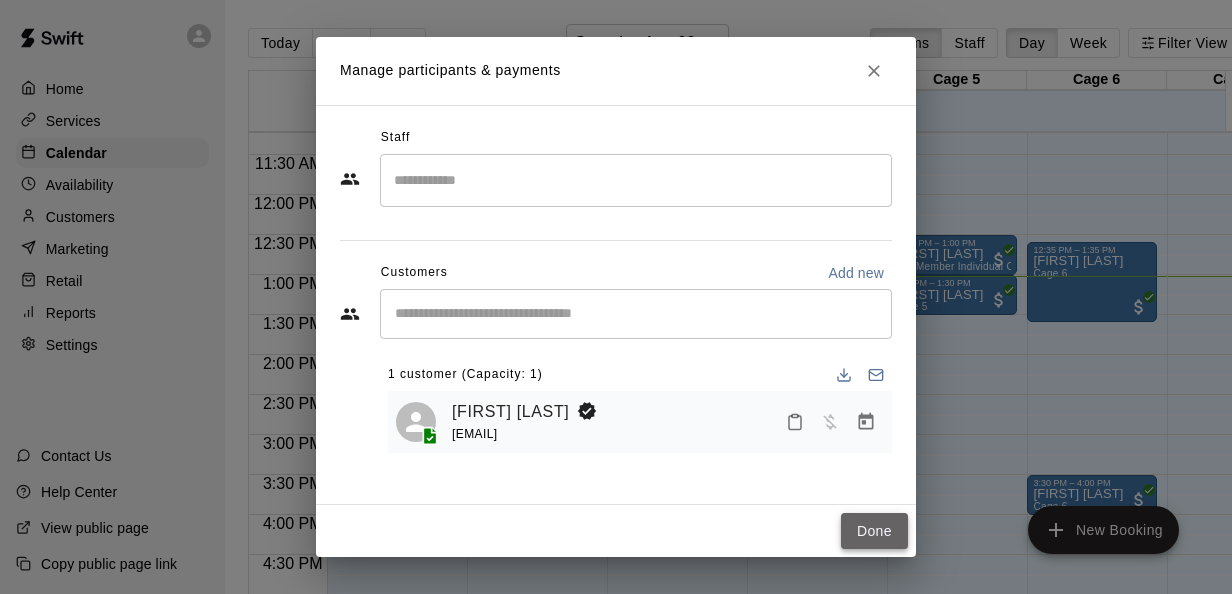 click on "Done" at bounding box center [874, 531] 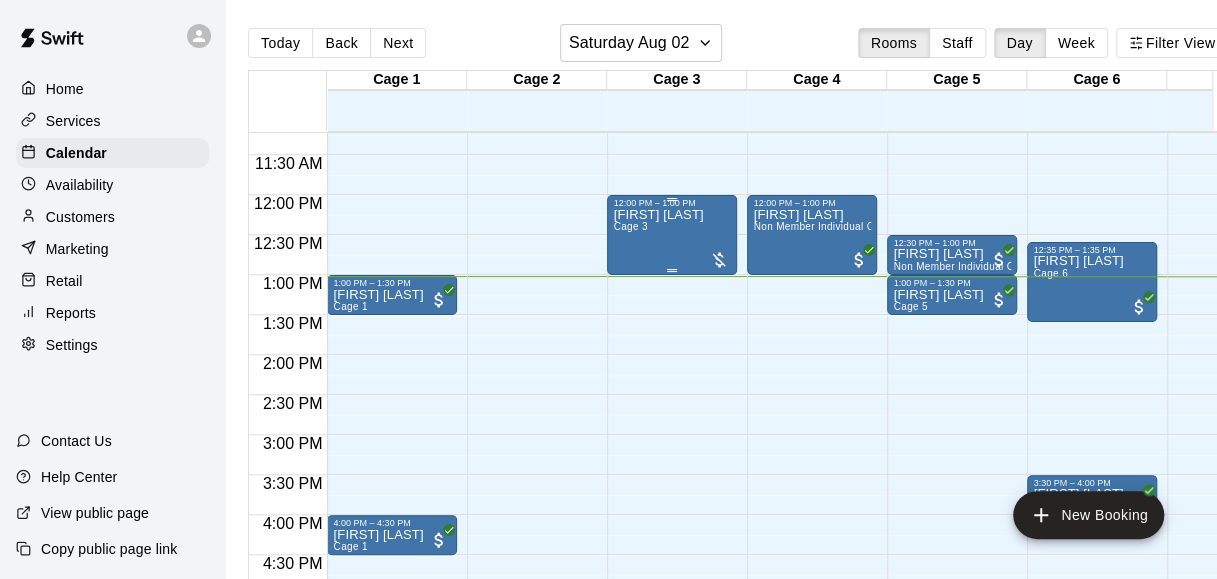 click on "[FIRST] [LAST] Cage 3" at bounding box center [658, 497] 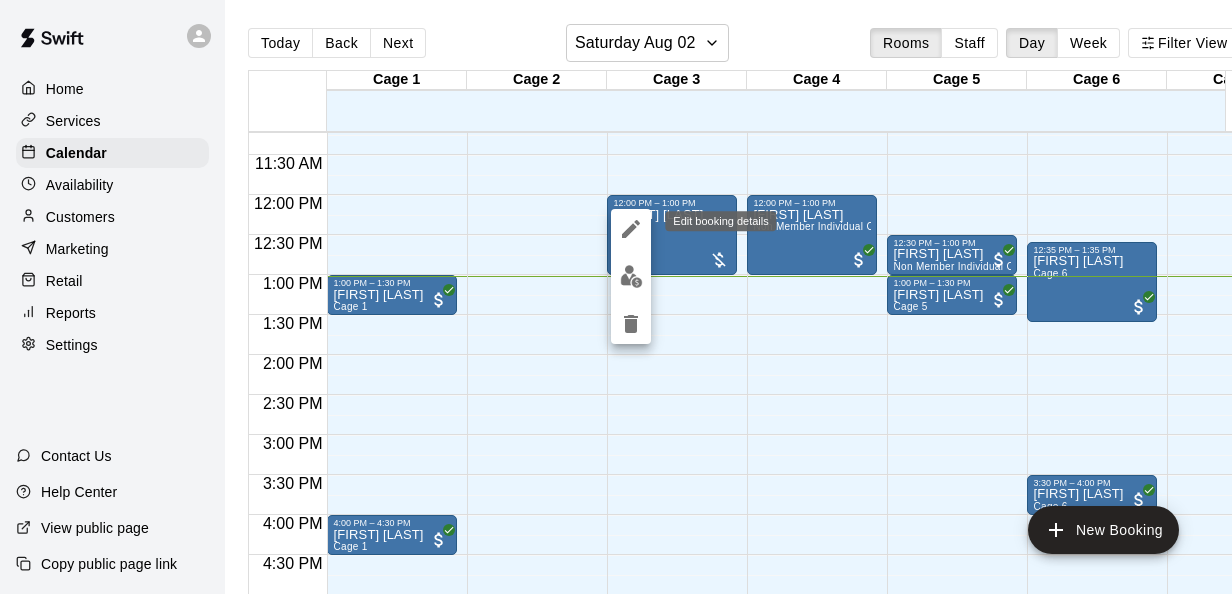 click 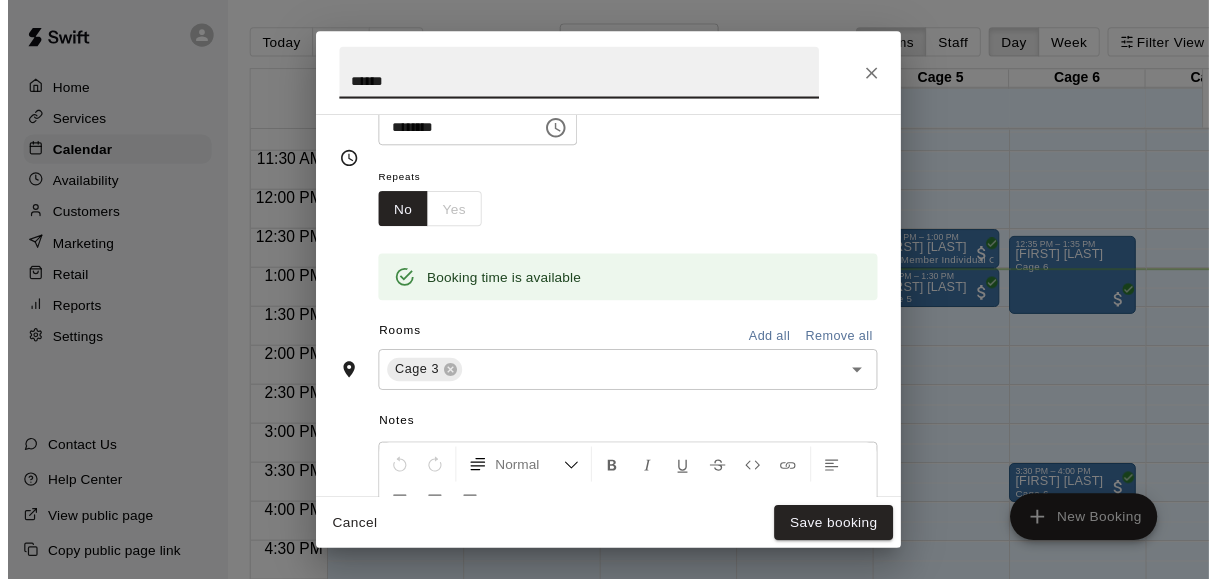 scroll, scrollTop: 306, scrollLeft: 0, axis: vertical 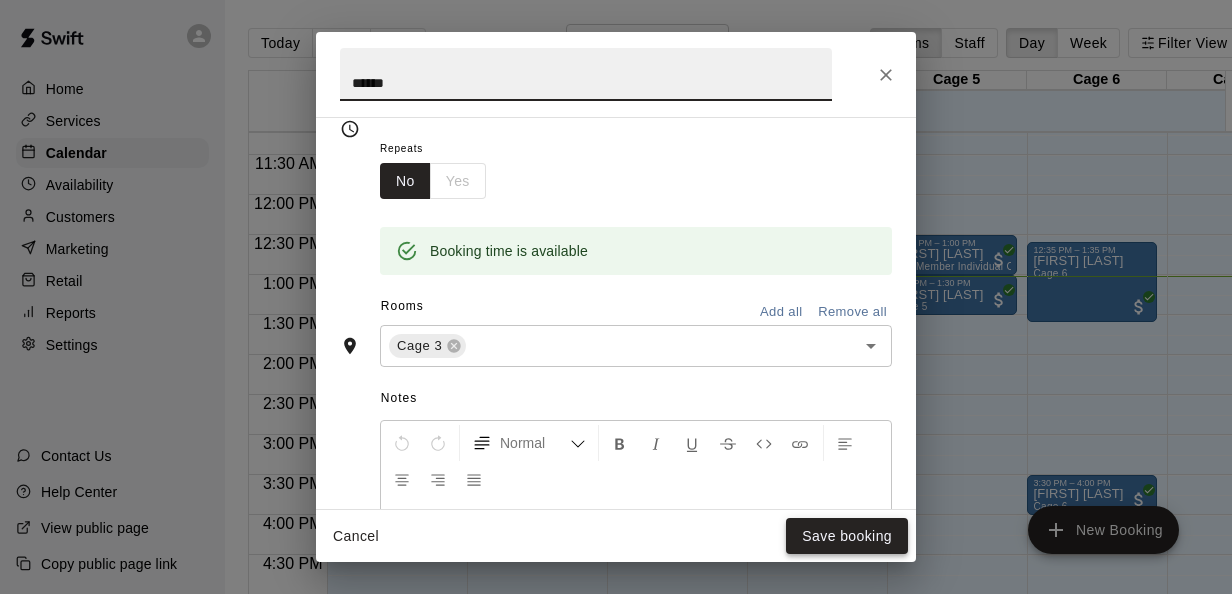 click on "Save booking" at bounding box center (847, 536) 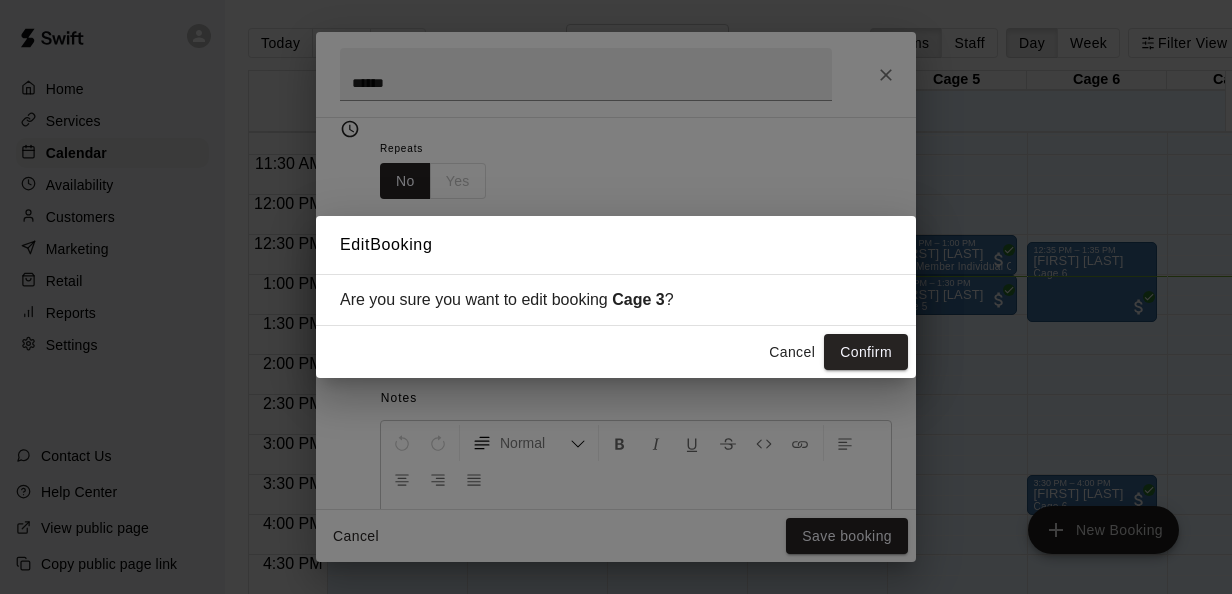 click on "Edit  Booking Are you sure you want to edit   booking   Cage 3 ? Cancel Confirm" at bounding box center [616, 297] 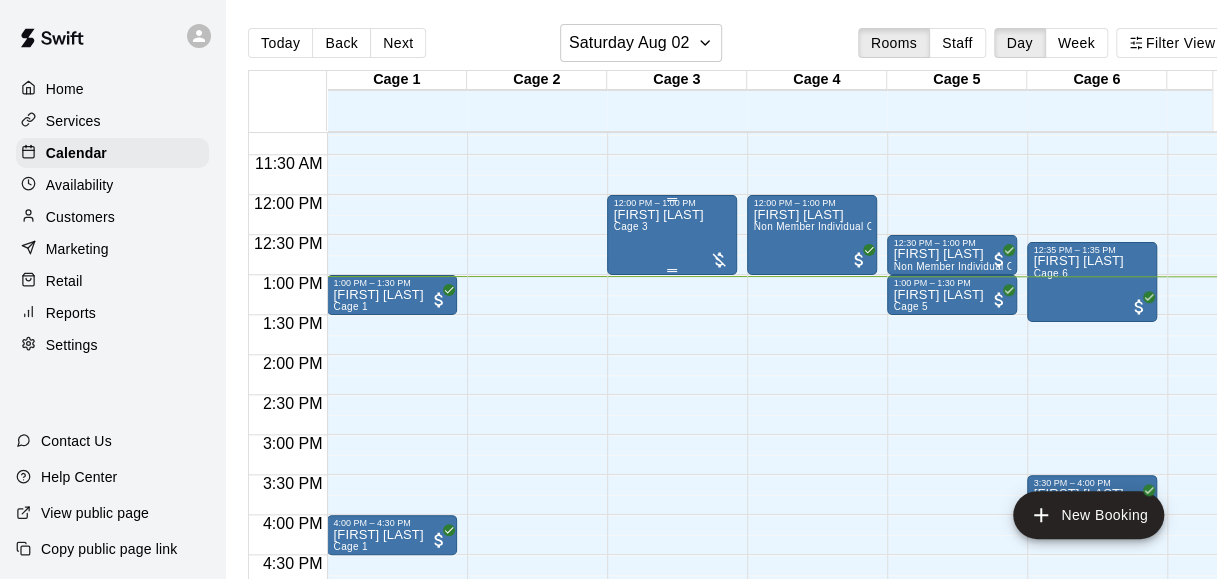 click on "[FIRST] [LAST] Cage 3" at bounding box center (672, 497) 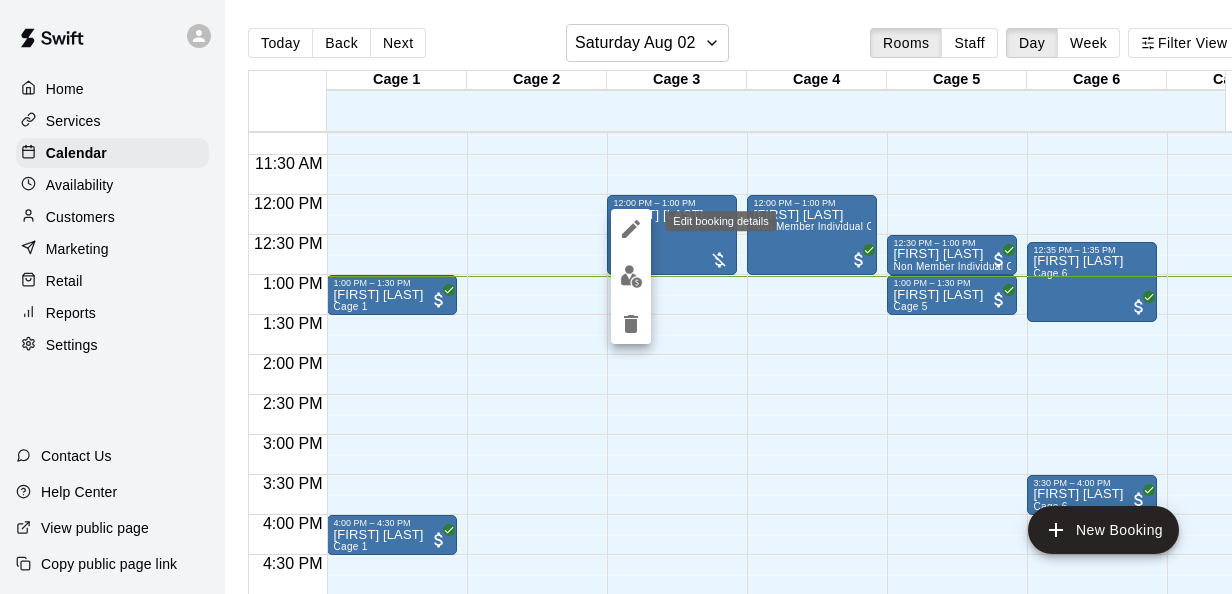 click 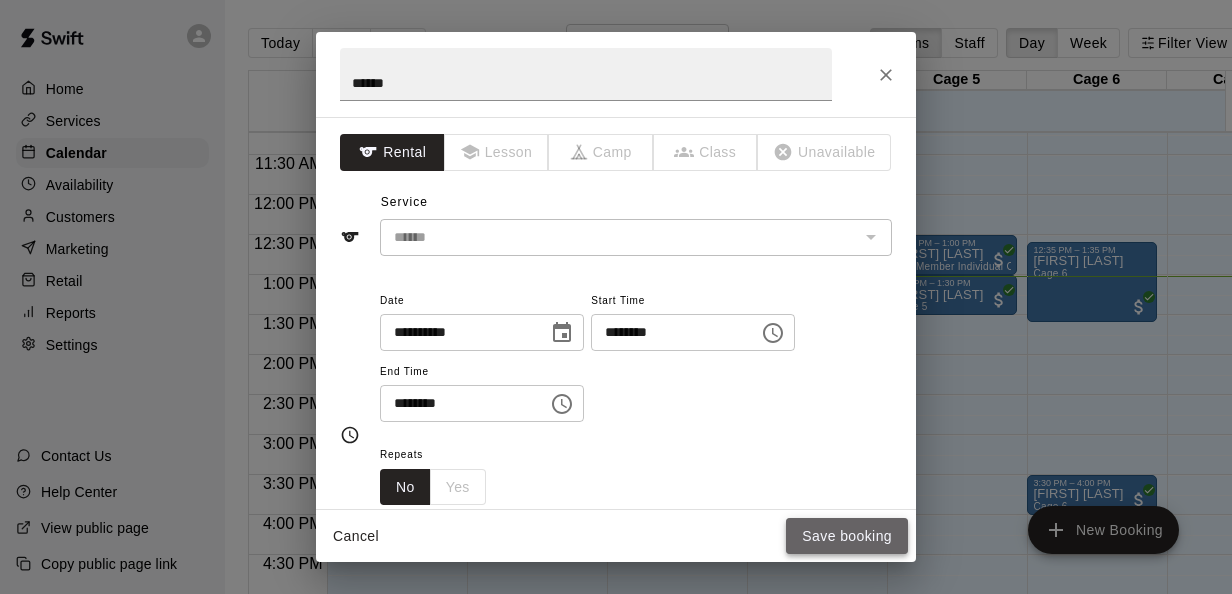click on "Save booking" at bounding box center [847, 536] 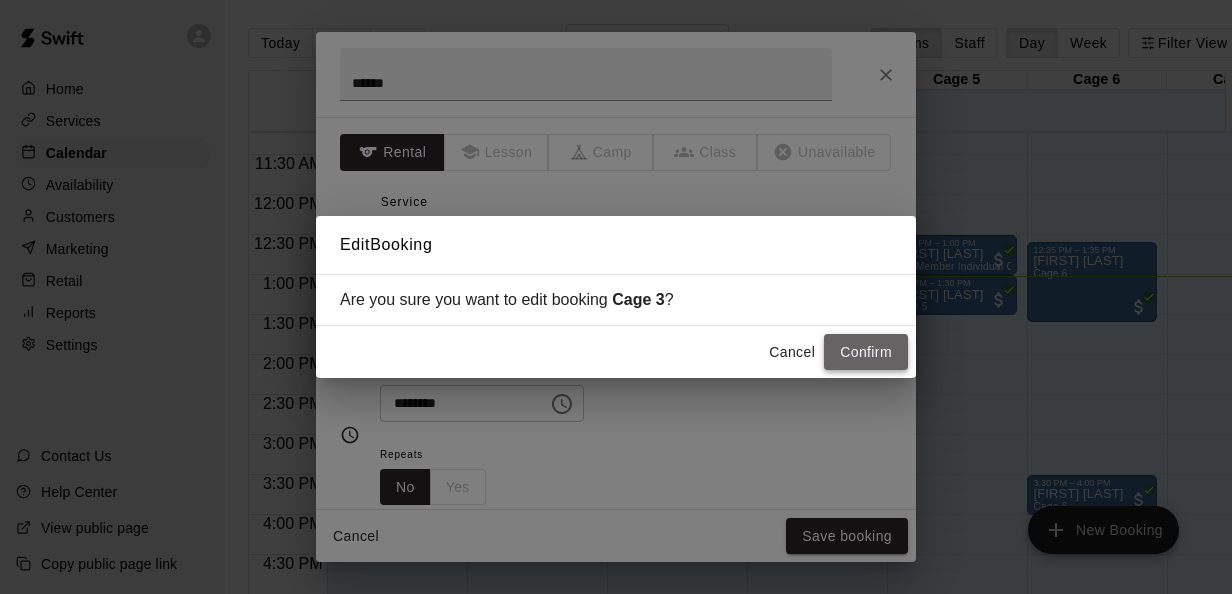 click on "Confirm" at bounding box center [866, 352] 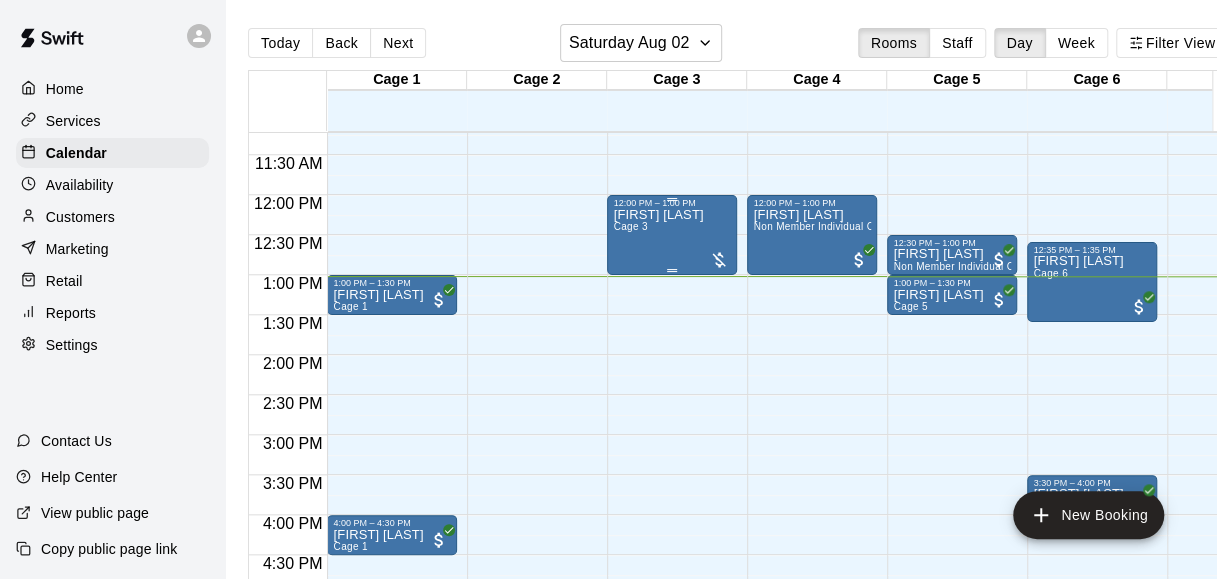 click on "[FIRST] [LAST] Cage 3" at bounding box center [658, 497] 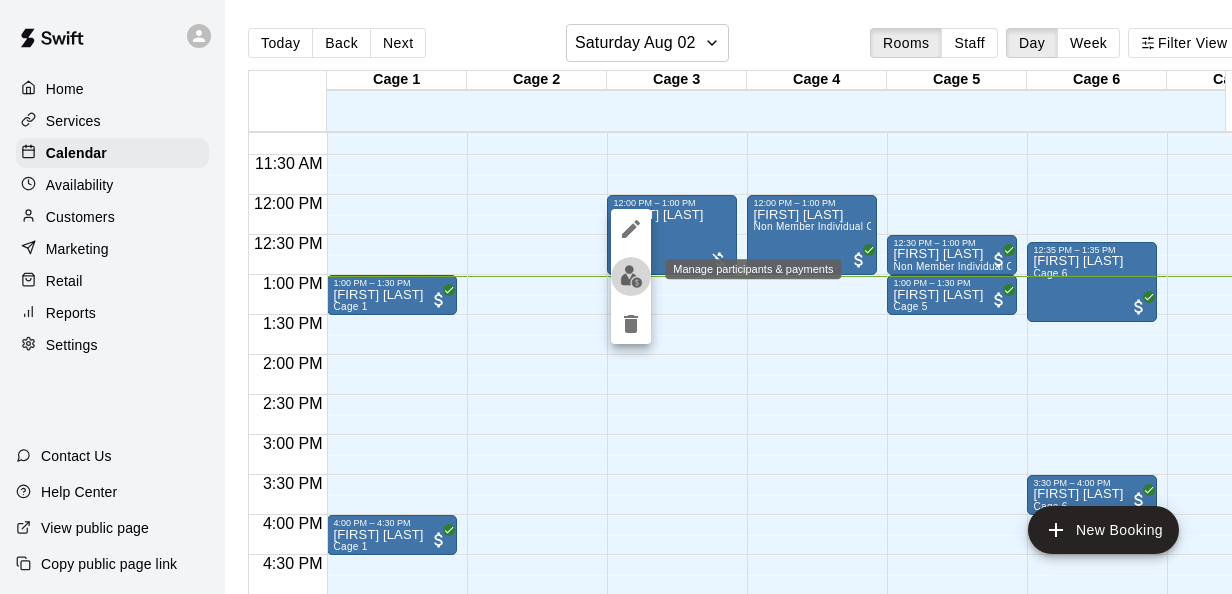 click at bounding box center (631, 276) 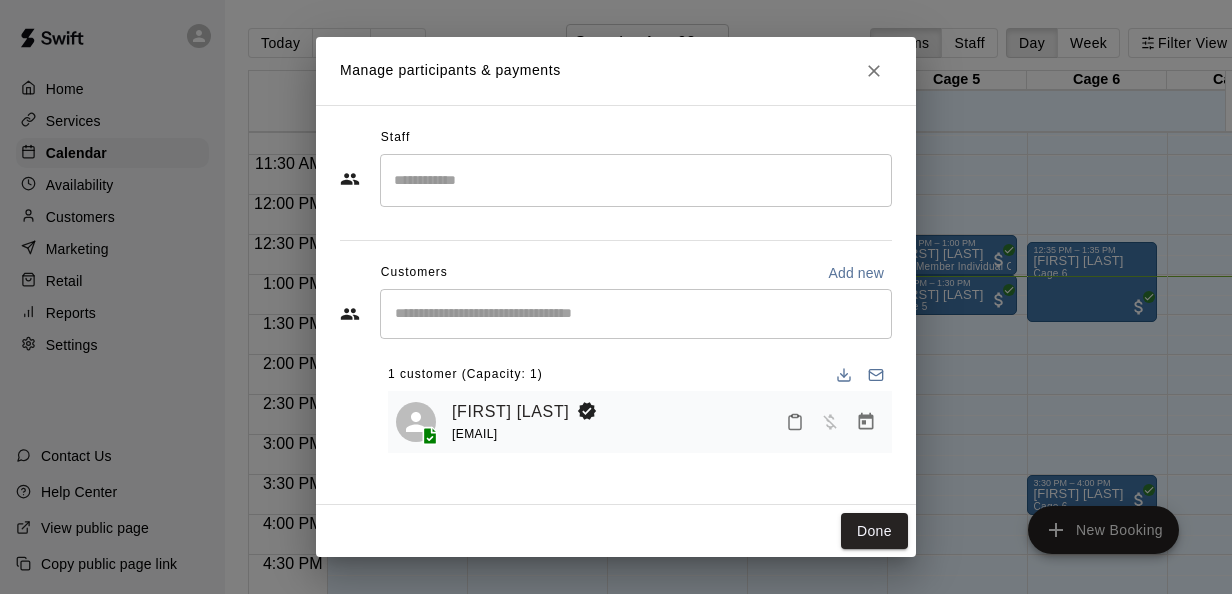 click on "[EMAIL]" at bounding box center (528, 434) 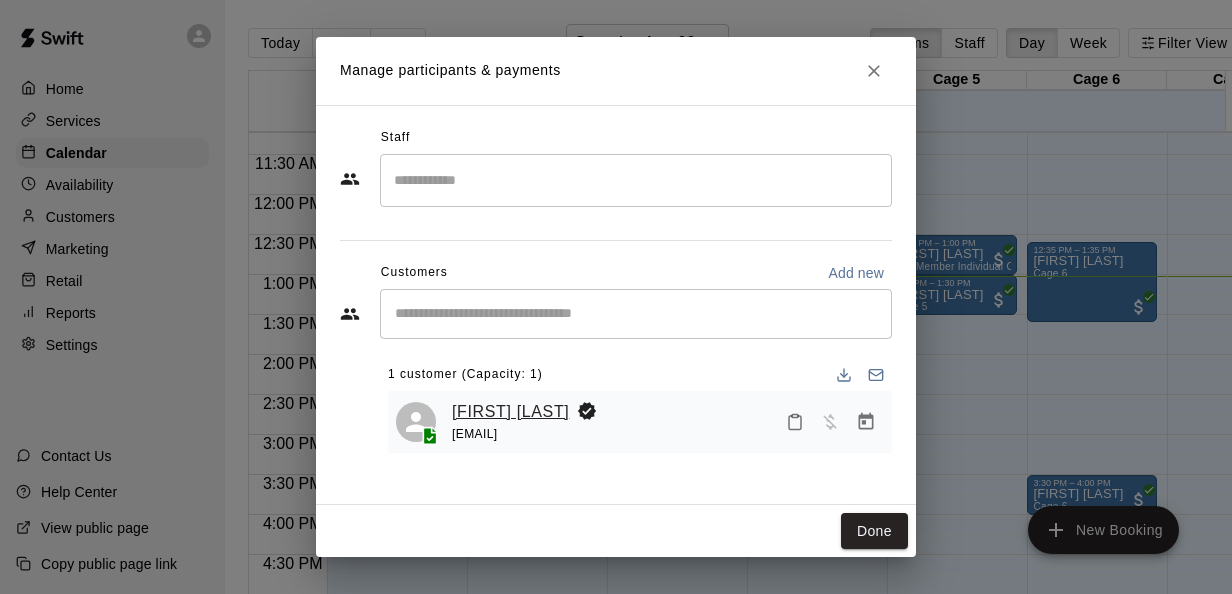 click on "[FIRST] [LAST]" at bounding box center [510, 412] 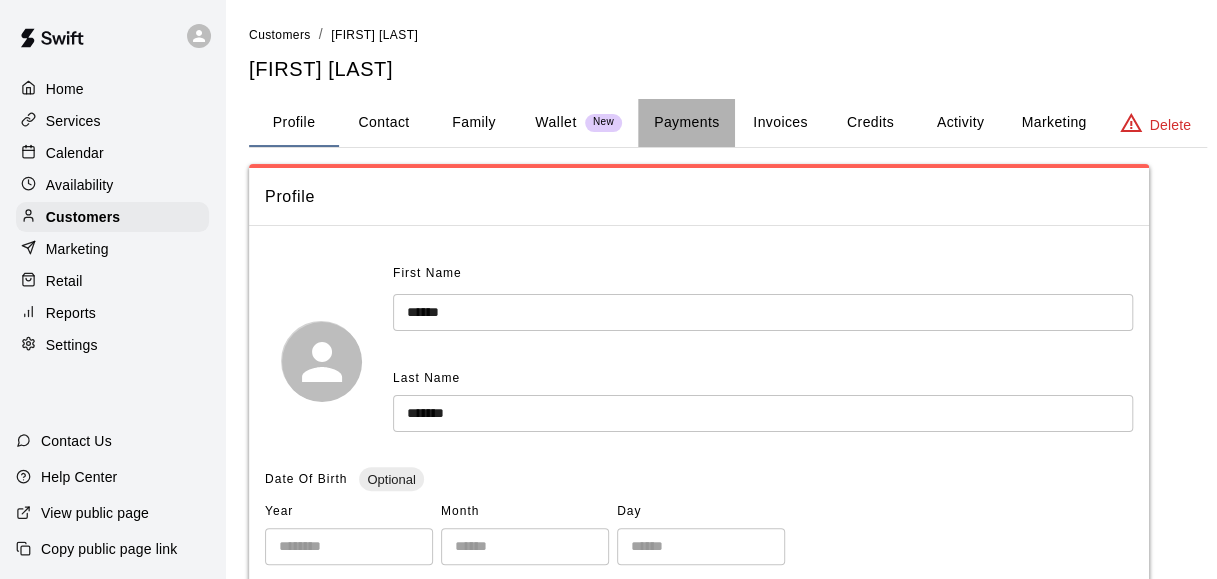 click on "Payments" at bounding box center [686, 123] 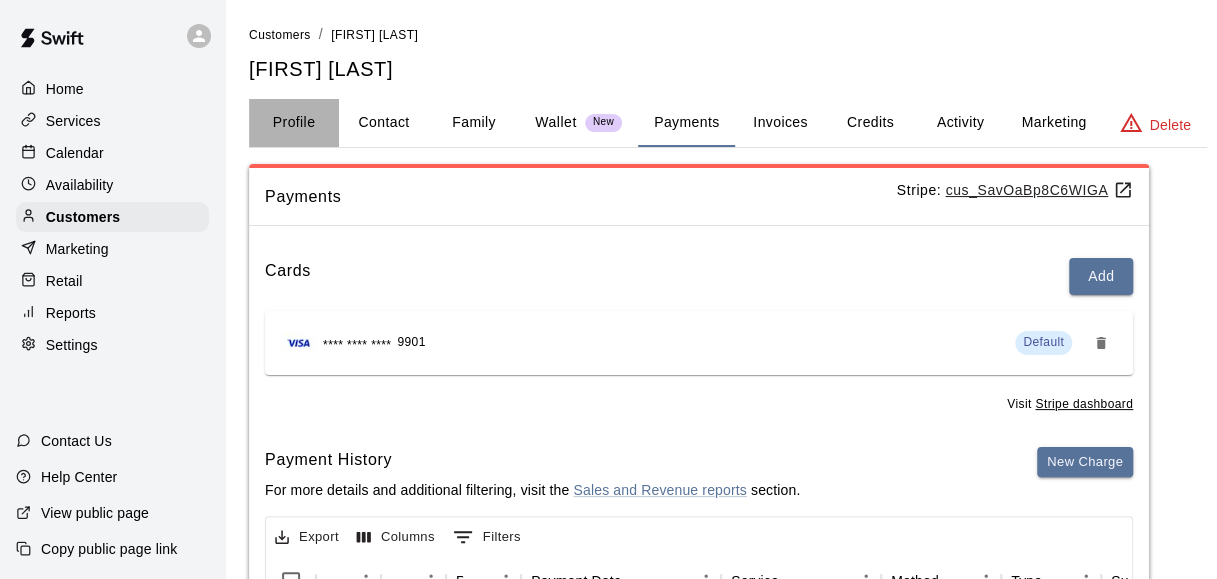 click on "Profile" at bounding box center (294, 123) 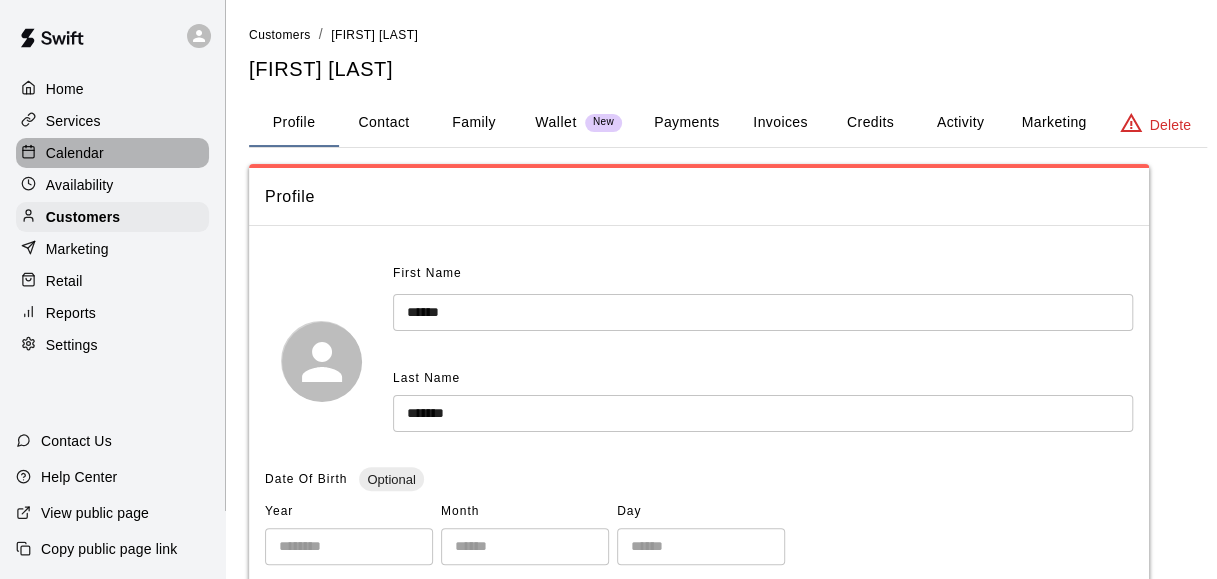 click on "Calendar" at bounding box center [75, 153] 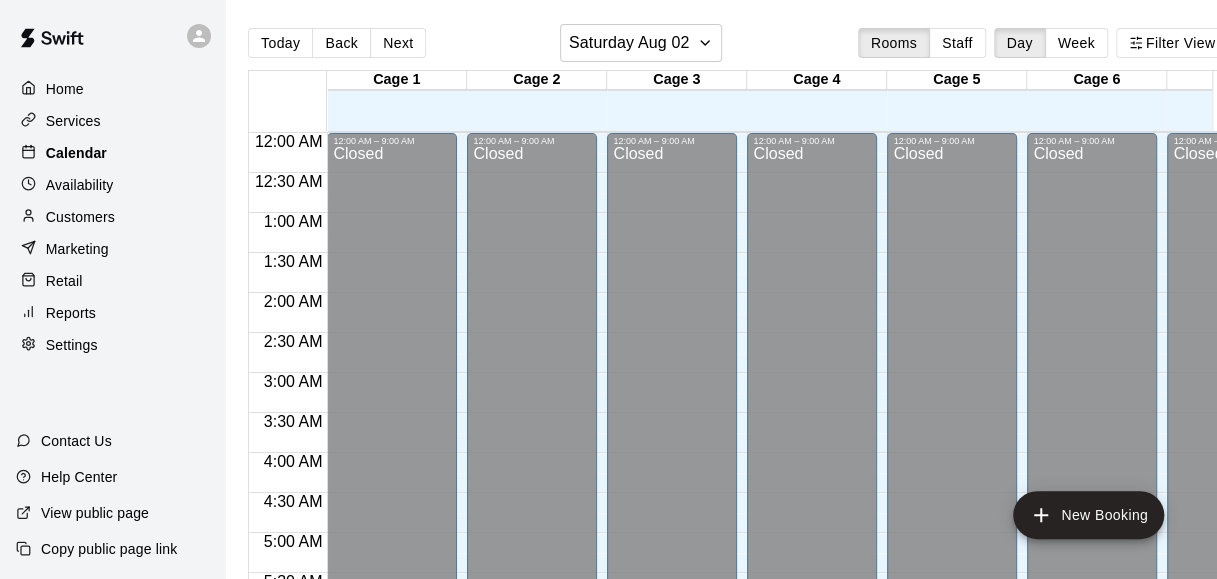 scroll, scrollTop: 1043, scrollLeft: 0, axis: vertical 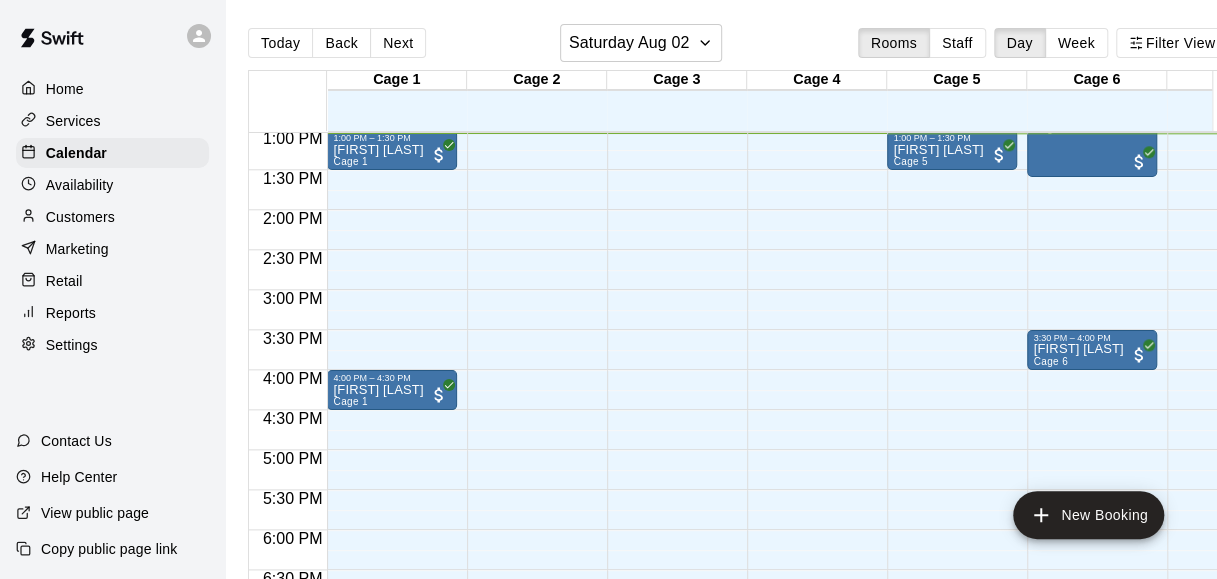 click on "Retail" at bounding box center (112, 281) 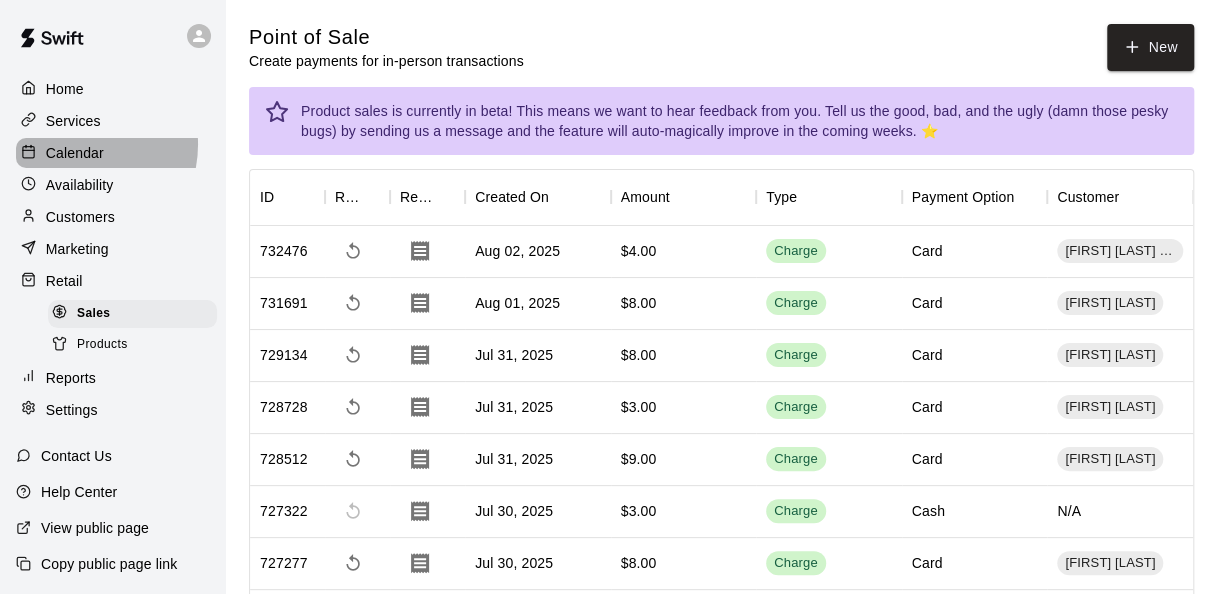 click on "Calendar" at bounding box center (75, 153) 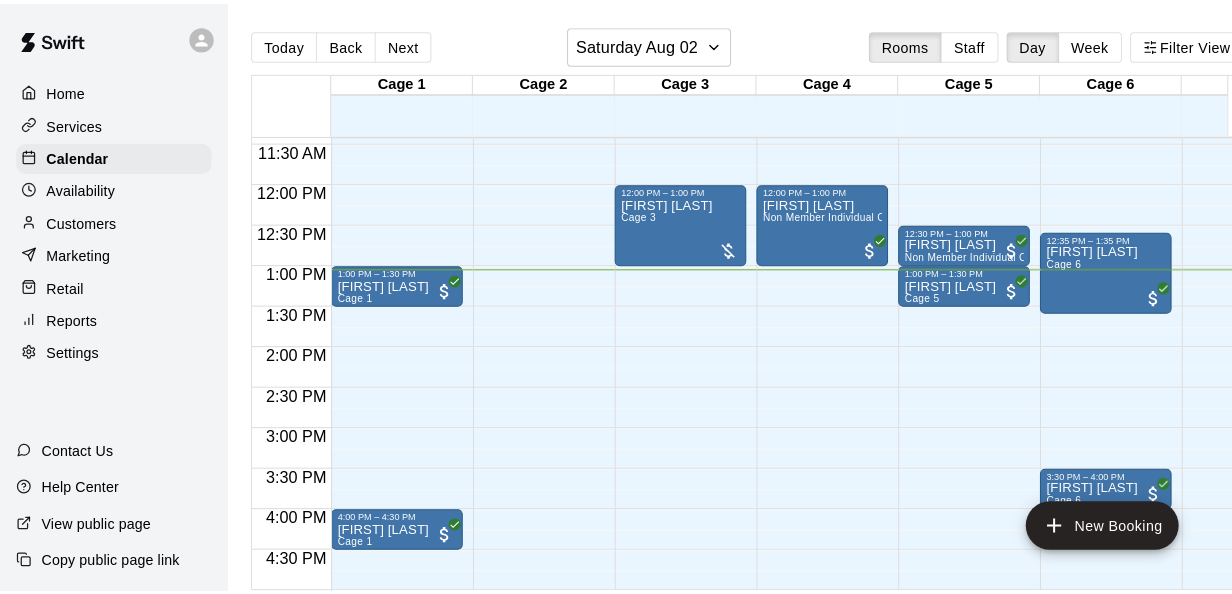 scroll, scrollTop: 912, scrollLeft: 0, axis: vertical 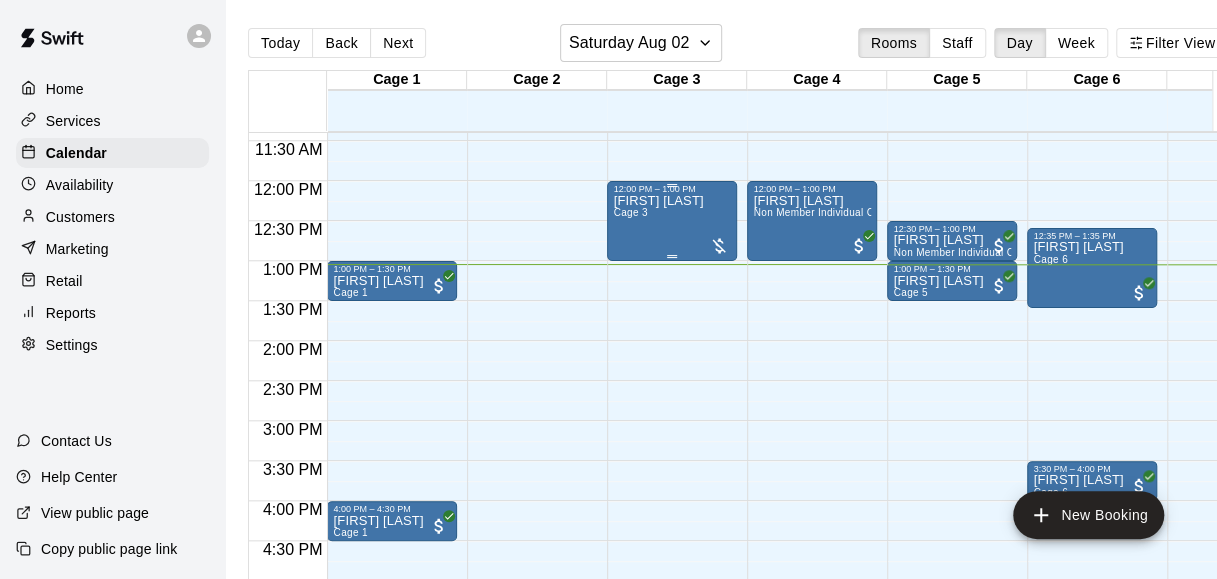 click on "[FIRST] [LAST] Cage 3" at bounding box center (658, 483) 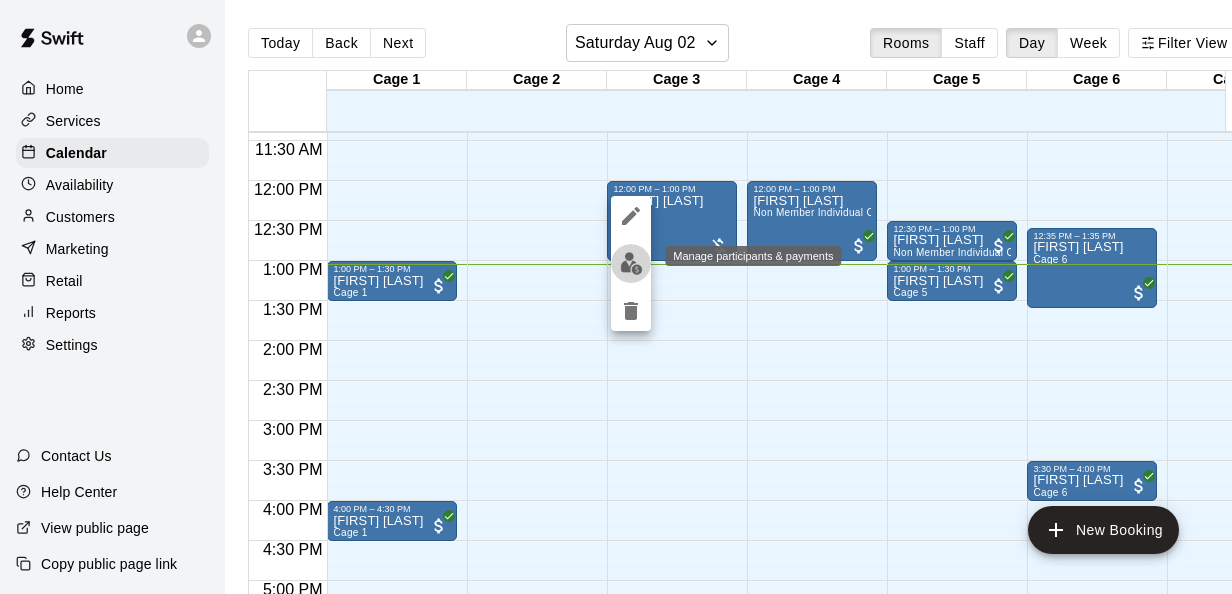 click at bounding box center [631, 263] 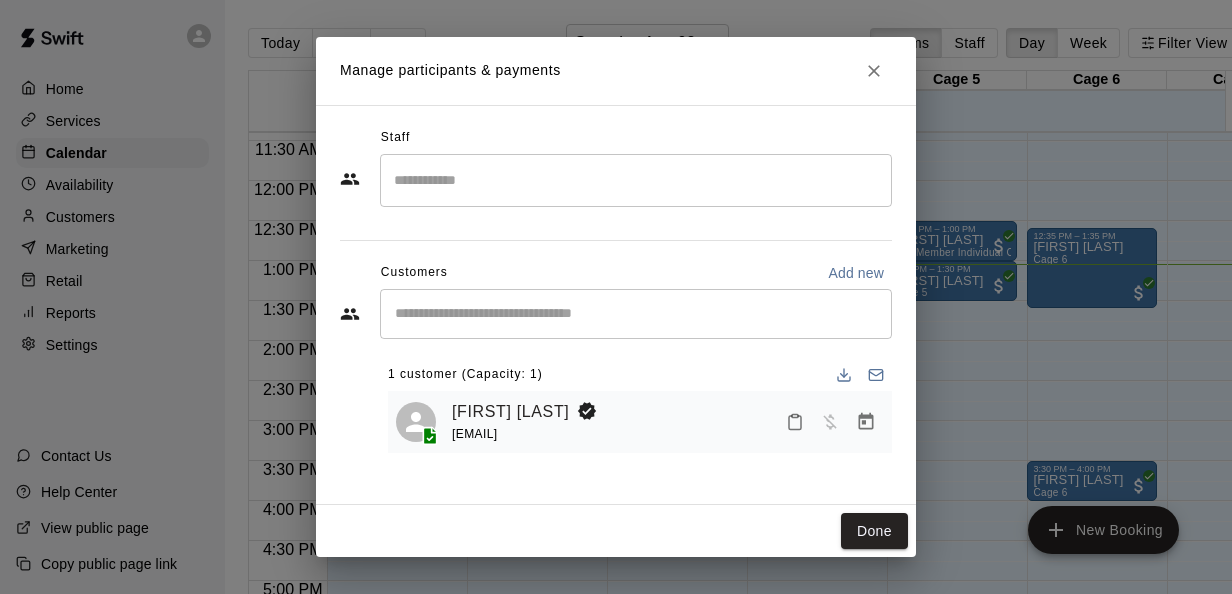 click on "1   customer (Capacity: 1)" at bounding box center (465, 375) 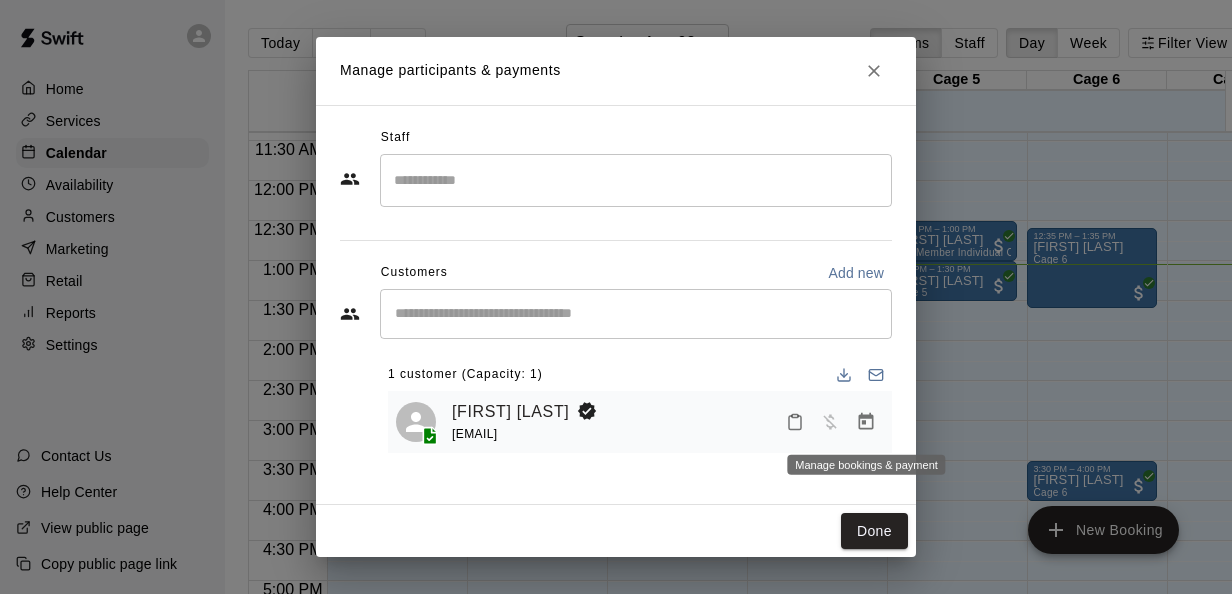 click 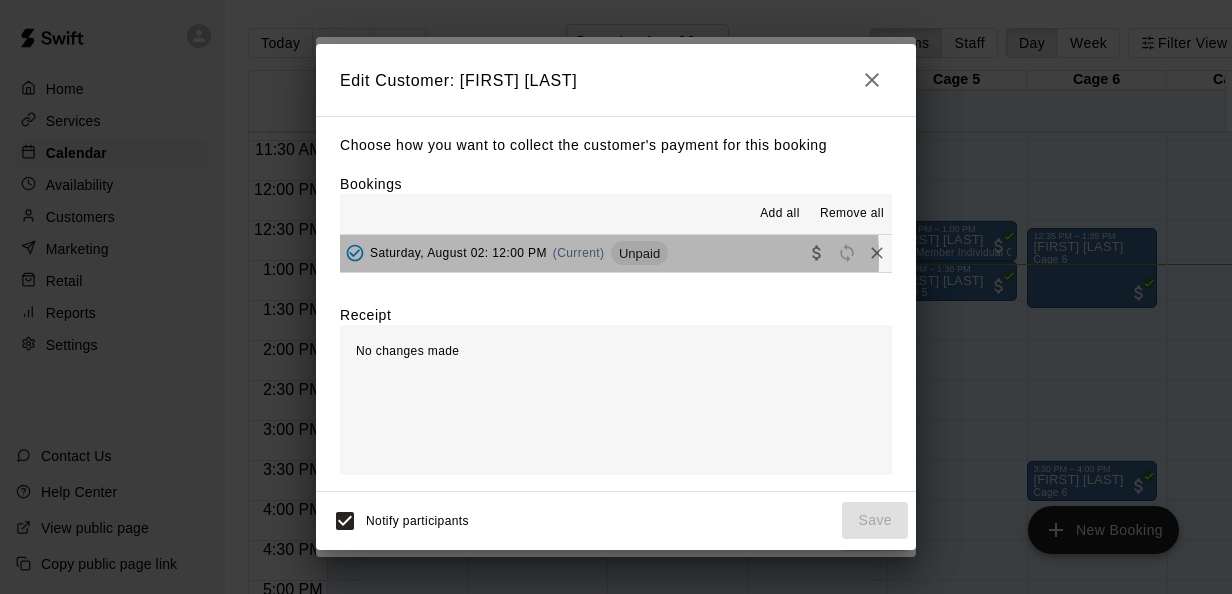 click on "(Current)" at bounding box center [579, 253] 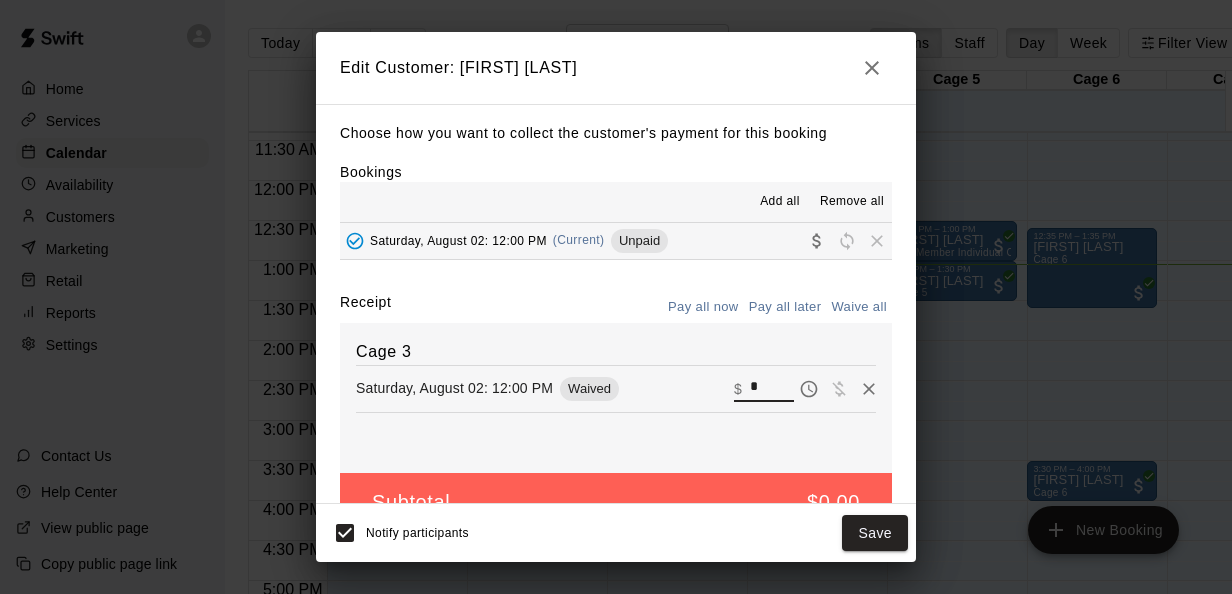 click on "*" at bounding box center [772, 388] 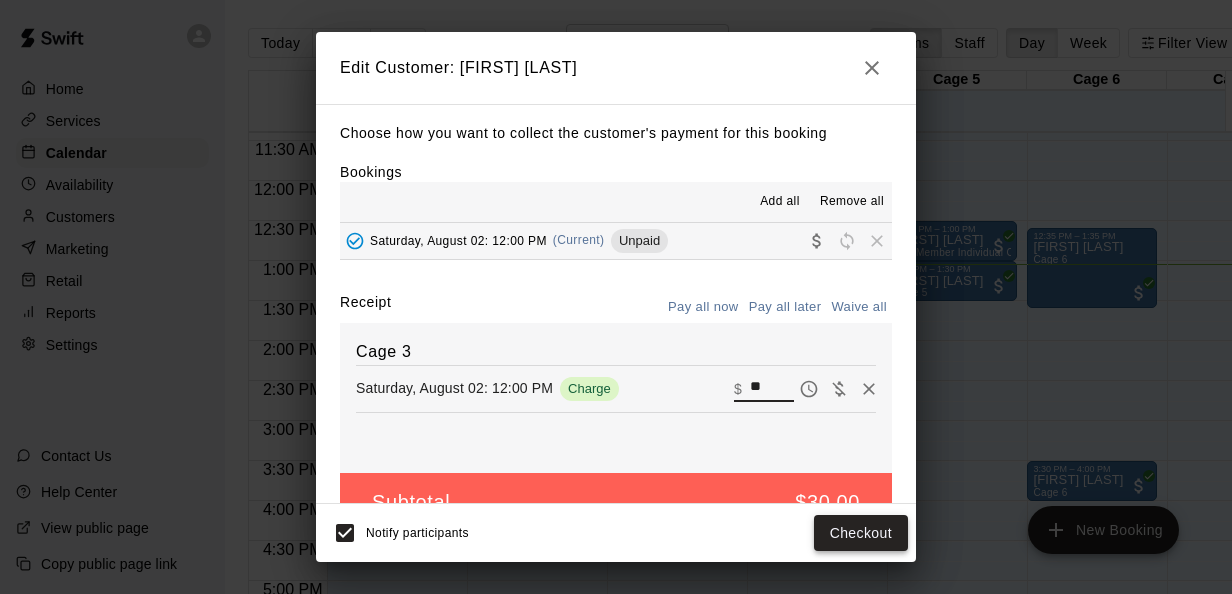 type on "**" 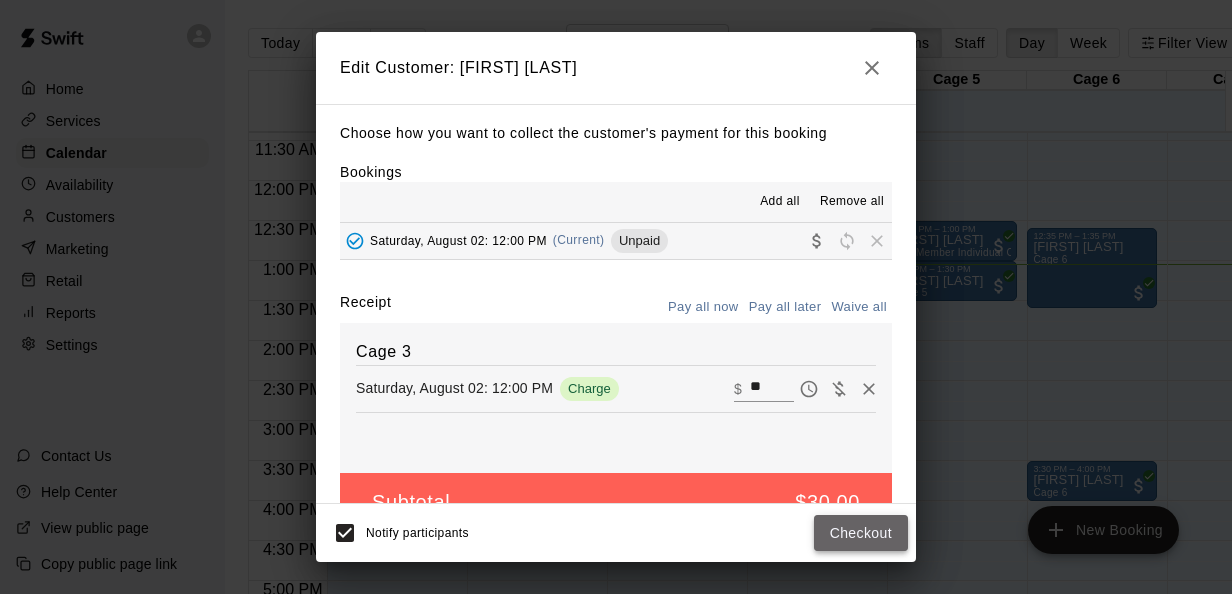 click on "Checkout" at bounding box center (861, 533) 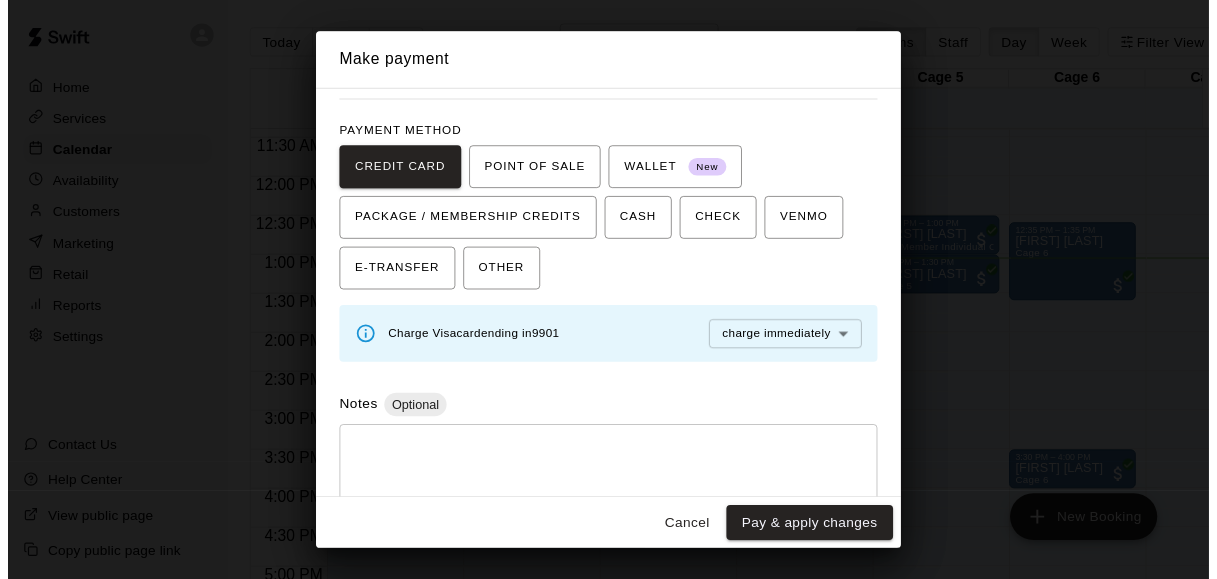 scroll, scrollTop: 123, scrollLeft: 0, axis: vertical 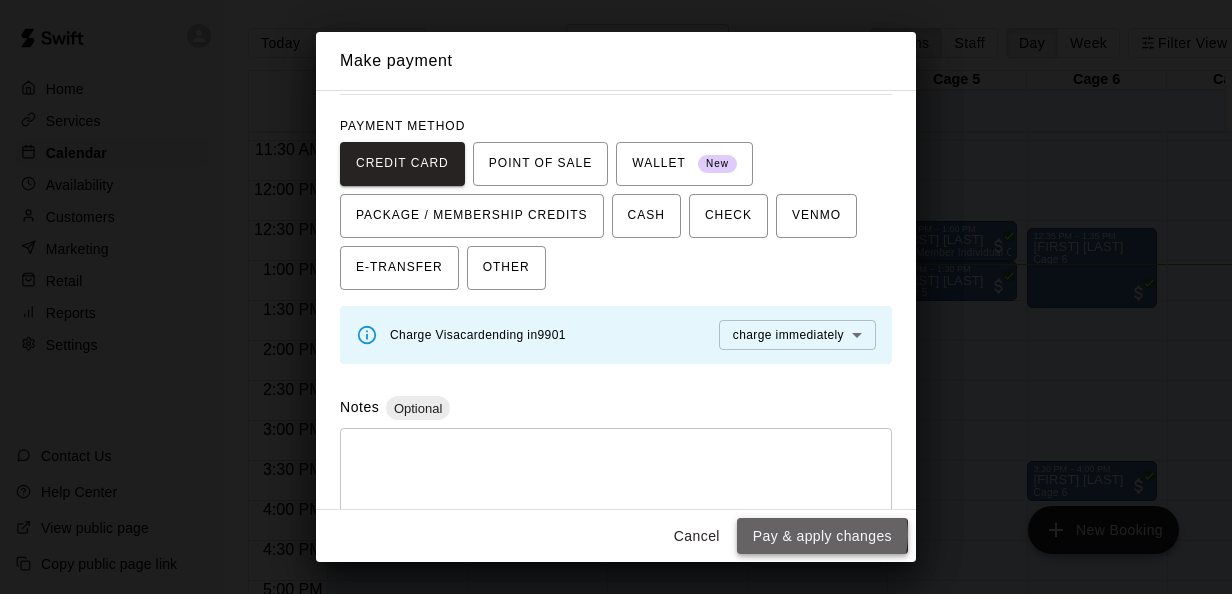 click on "Pay & apply changes" at bounding box center [822, 536] 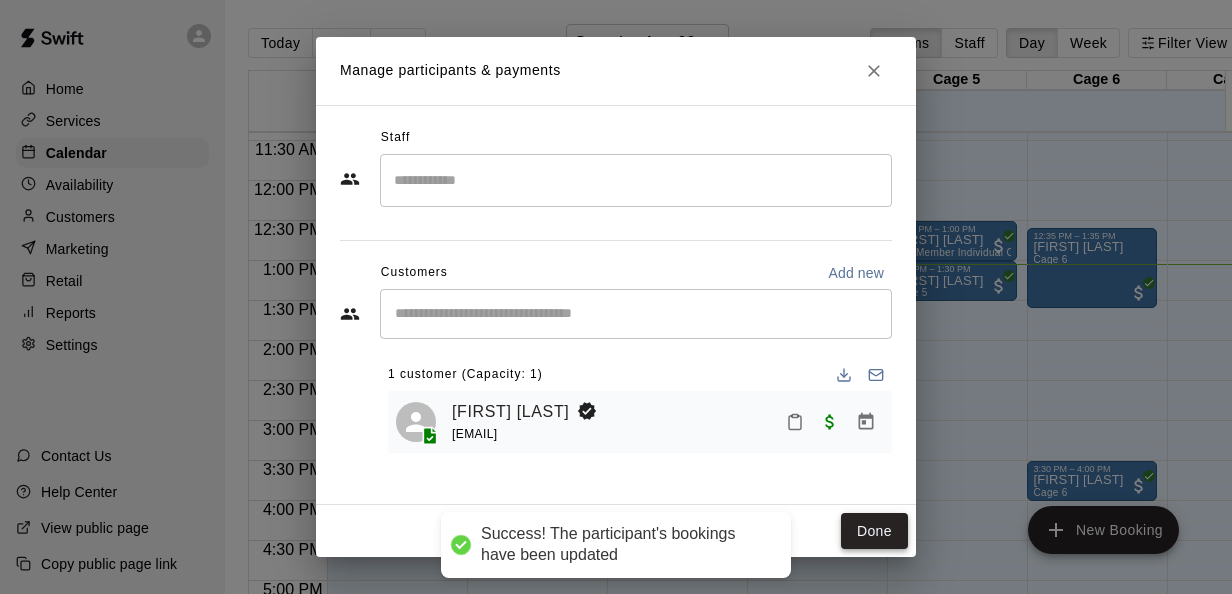 click on "Done" at bounding box center [874, 531] 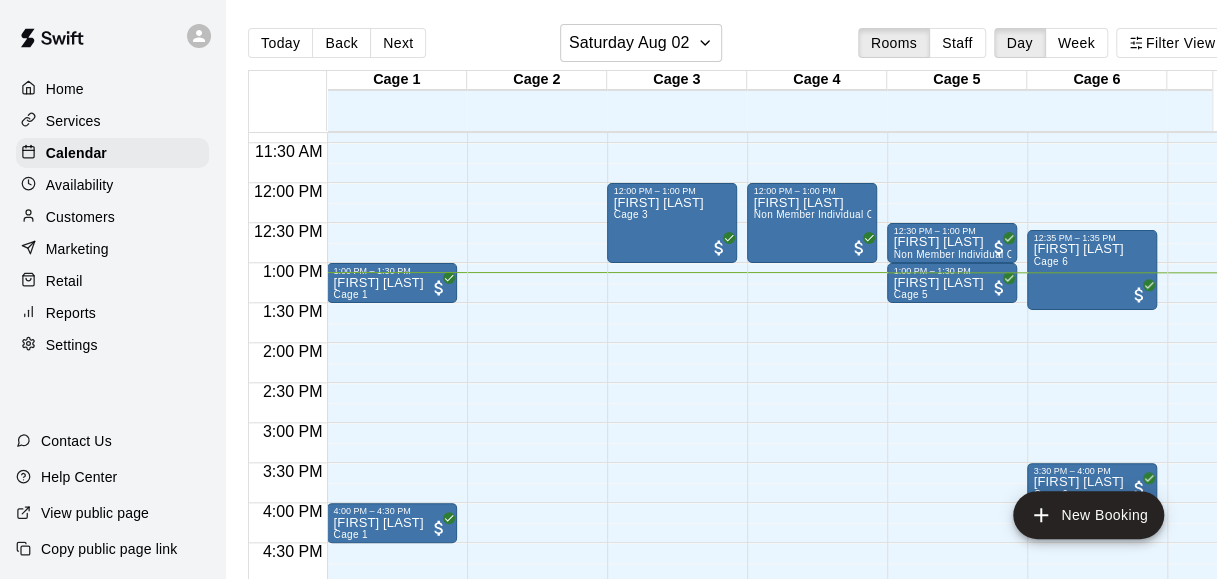 scroll, scrollTop: 910, scrollLeft: 30, axis: both 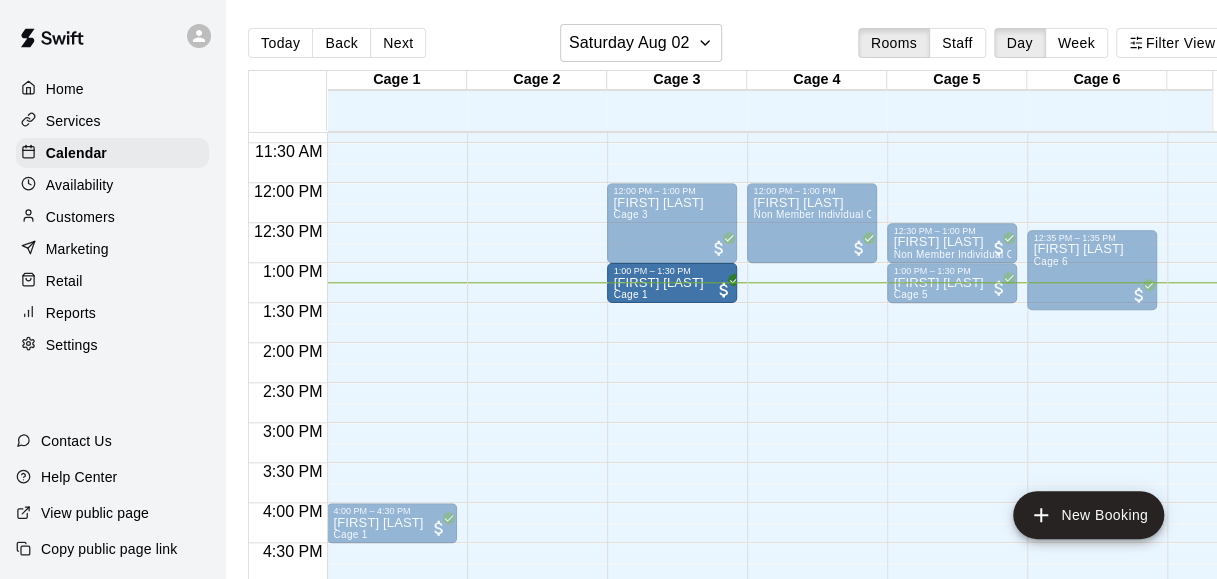 drag, startPoint x: 357, startPoint y: 286, endPoint x: 660, endPoint y: 291, distance: 303.04126 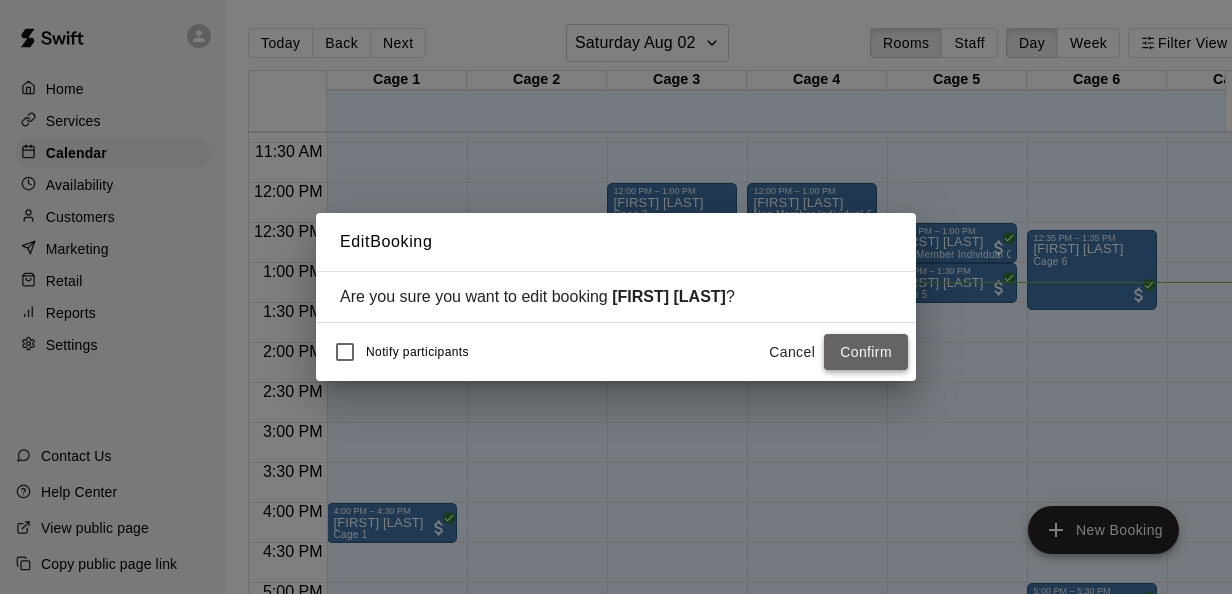 click on "Confirm" at bounding box center [866, 352] 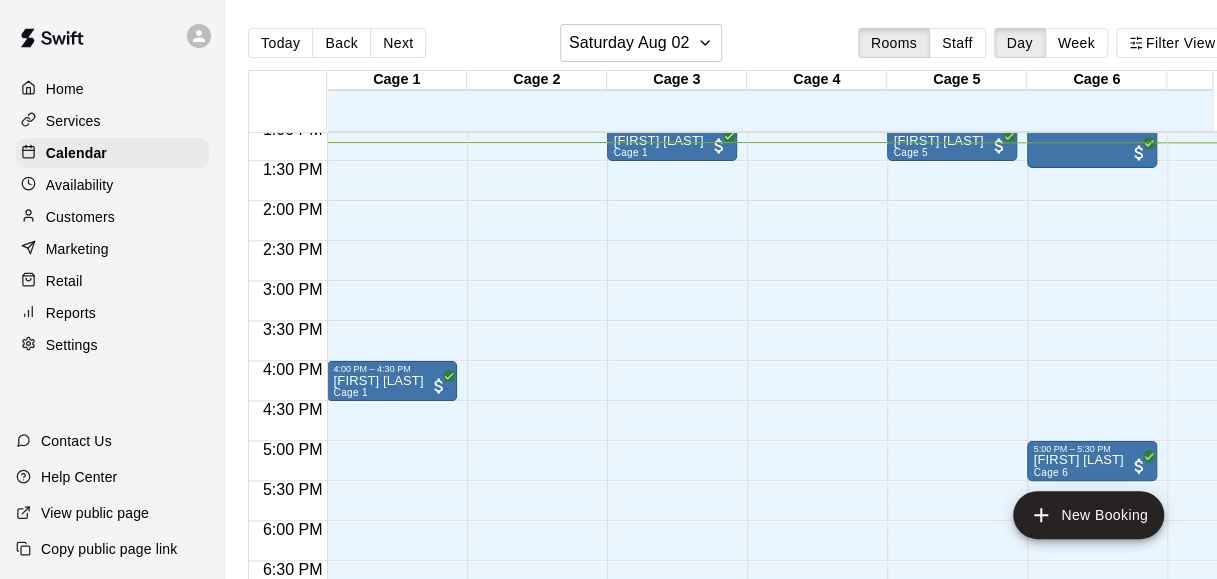 scroll, scrollTop: 1052, scrollLeft: 80, axis: both 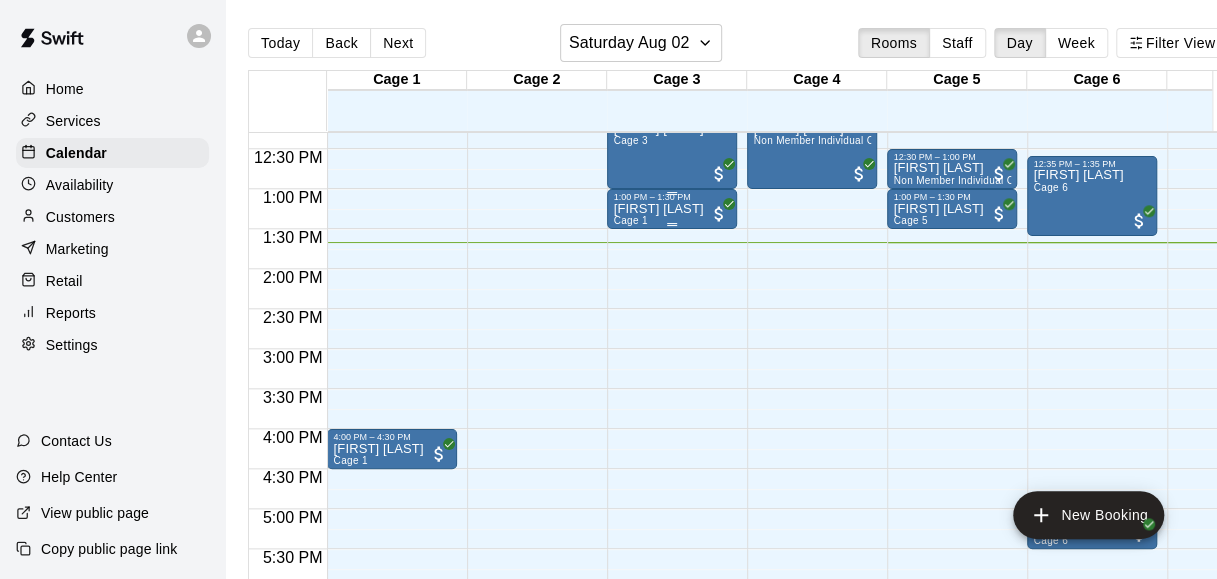 click on "1:00 PM – 1:30 PM" at bounding box center (672, 197) 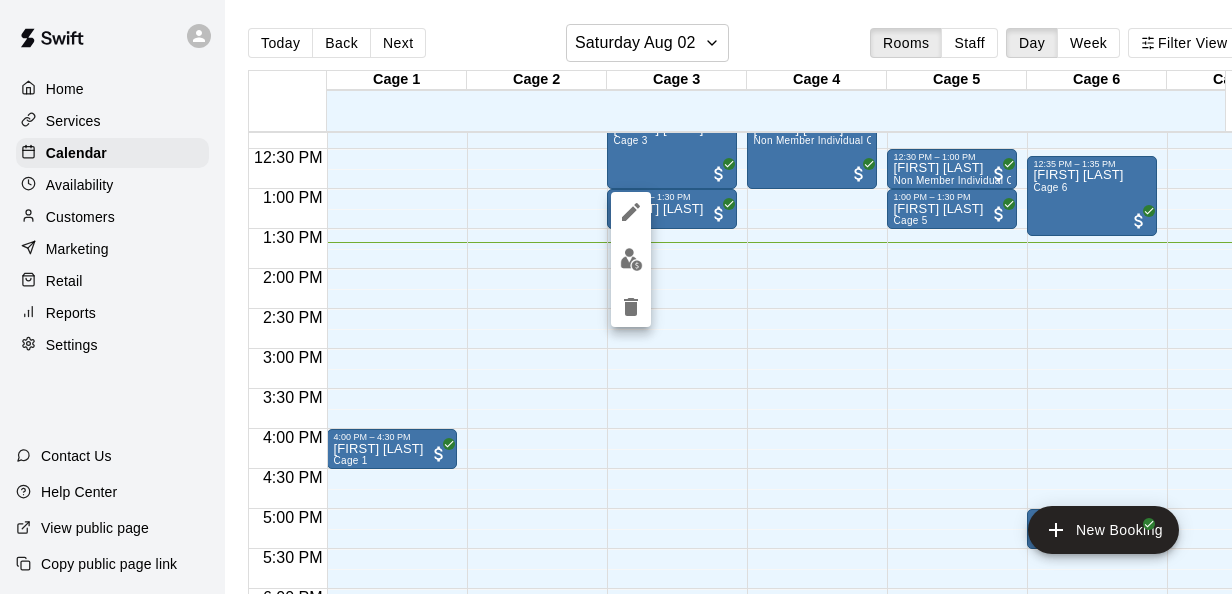 click at bounding box center (616, 297) 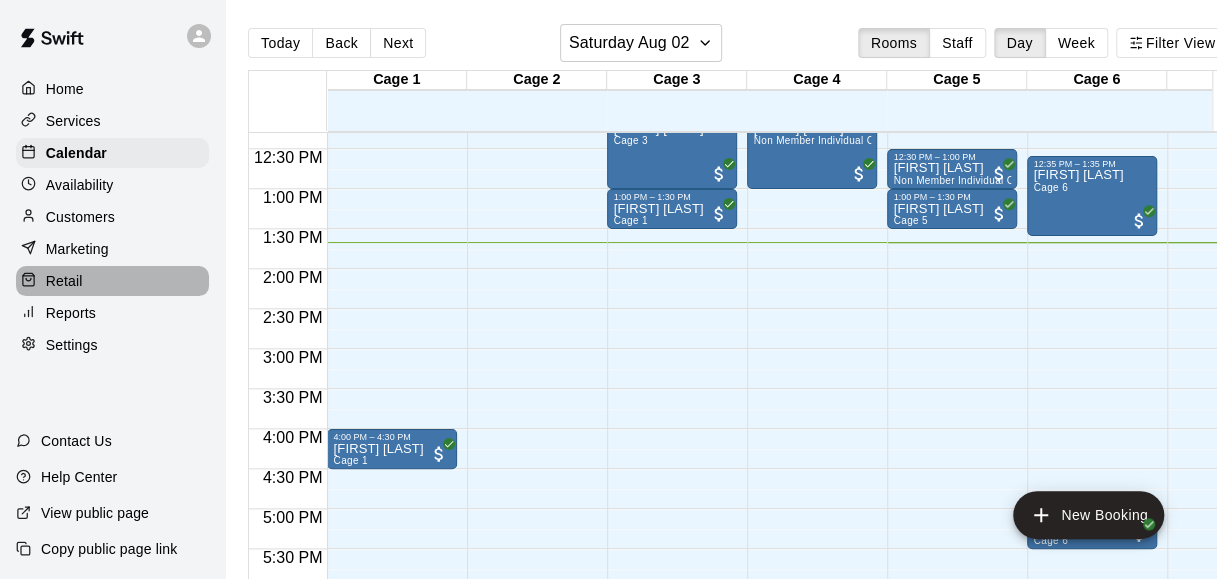 click on "Retail" at bounding box center [112, 281] 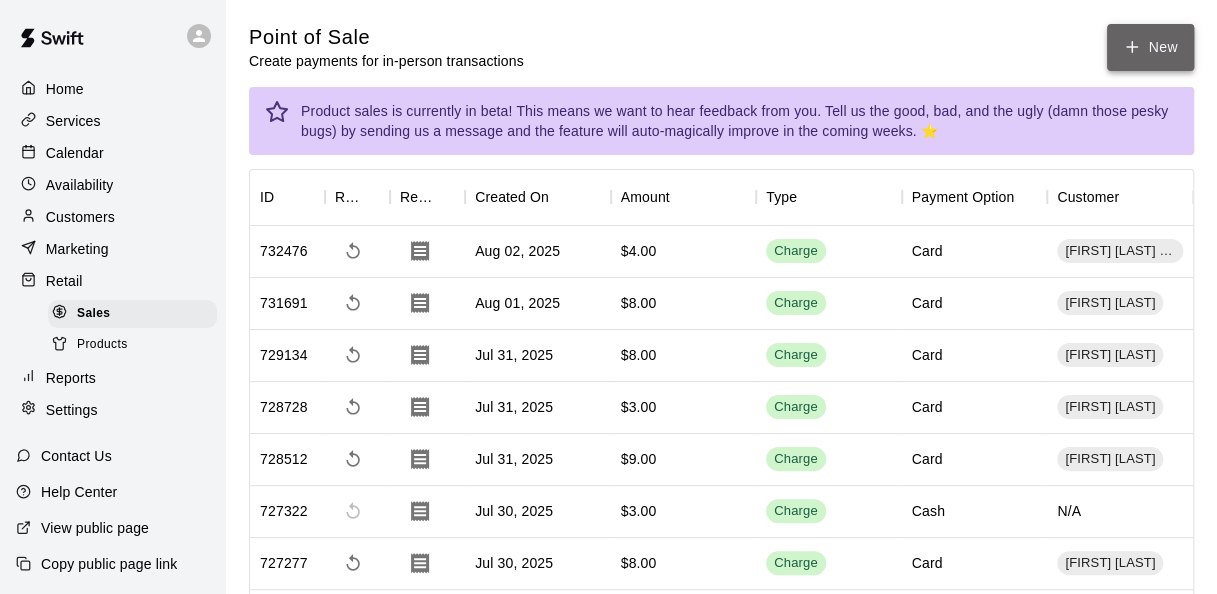 click on "New" at bounding box center [1150, 47] 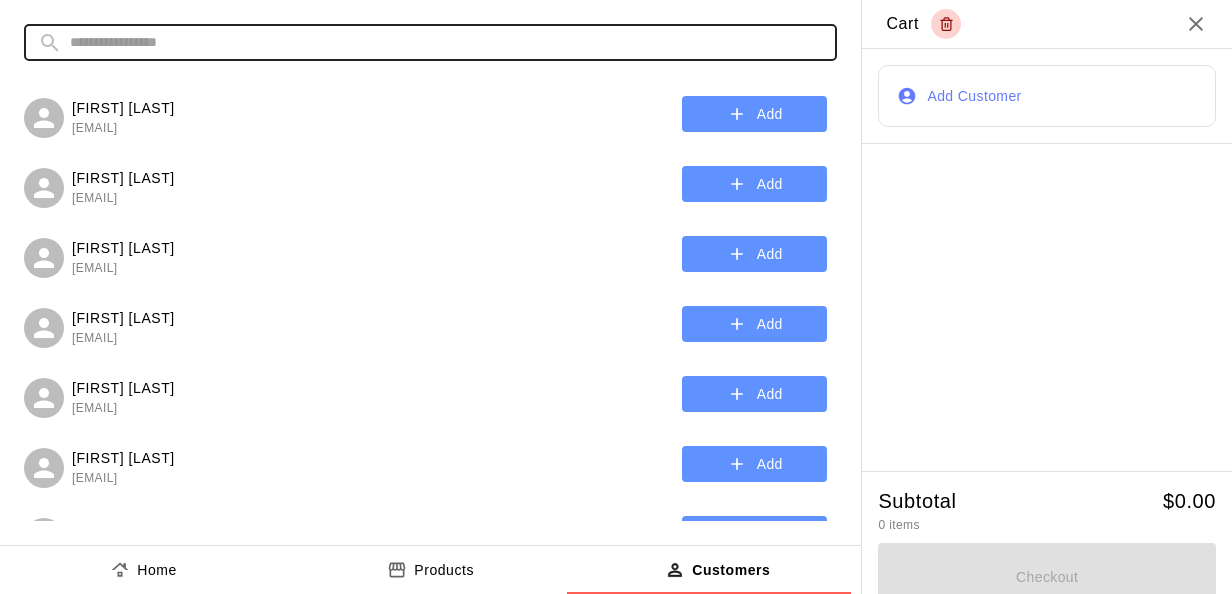 click at bounding box center (446, 42) 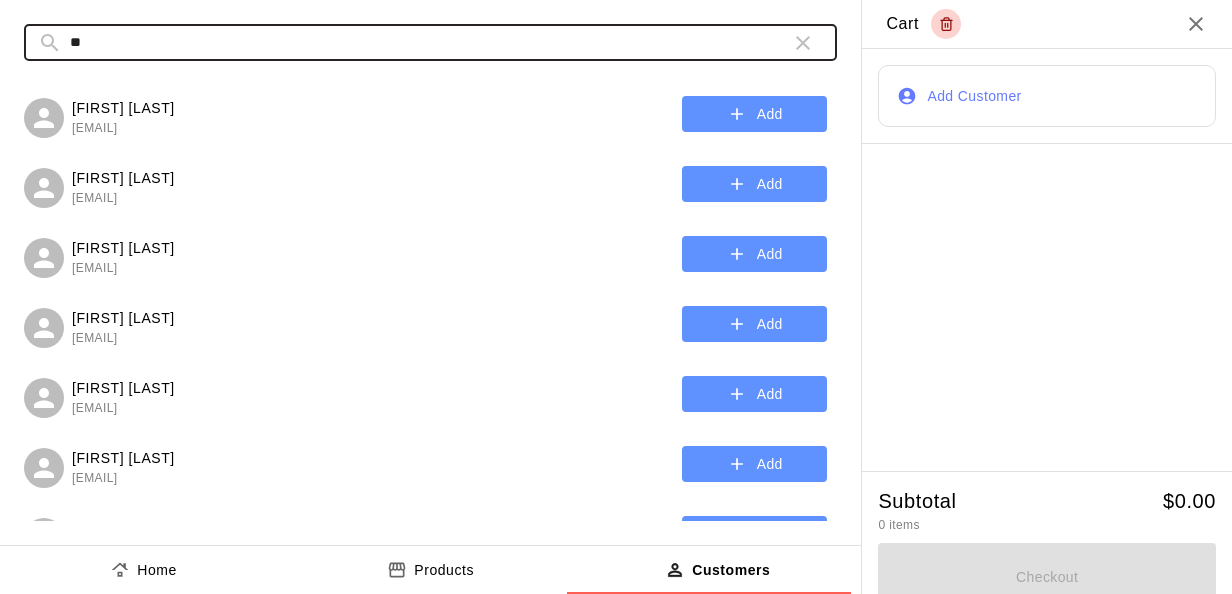 type on "*****" 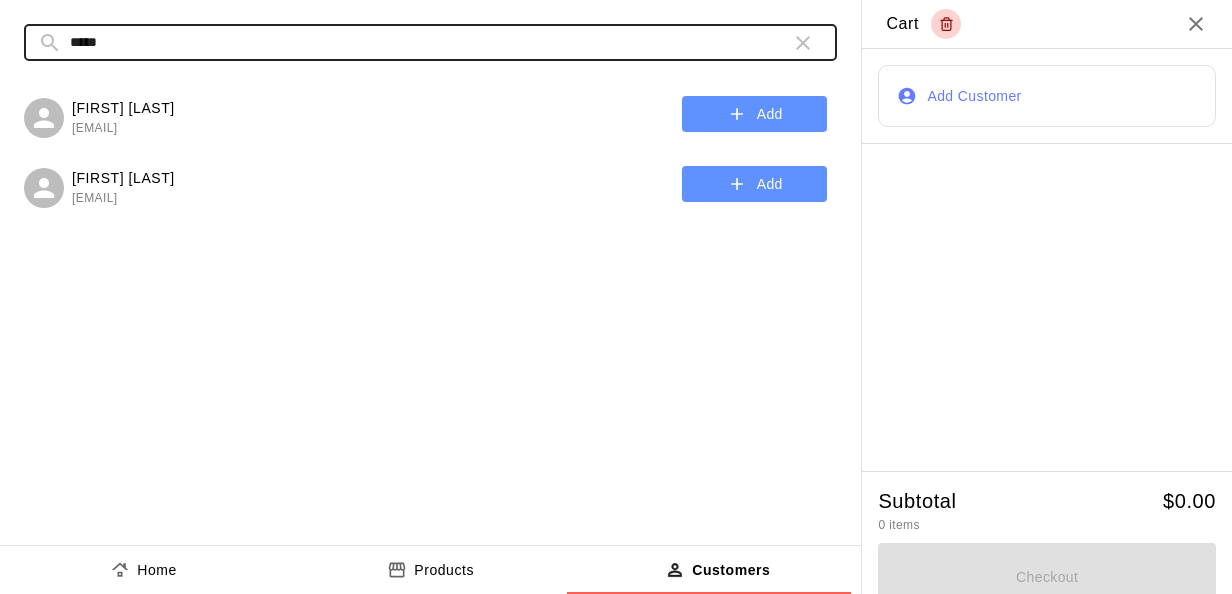 click on "Add" at bounding box center (754, 114) 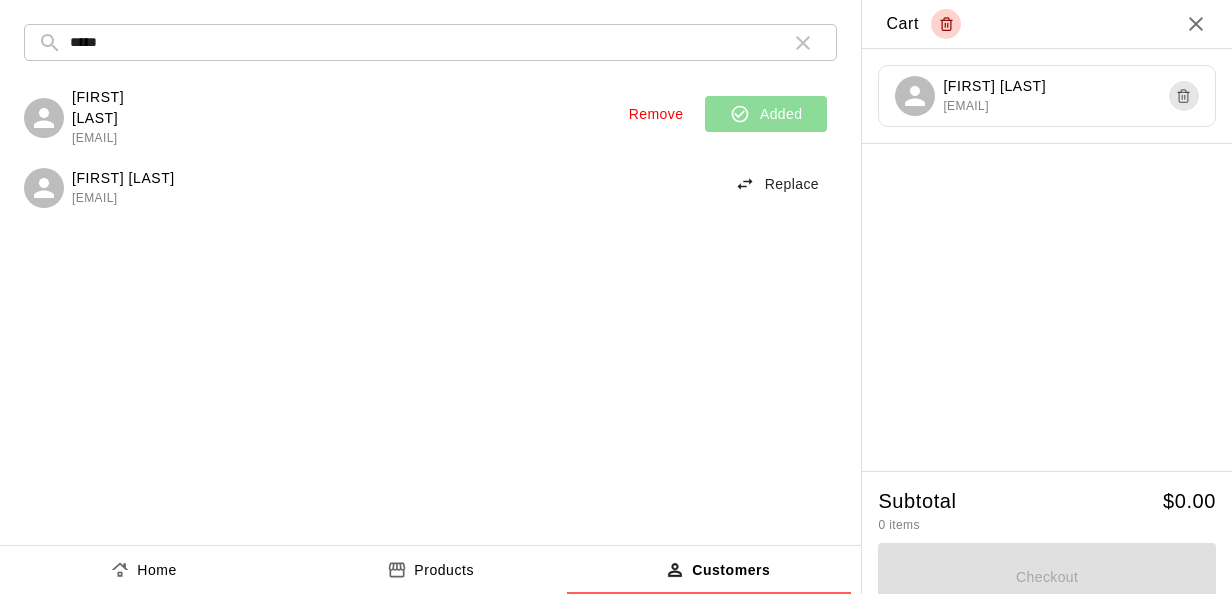 click on "Products" at bounding box center (444, 570) 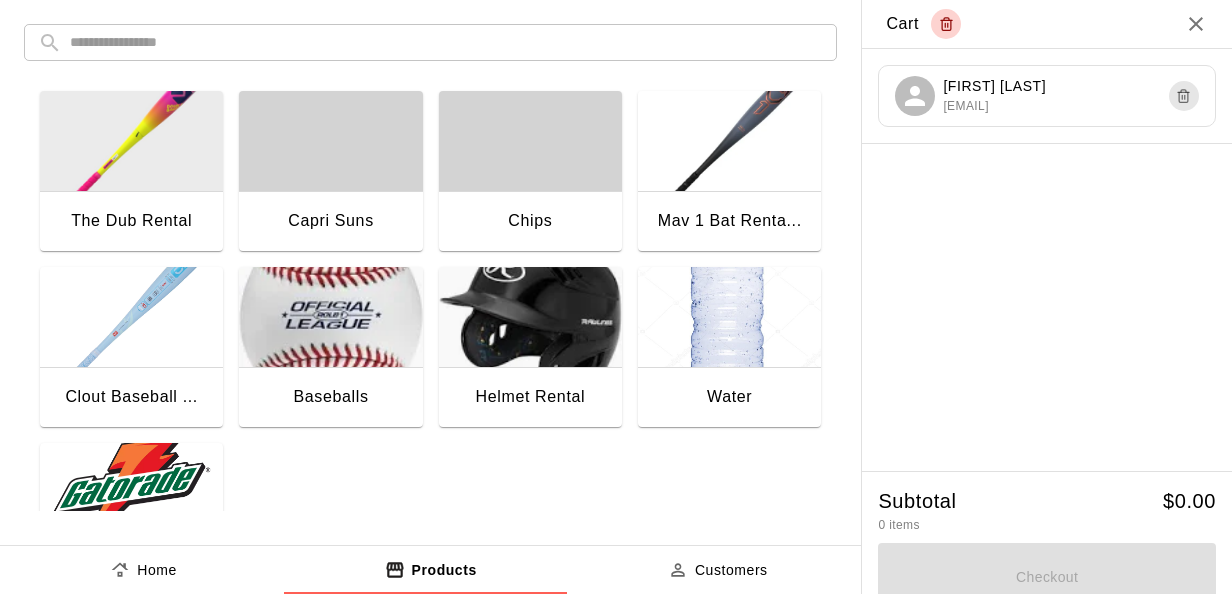 click at bounding box center [131, 493] 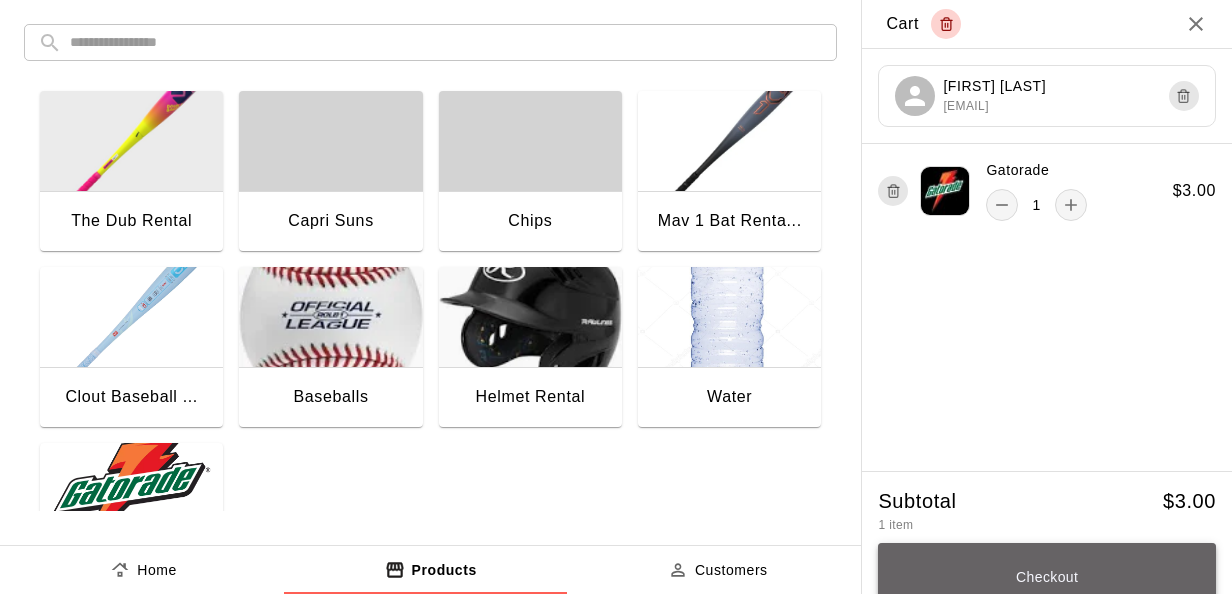 click on "Checkout" at bounding box center [1047, 577] 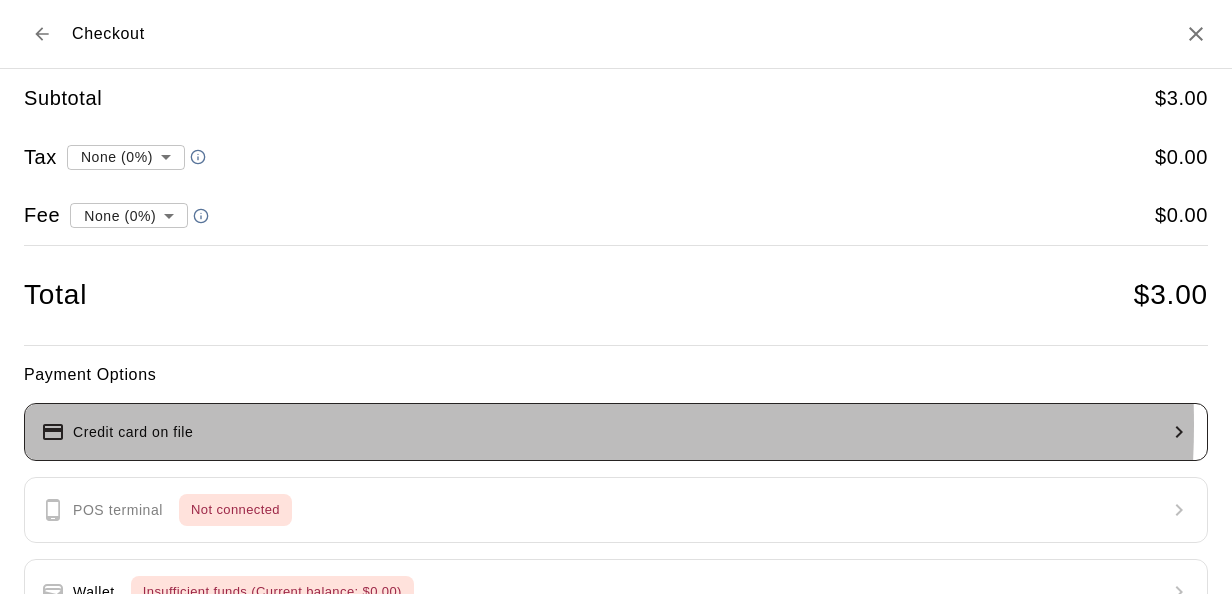 click on "Credit card on file" at bounding box center (616, 432) 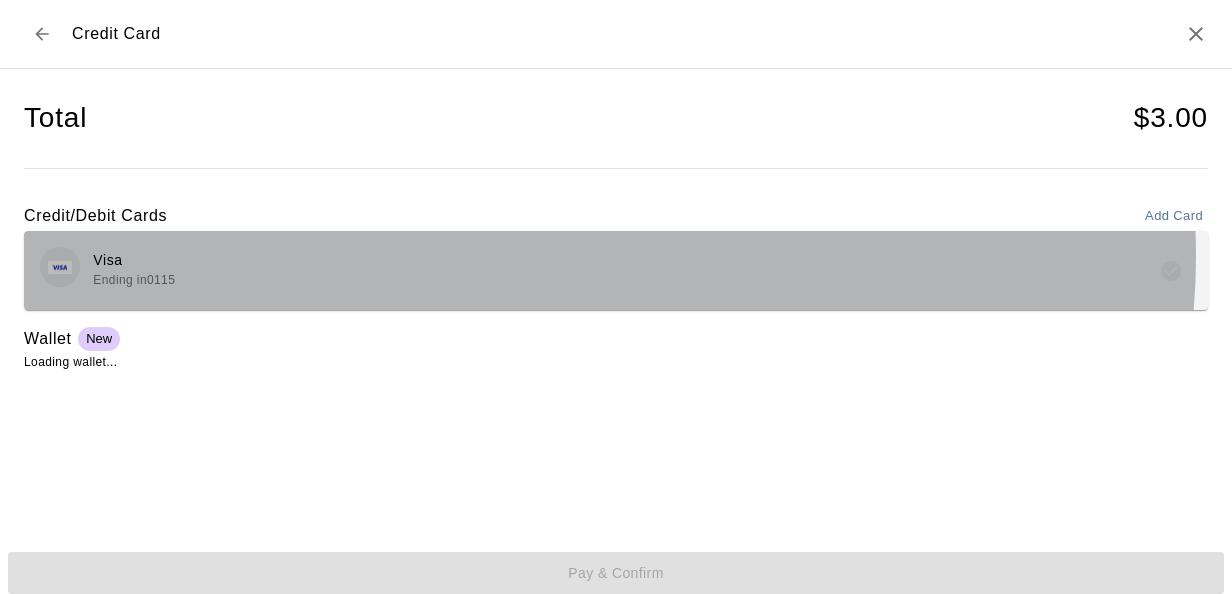 click on "Visa Ending in  0115" at bounding box center [616, 270] 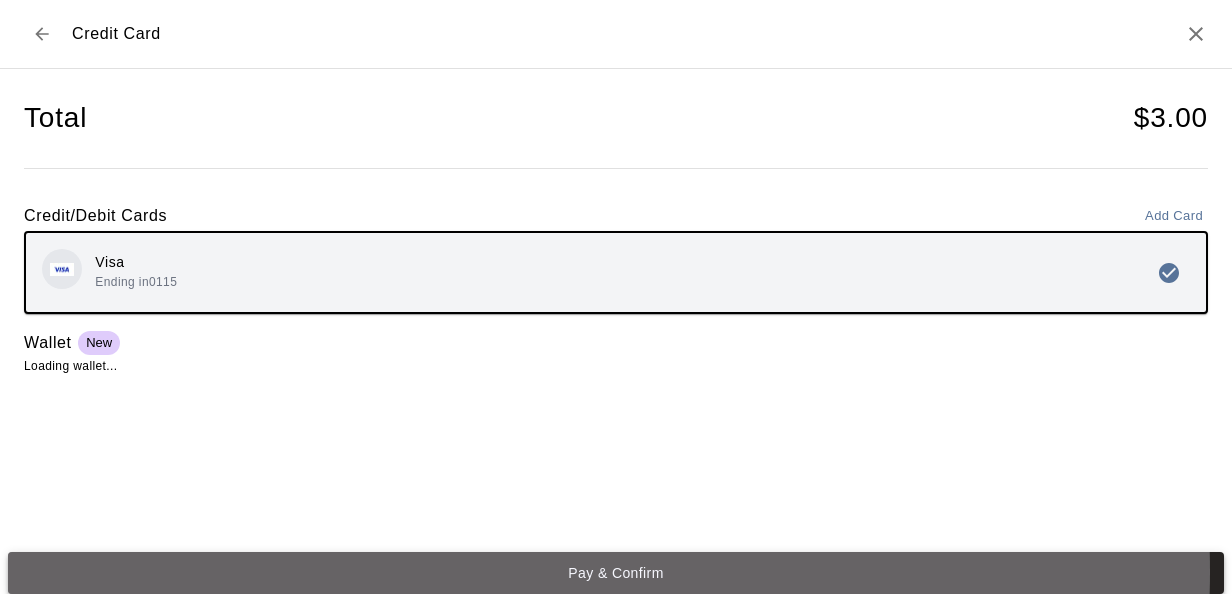 click on "Pay & Confirm" at bounding box center (616, 573) 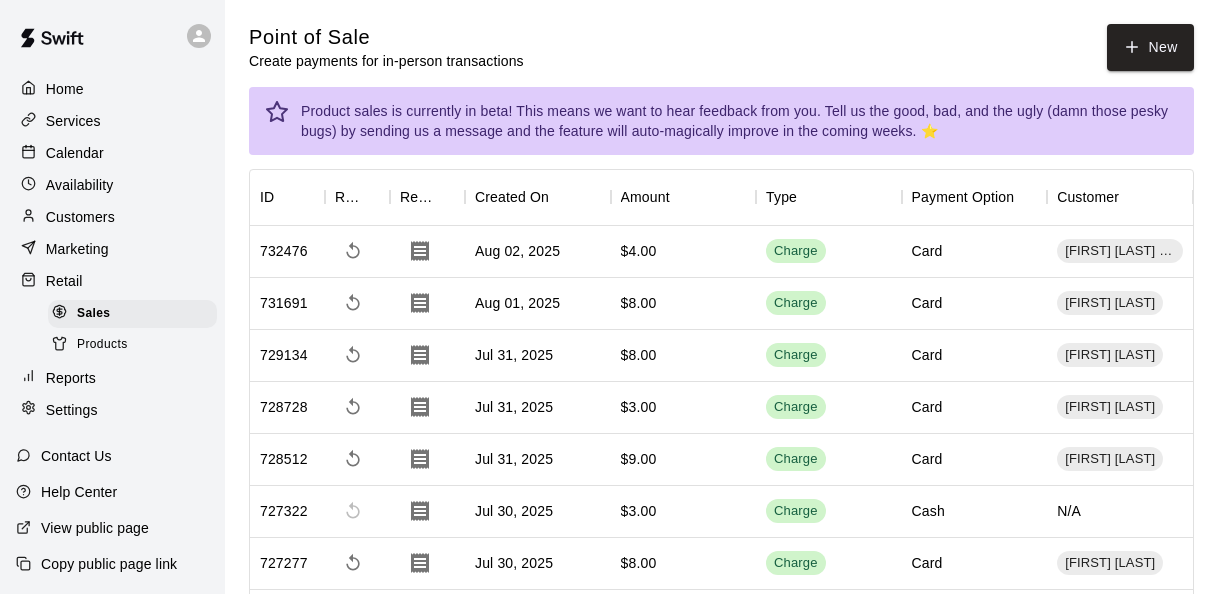 click on "Checkout completed An email receipt has been sent to  [EMAIL]" at bounding box center [616, 167] 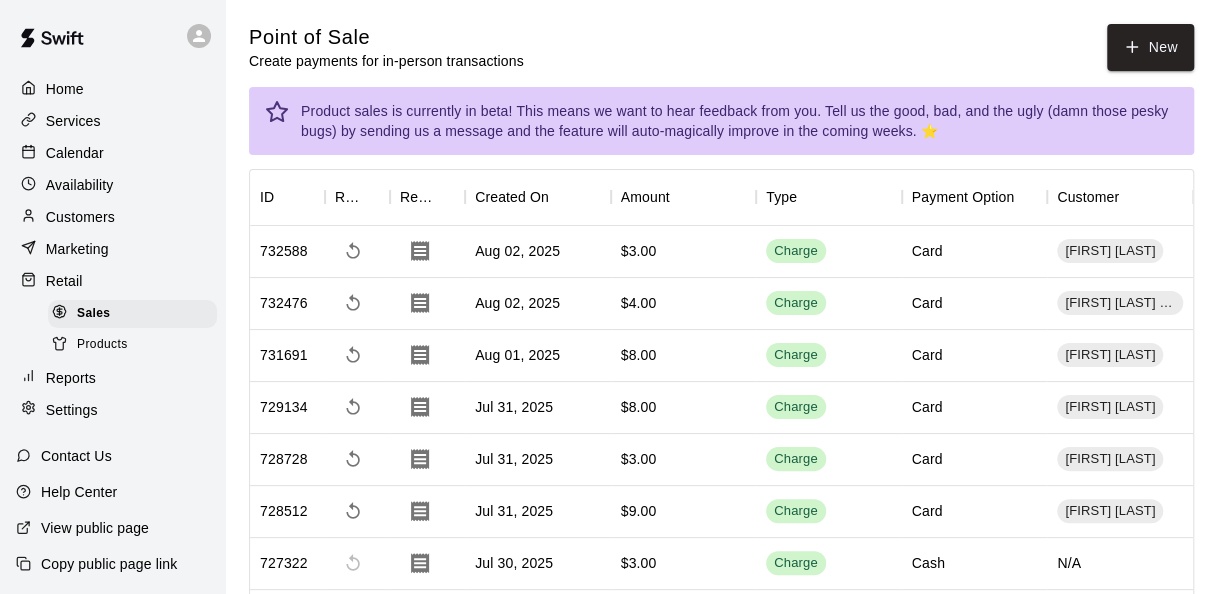 drag, startPoint x: 91, startPoint y: 156, endPoint x: 79, endPoint y: 153, distance: 12.369317 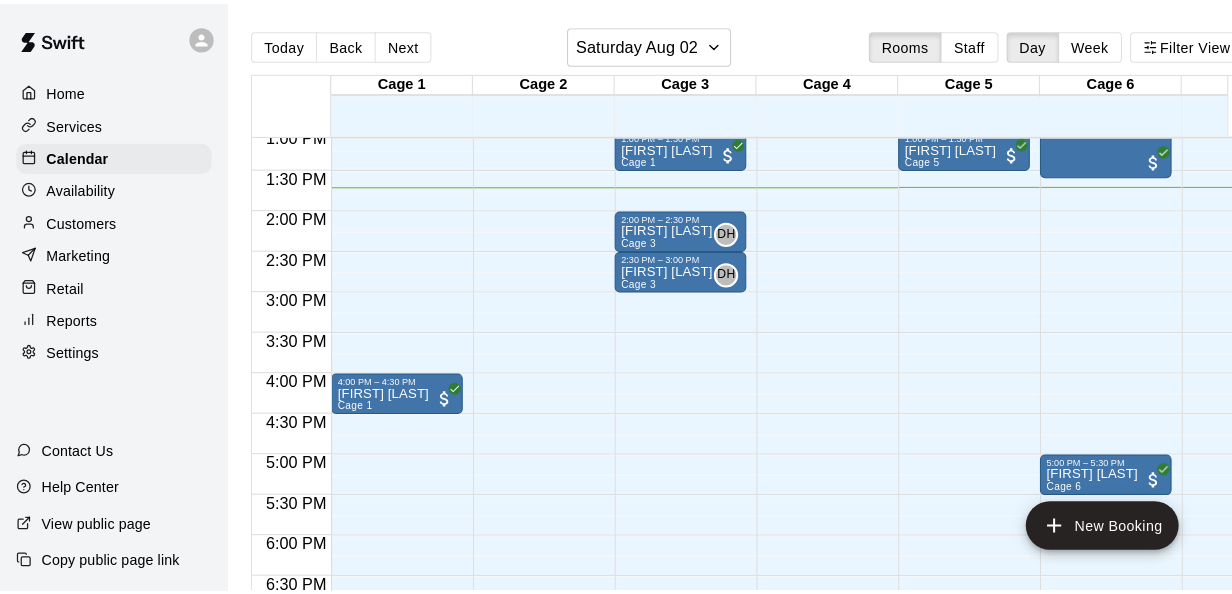 scroll, scrollTop: 1046, scrollLeft: 0, axis: vertical 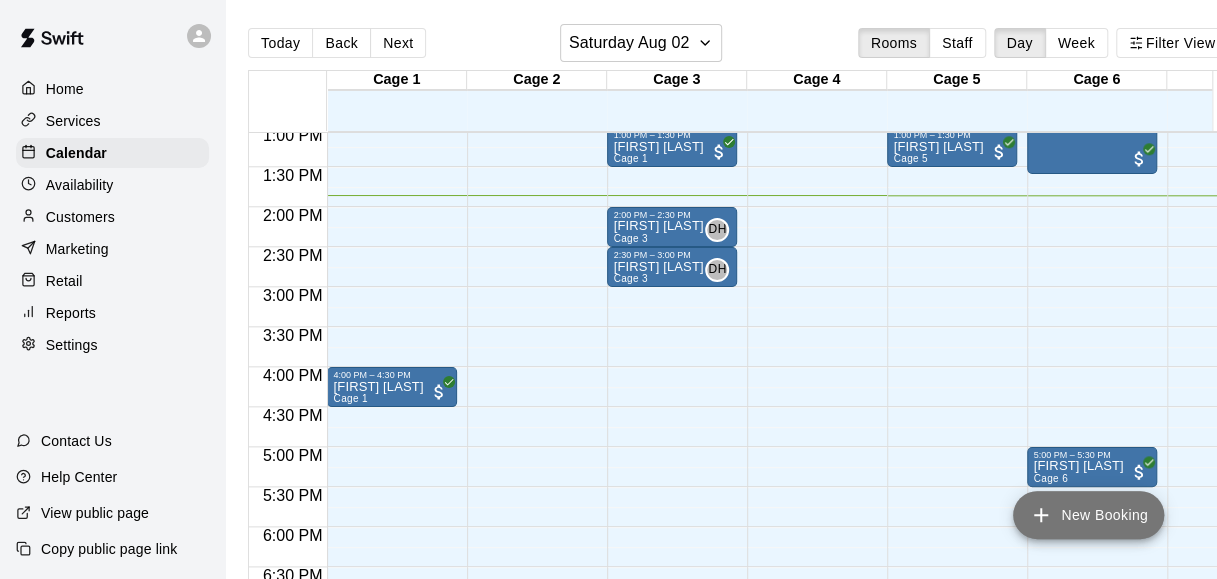click on "New Booking" at bounding box center (1088, 515) 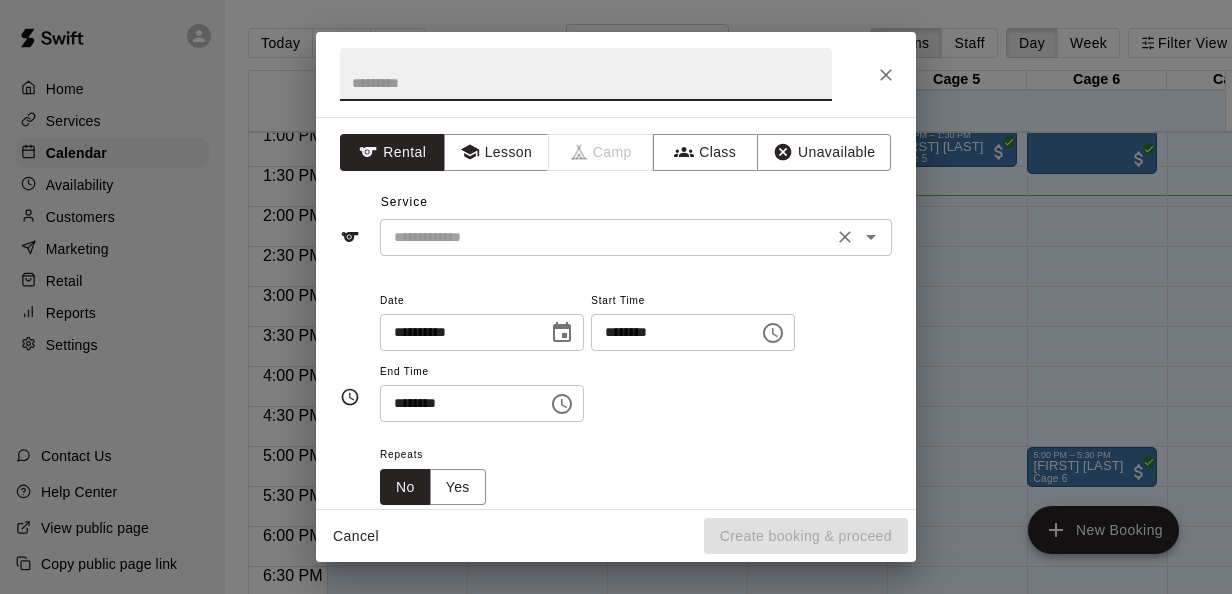 click on "​" at bounding box center [636, 237] 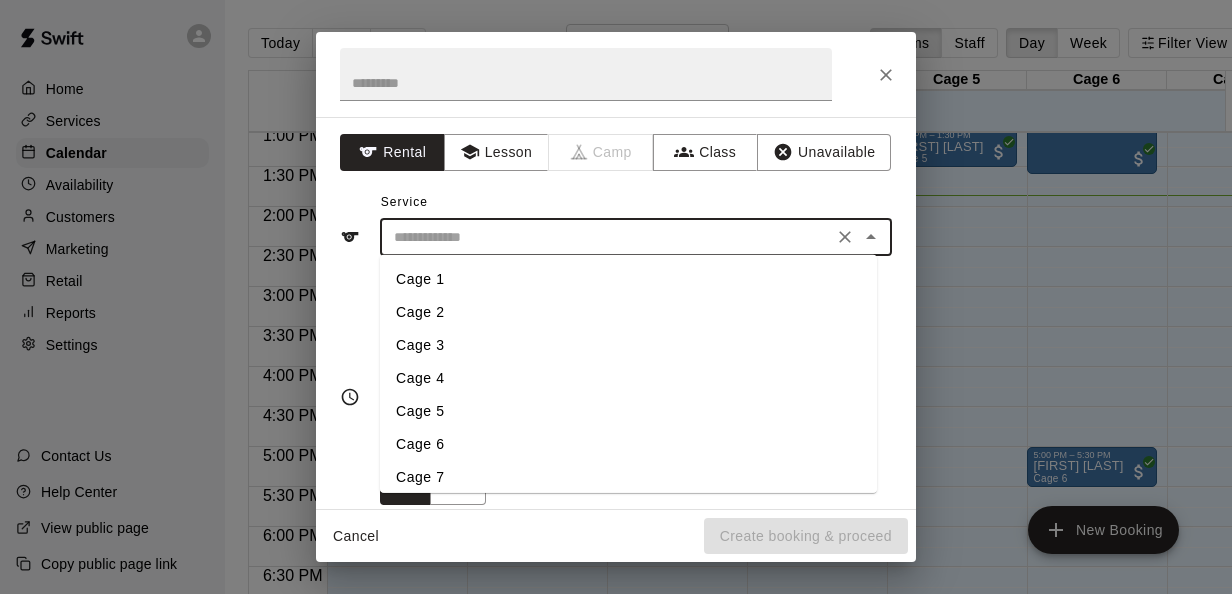click on "Cage 5" at bounding box center (628, 411) 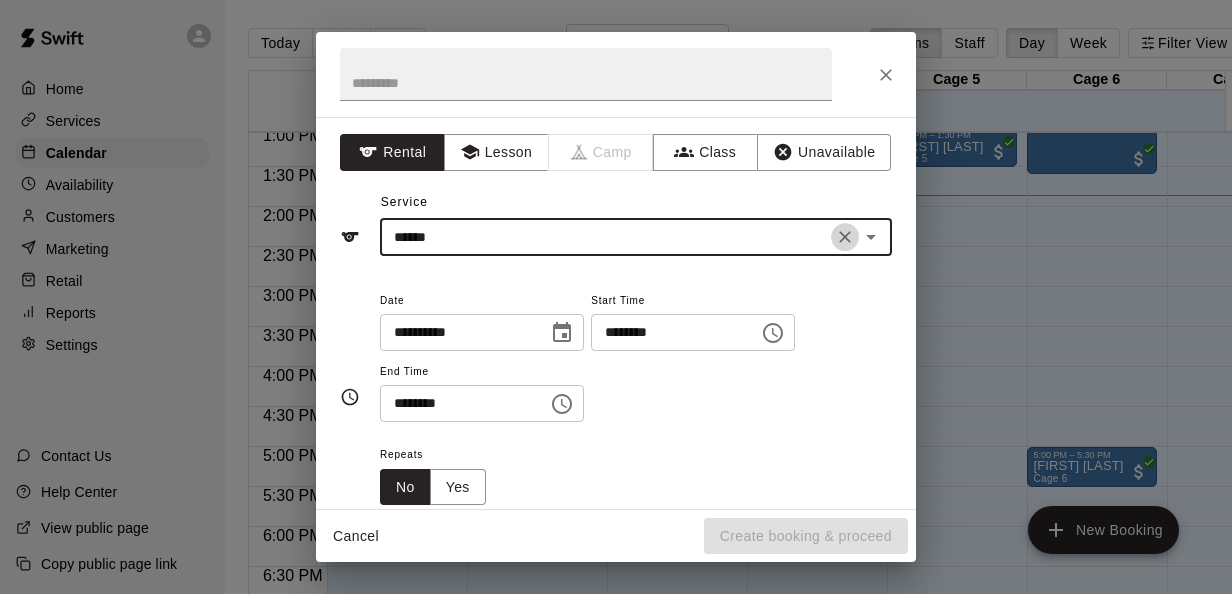 click 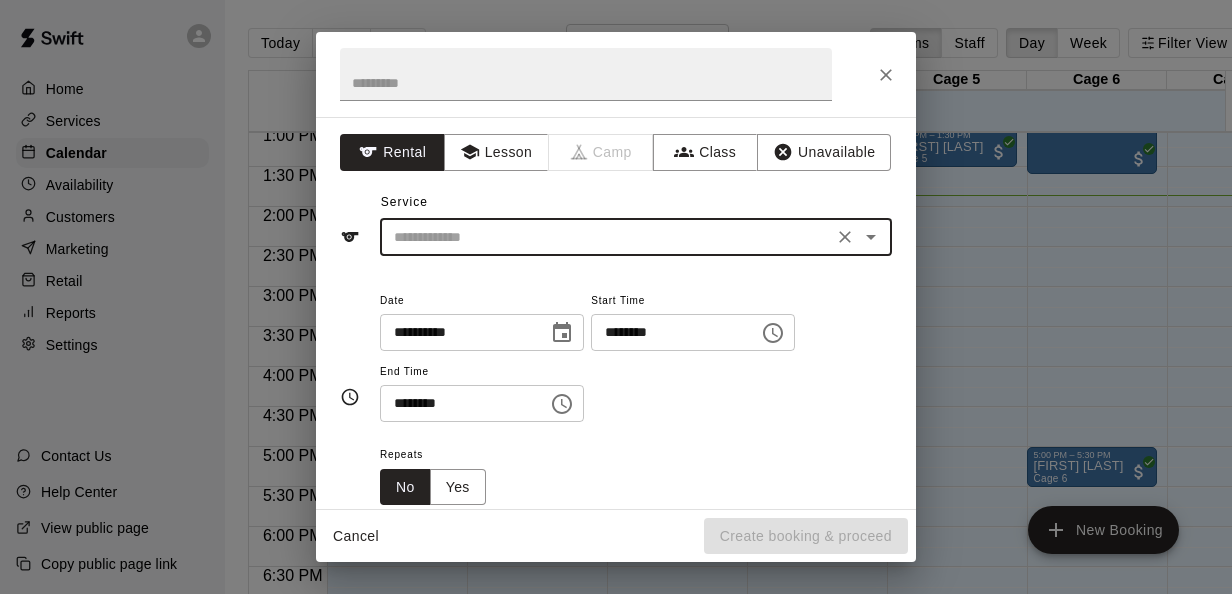 click at bounding box center (606, 237) 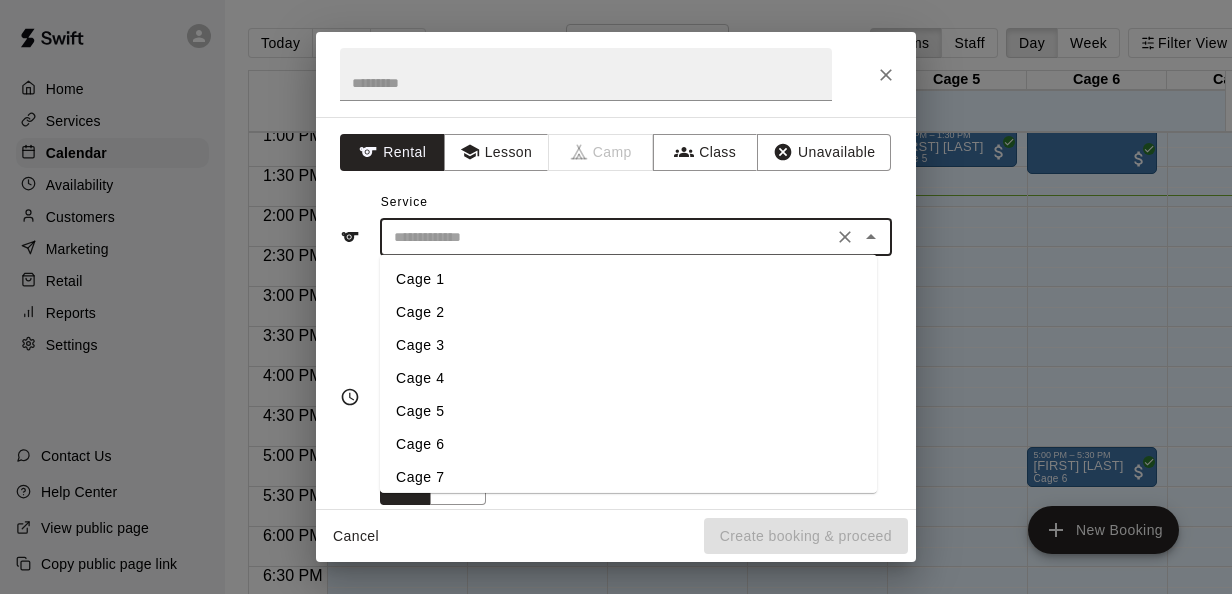 click on "Cage 4" at bounding box center [628, 378] 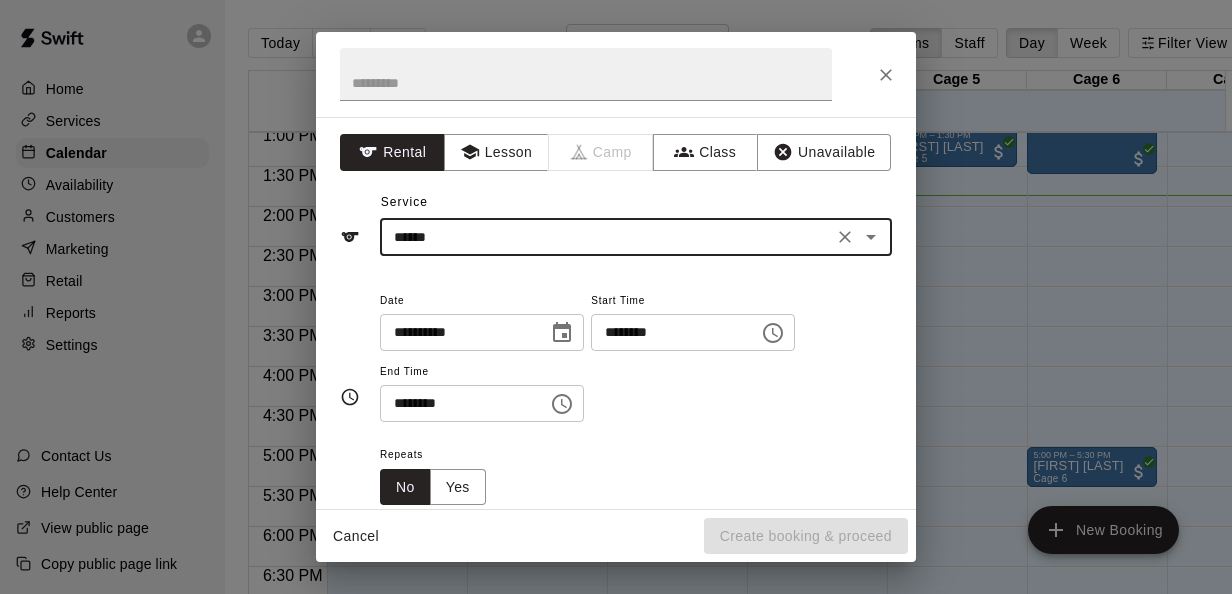 click on "********" at bounding box center [668, 332] 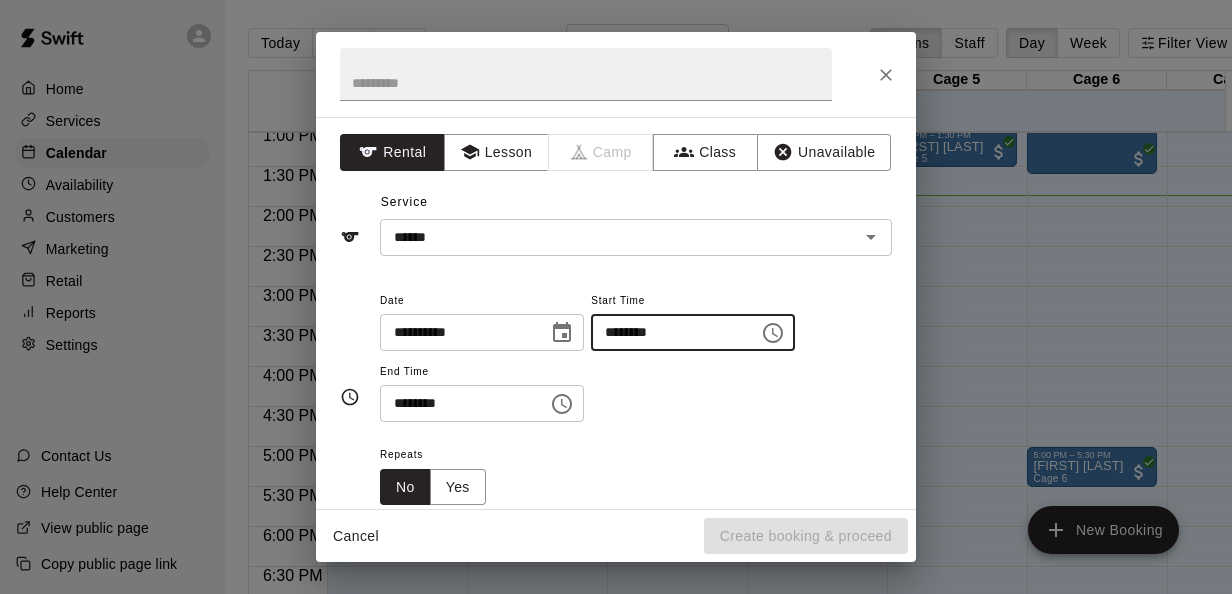 click on "********" at bounding box center [668, 332] 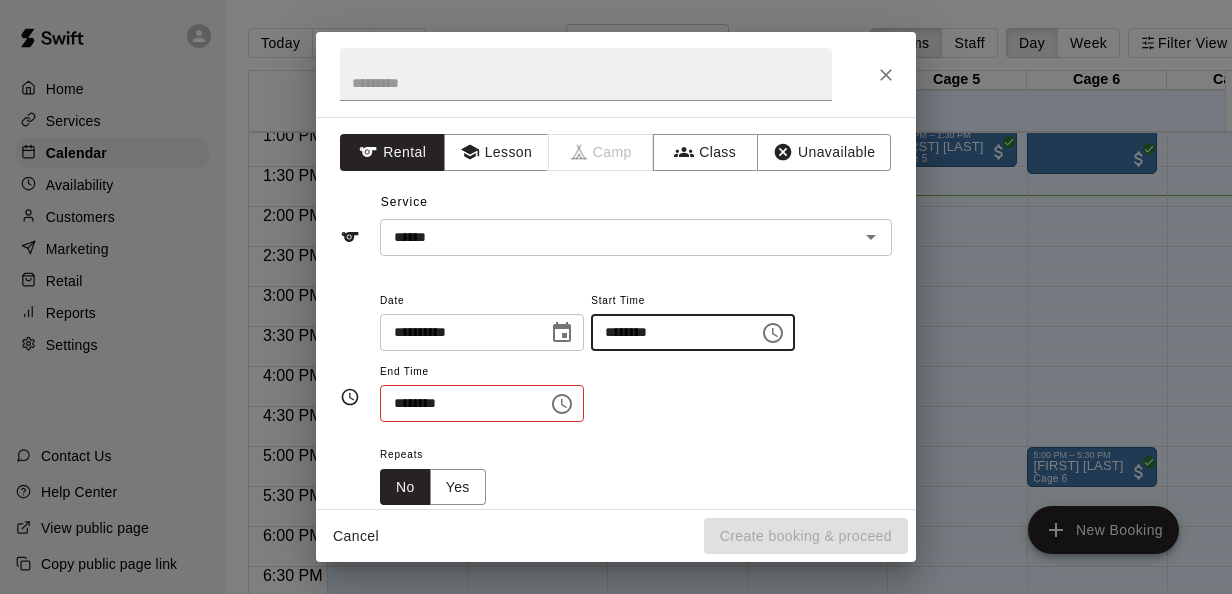 type on "********" 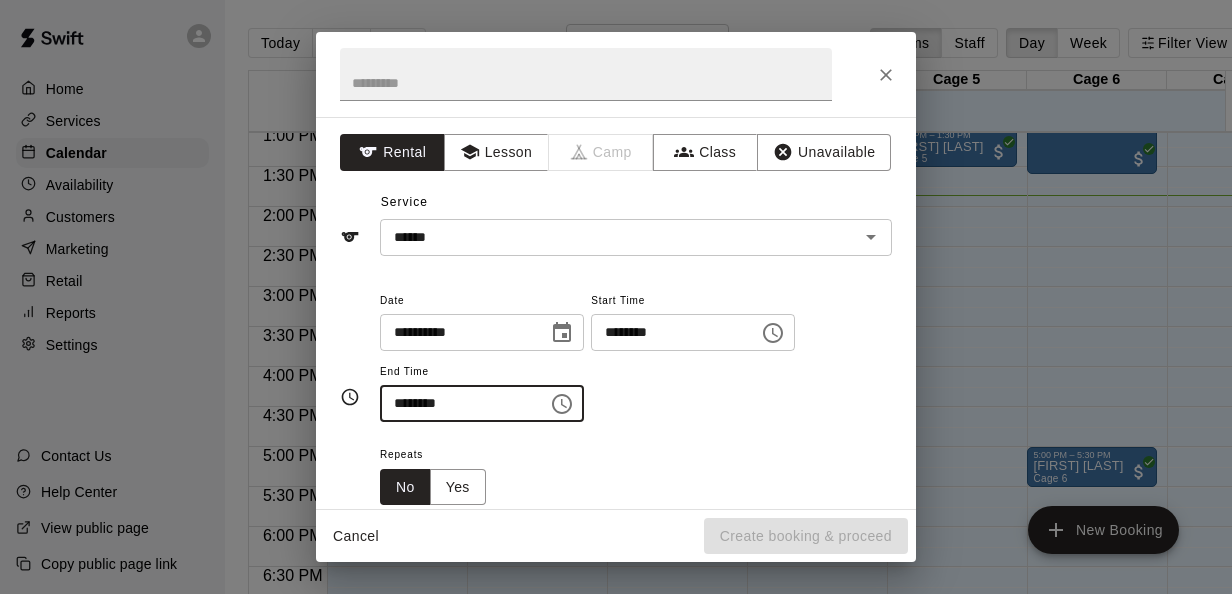 type on "********" 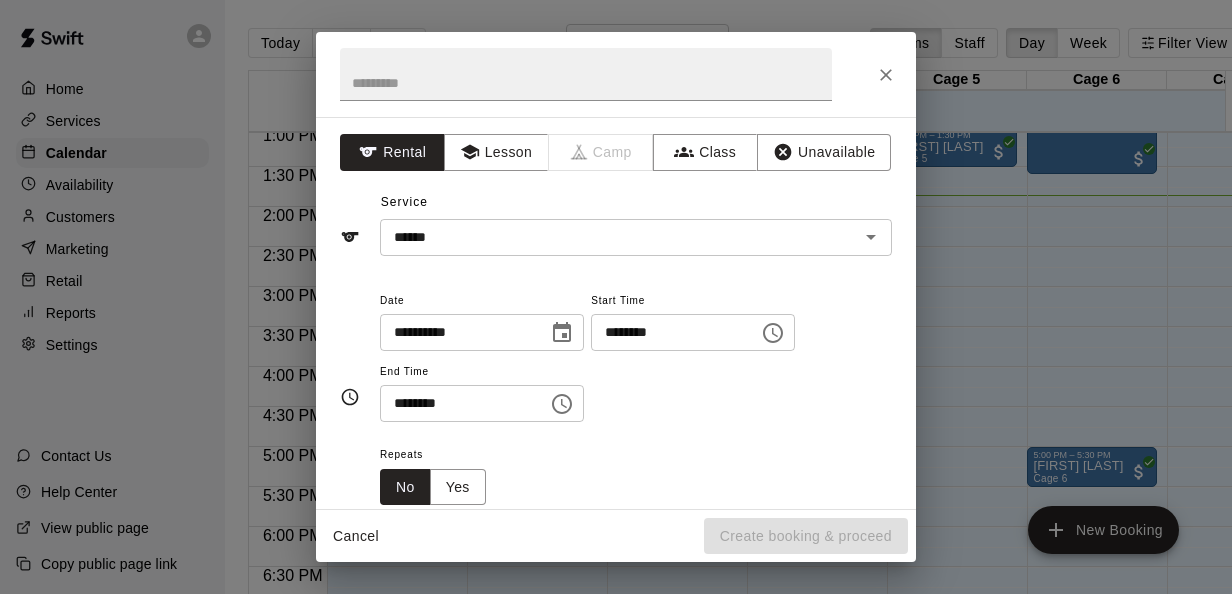click on "**********" at bounding box center [636, 365] 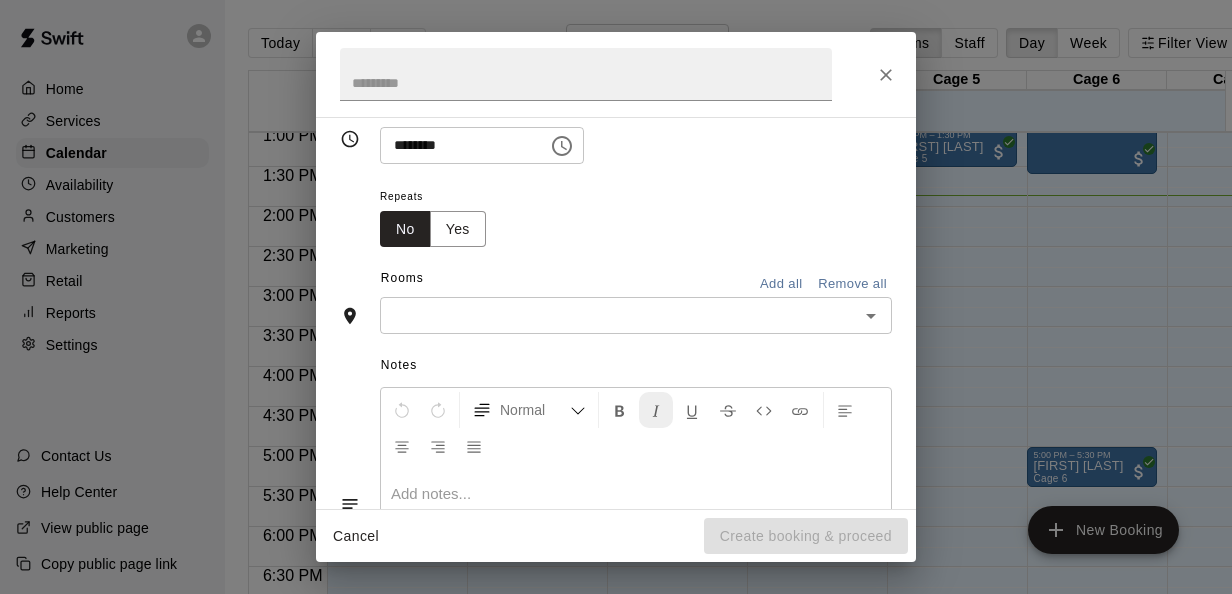 scroll, scrollTop: 259, scrollLeft: 0, axis: vertical 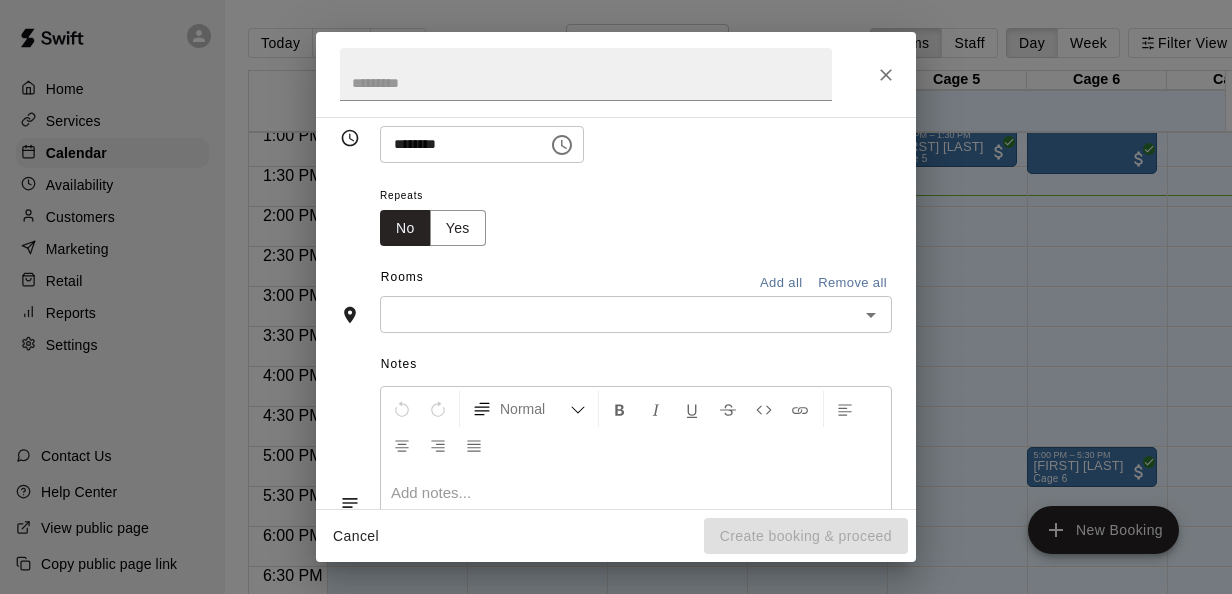 click on "​" at bounding box center (636, 314) 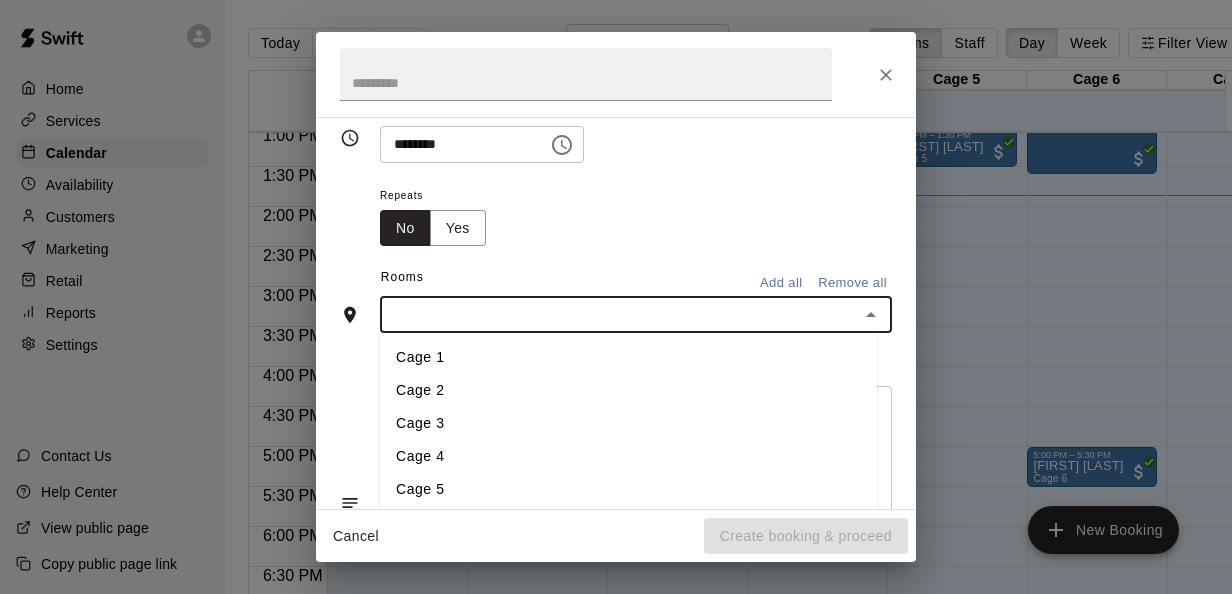 click on "Cage 4" at bounding box center (628, 457) 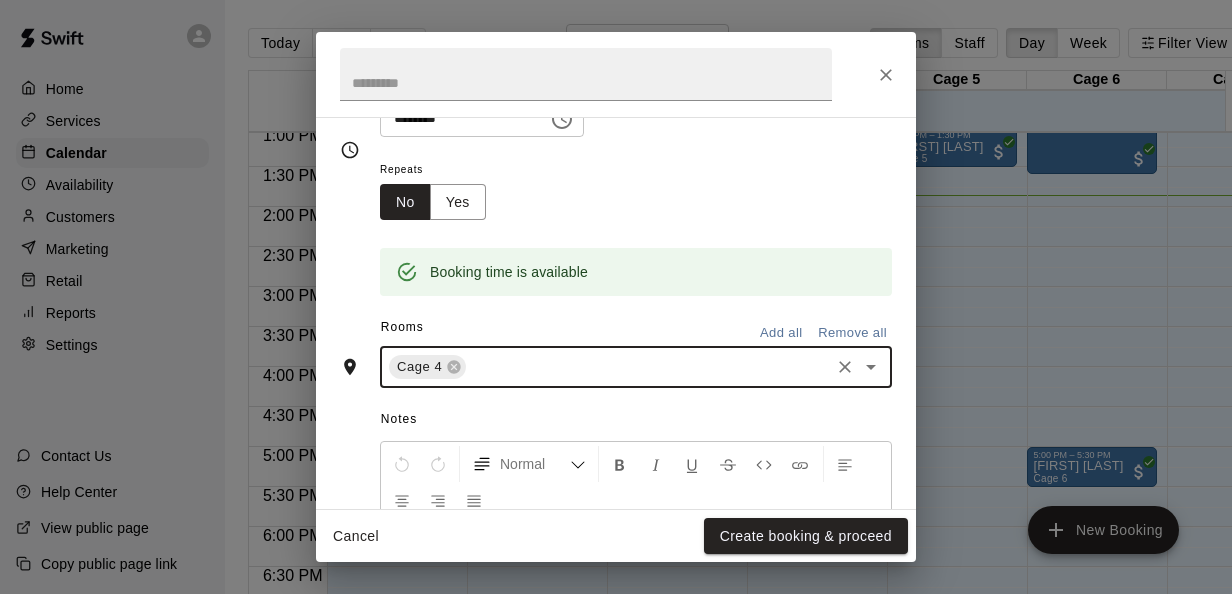 scroll, scrollTop: 297, scrollLeft: 0, axis: vertical 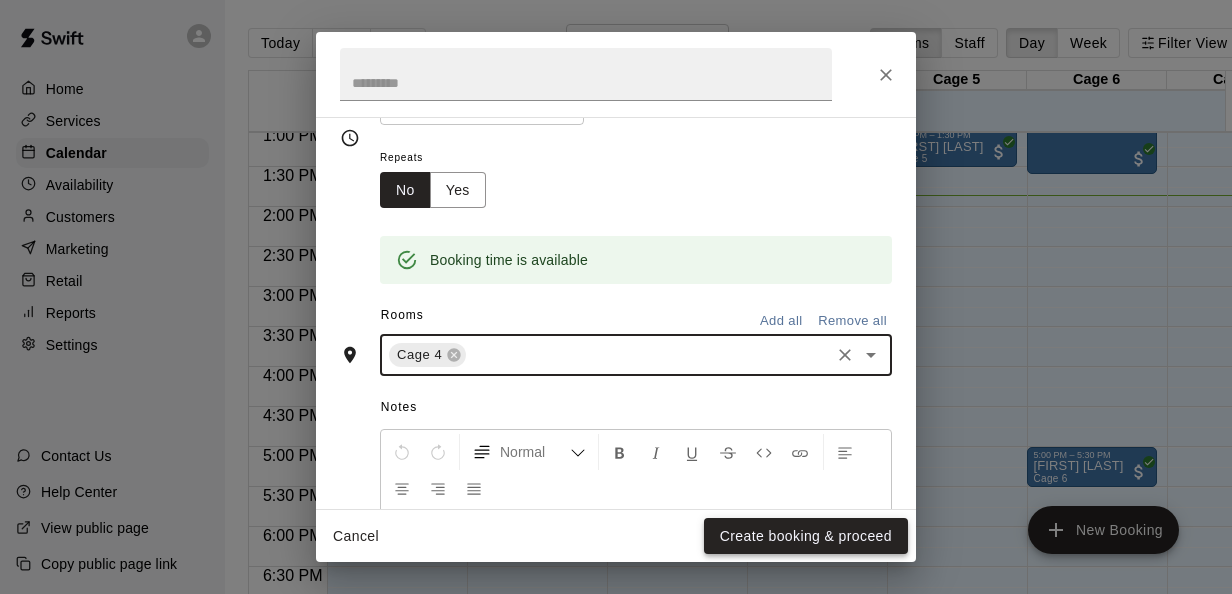 click on "Create booking & proceed" at bounding box center (806, 536) 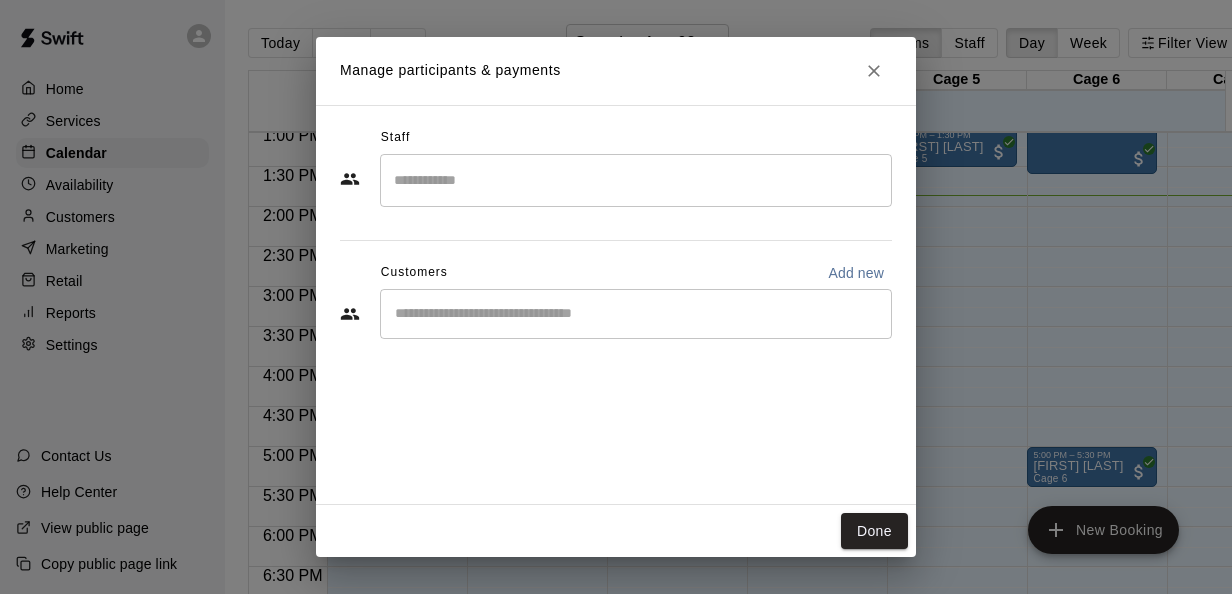 click on "​" at bounding box center [636, 314] 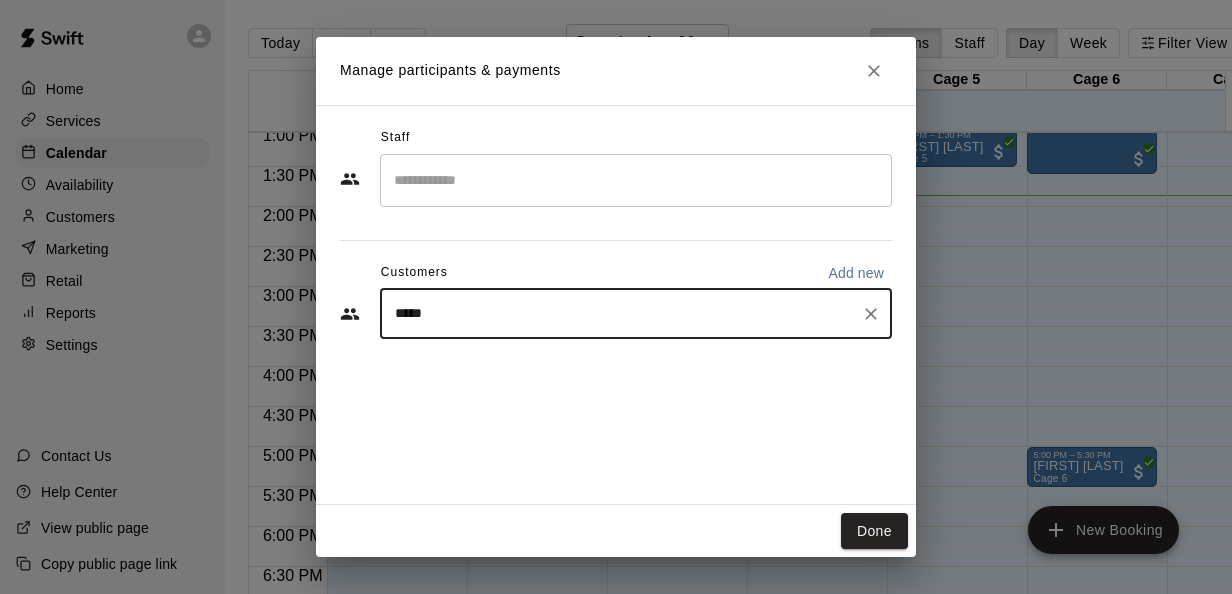 type on "*****" 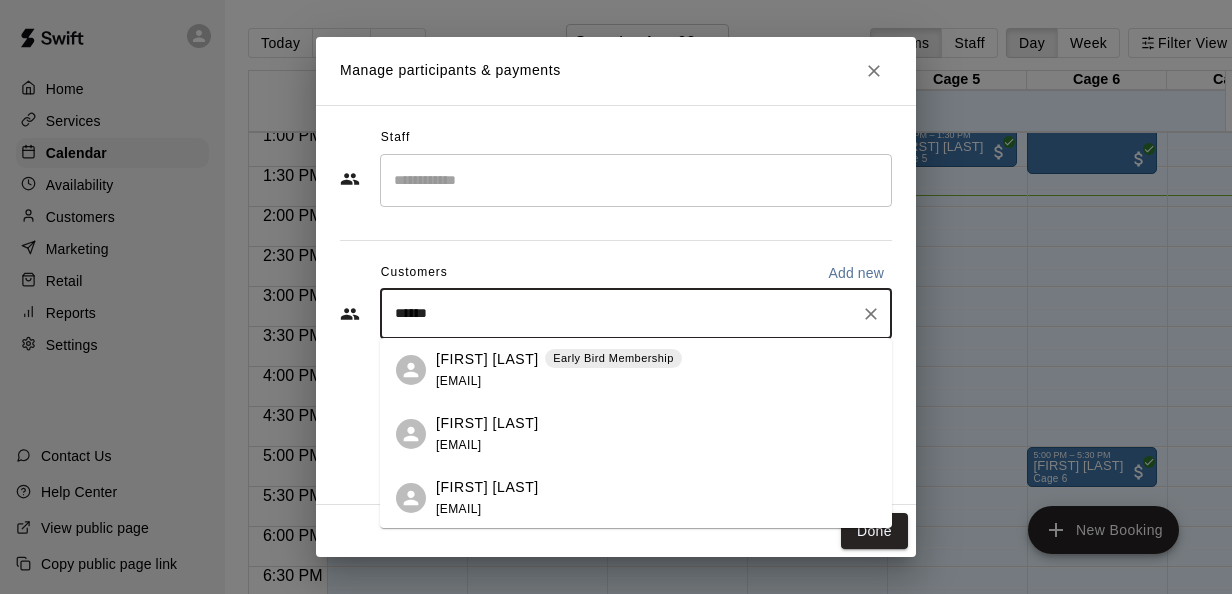 click on "[FIRST] [LAST]" at bounding box center (487, 359) 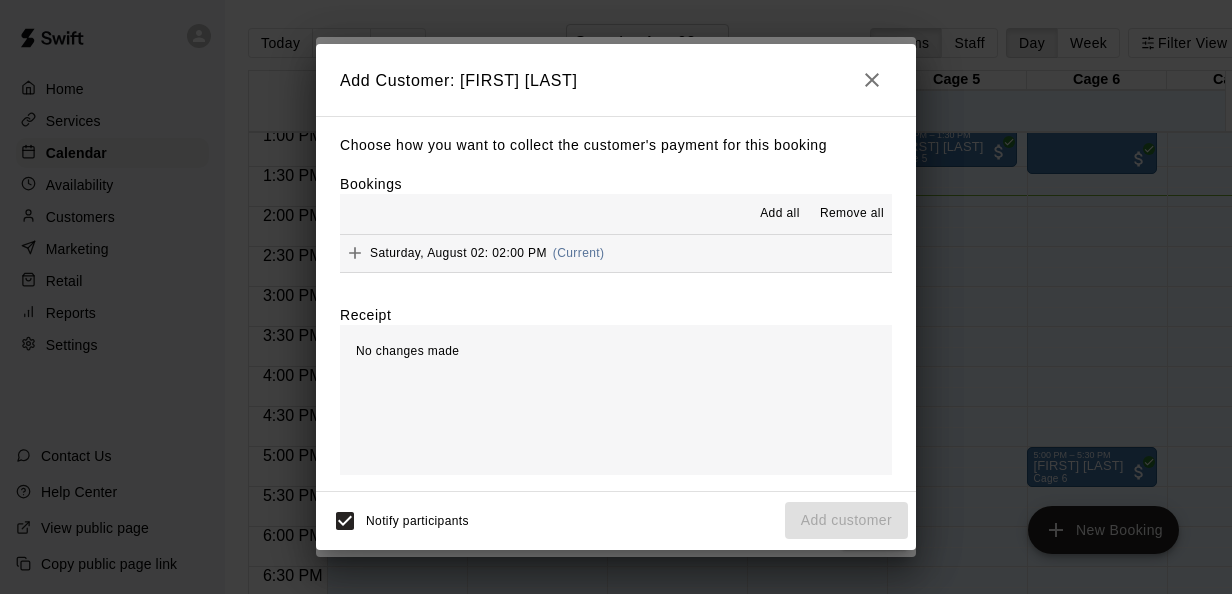 click on "Saturday, August 02: 02:00 PM (Current)" at bounding box center [472, 253] 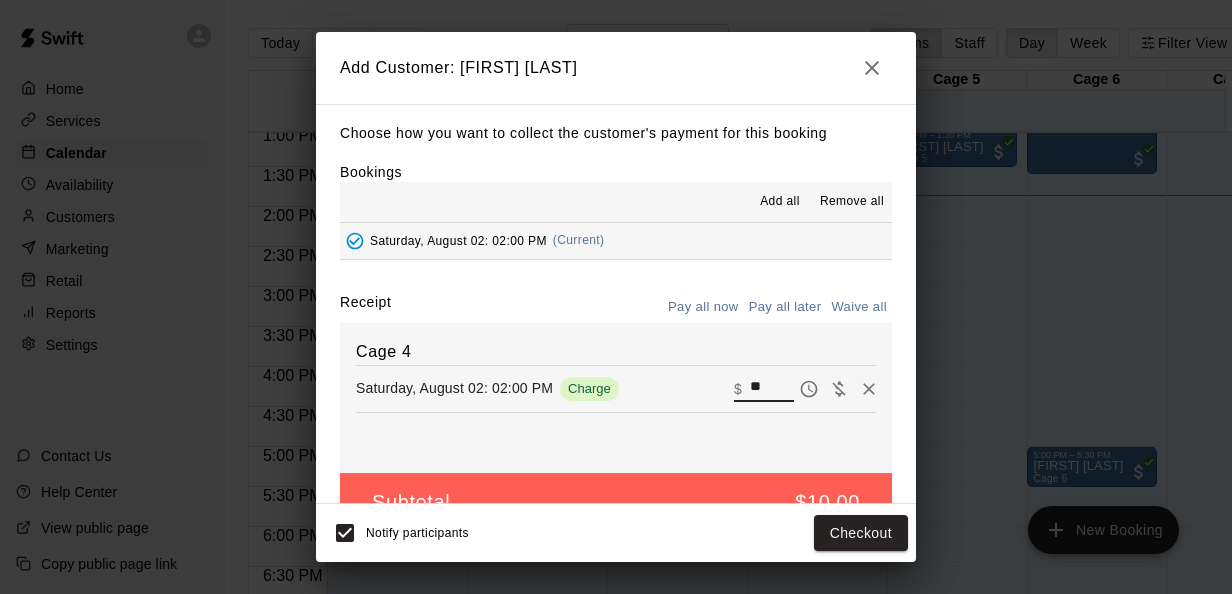 click on "**" at bounding box center [772, 388] 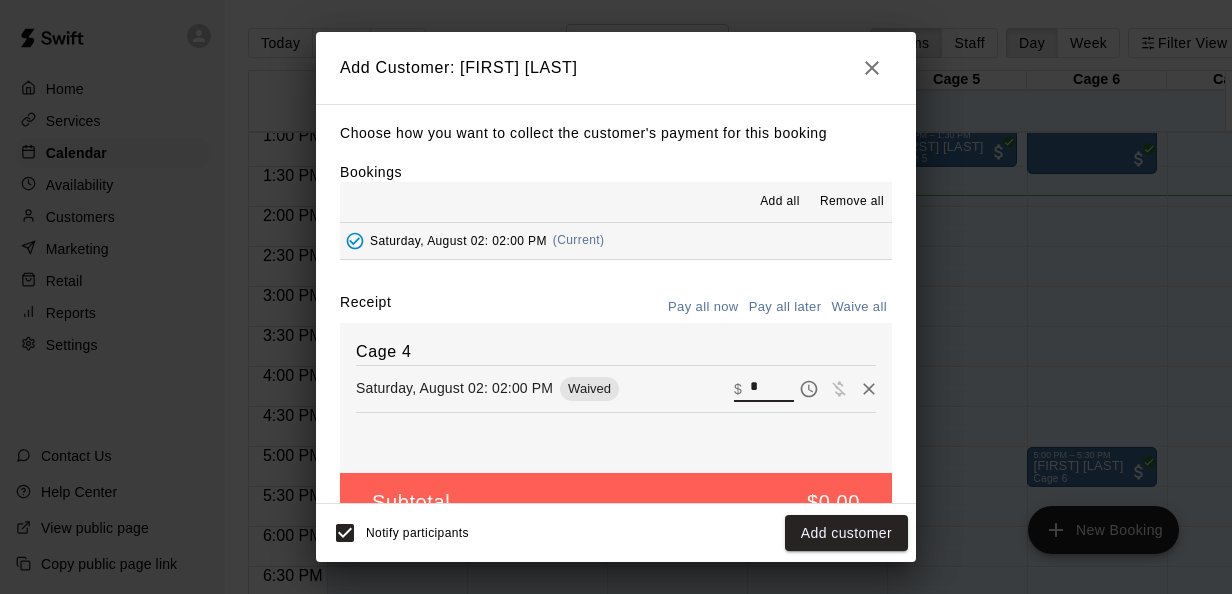 type on "*" 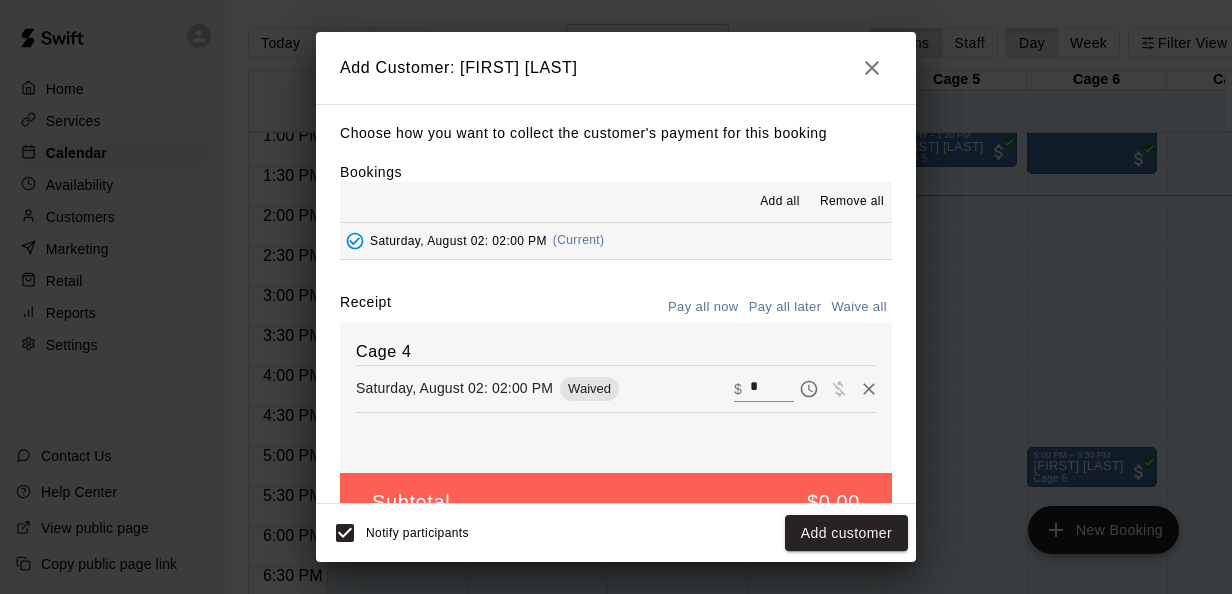 scroll, scrollTop: 45, scrollLeft: 0, axis: vertical 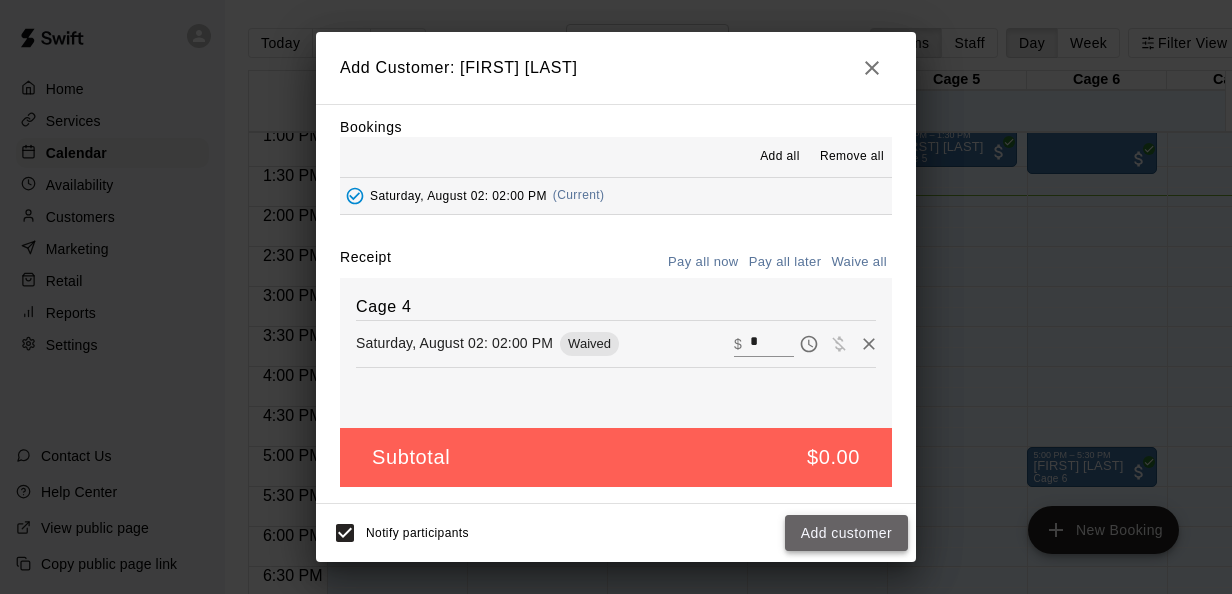 click on "Add customer" at bounding box center [846, 533] 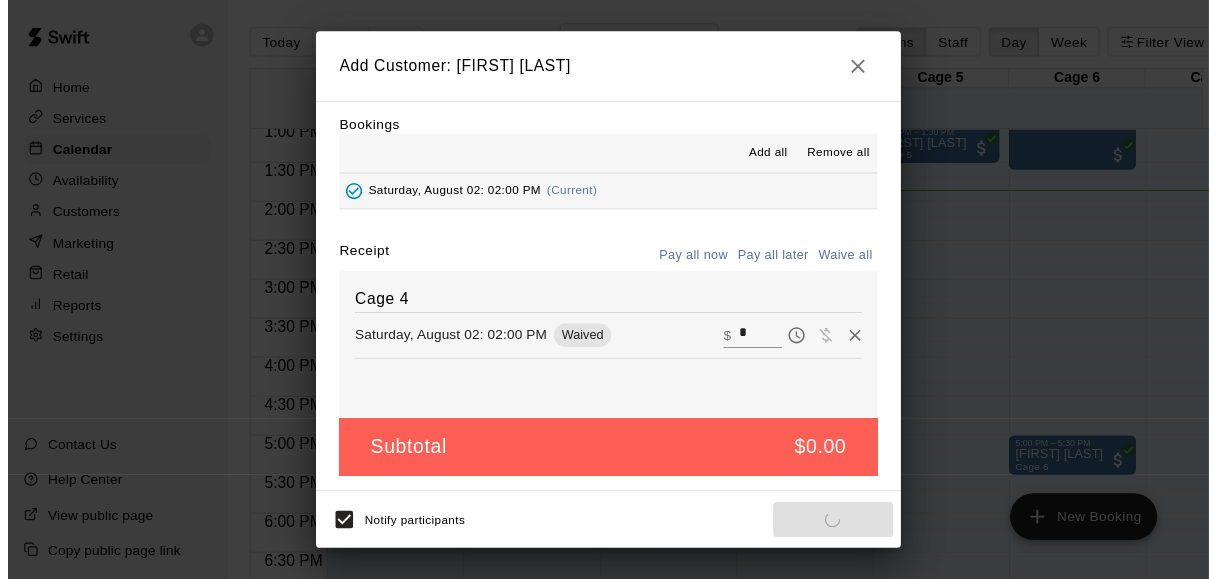 scroll, scrollTop: 0, scrollLeft: 0, axis: both 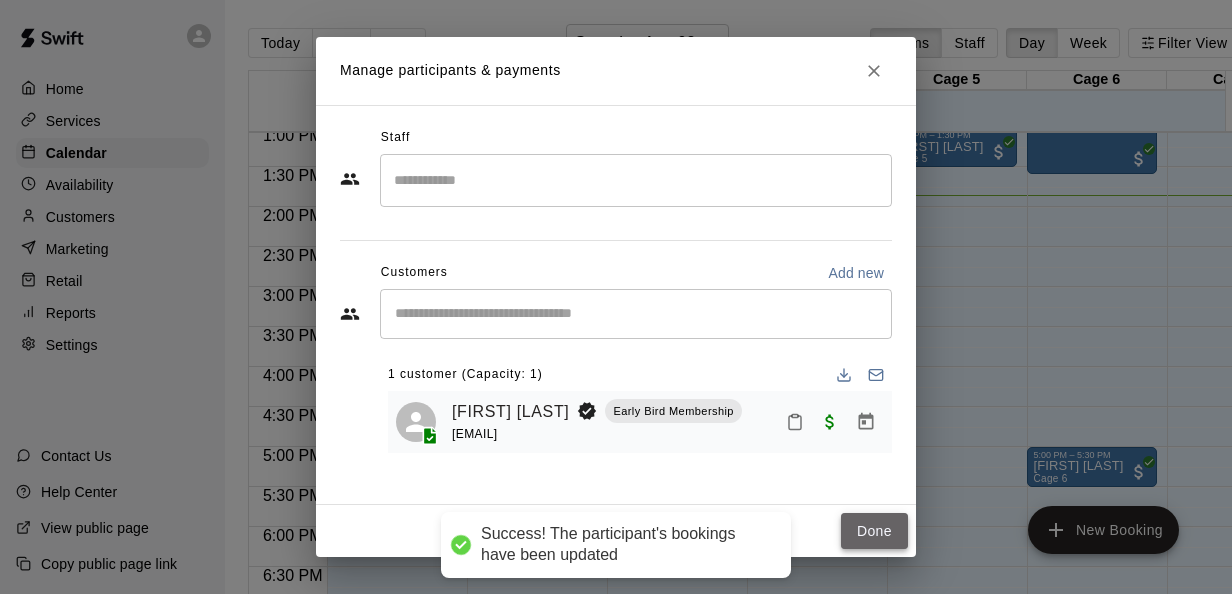 click on "Done" at bounding box center [874, 531] 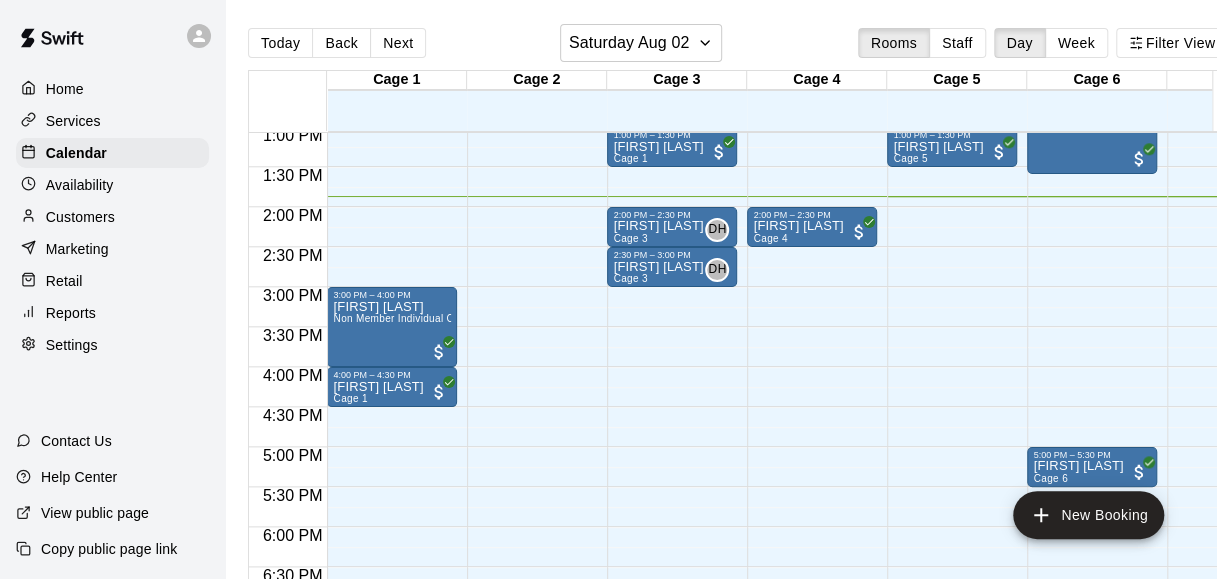 click on "Today Back Next Saturday Aug 02 Rooms Staff Day Week Filter View" at bounding box center [738, 47] 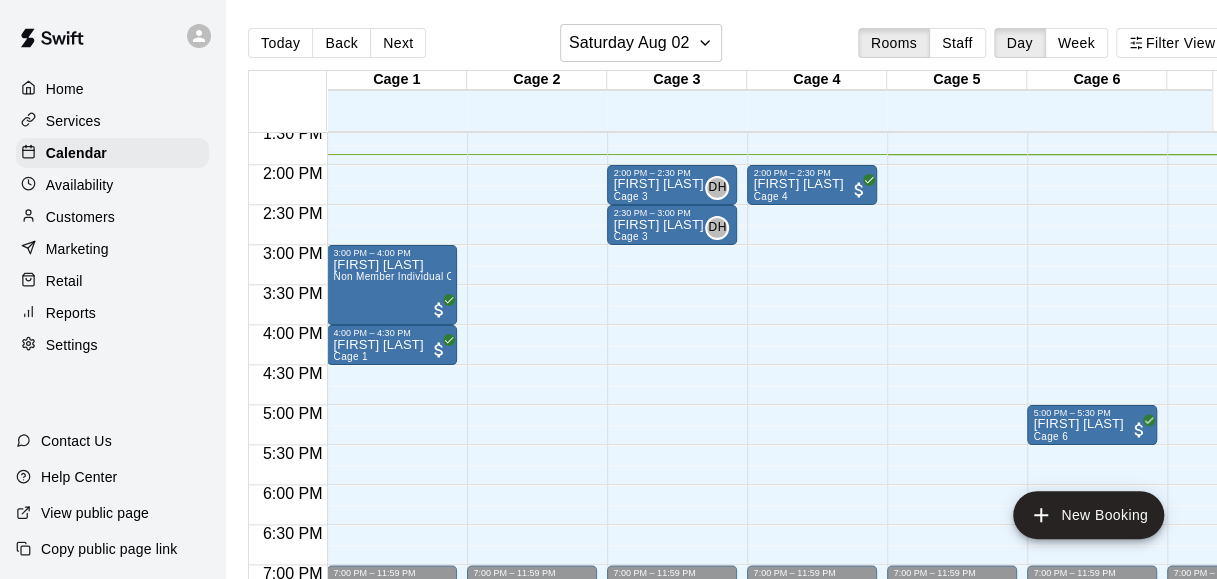 scroll, scrollTop: 1088, scrollLeft: 0, axis: vertical 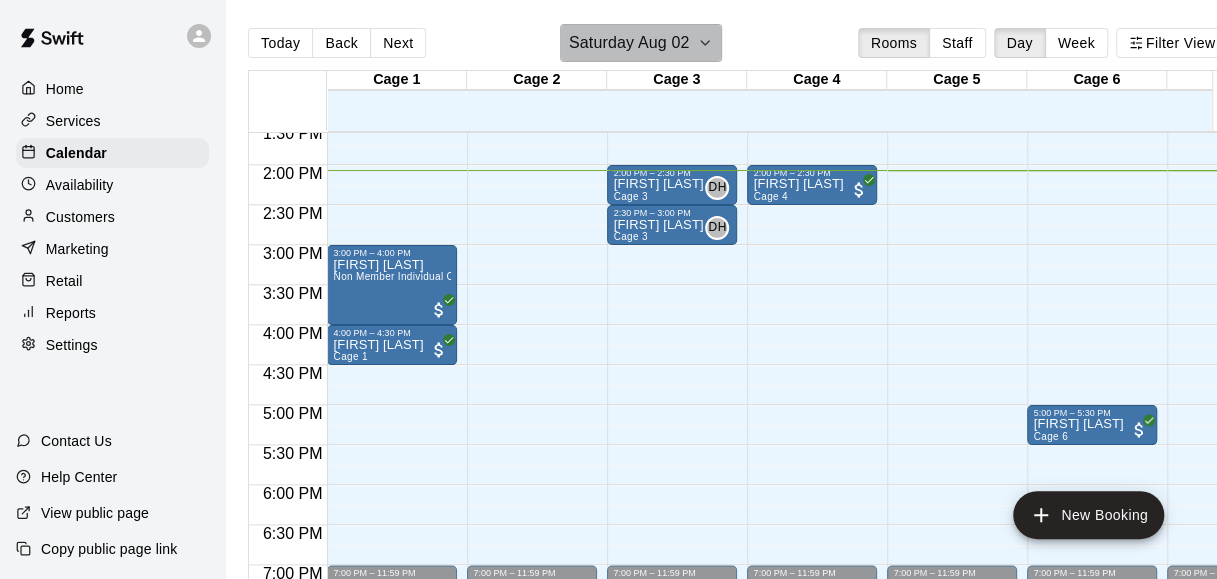 click on "Saturday Aug 02" at bounding box center [629, 43] 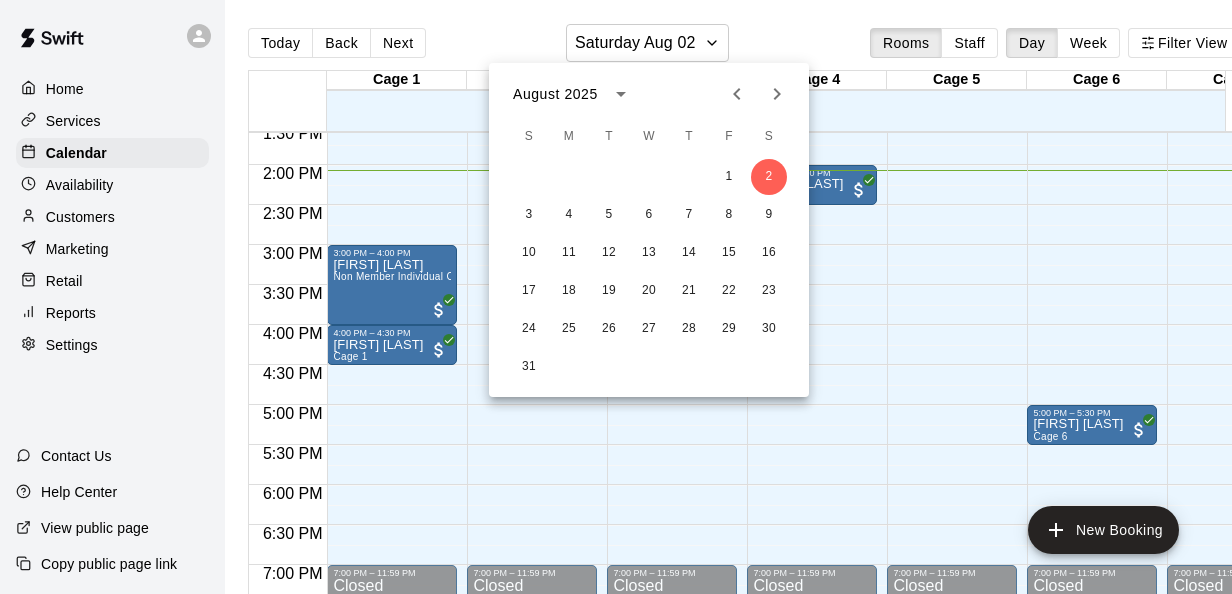 click on "T" at bounding box center [689, 137] 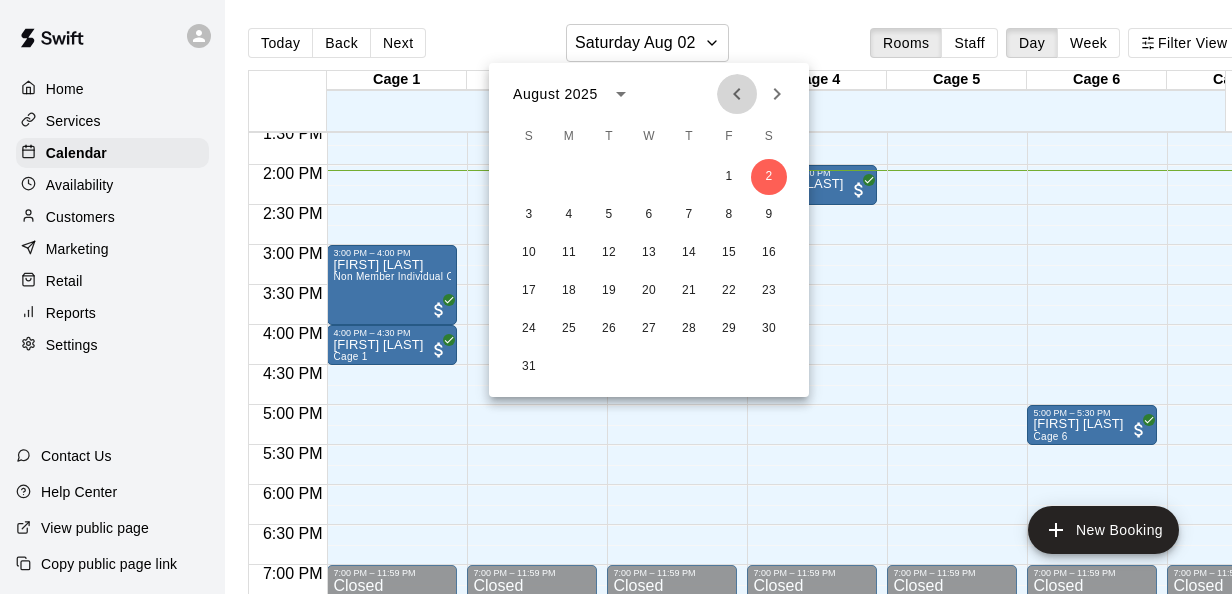 click 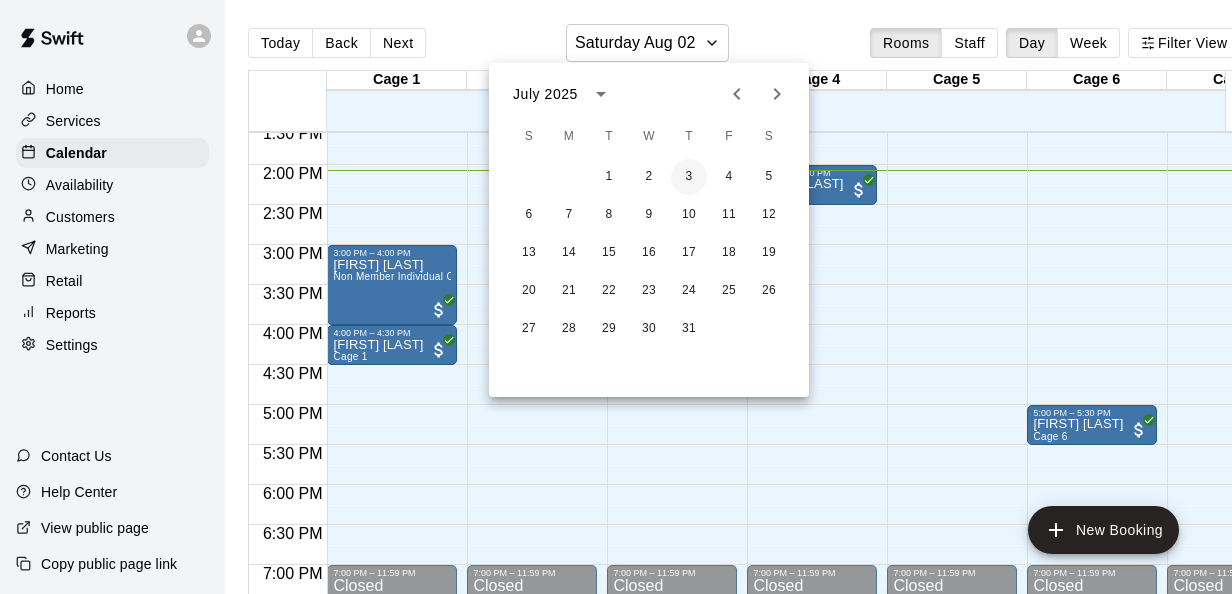 click on "3" at bounding box center (689, 177) 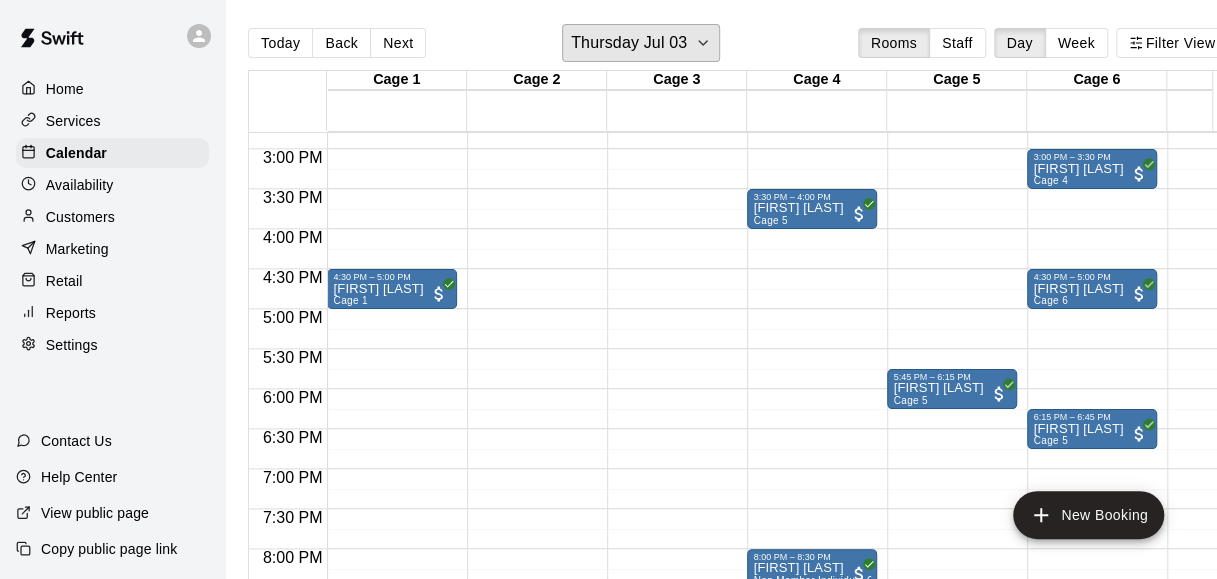 scroll, scrollTop: 914, scrollLeft: 27, axis: both 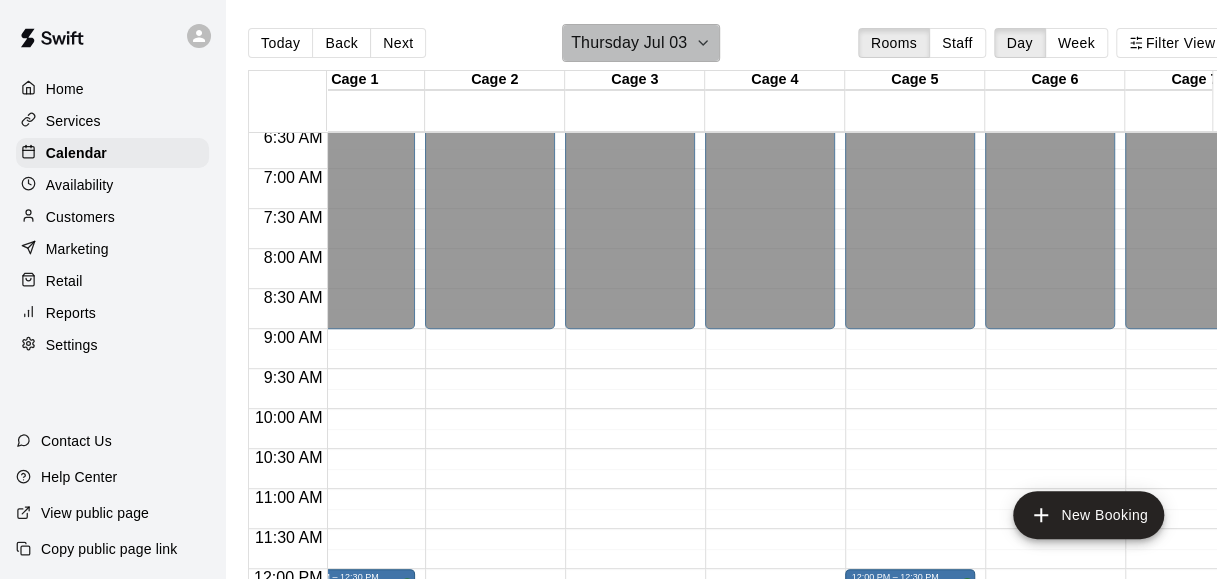 click on "Thursday Jul 03" at bounding box center (629, 43) 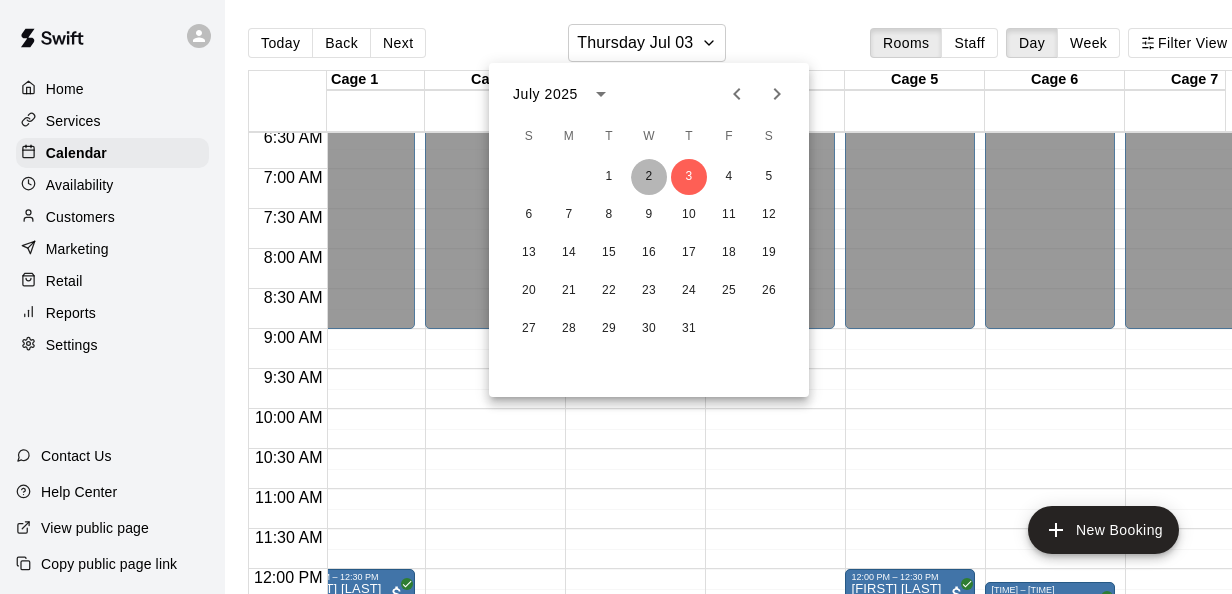click on "2" at bounding box center (649, 177) 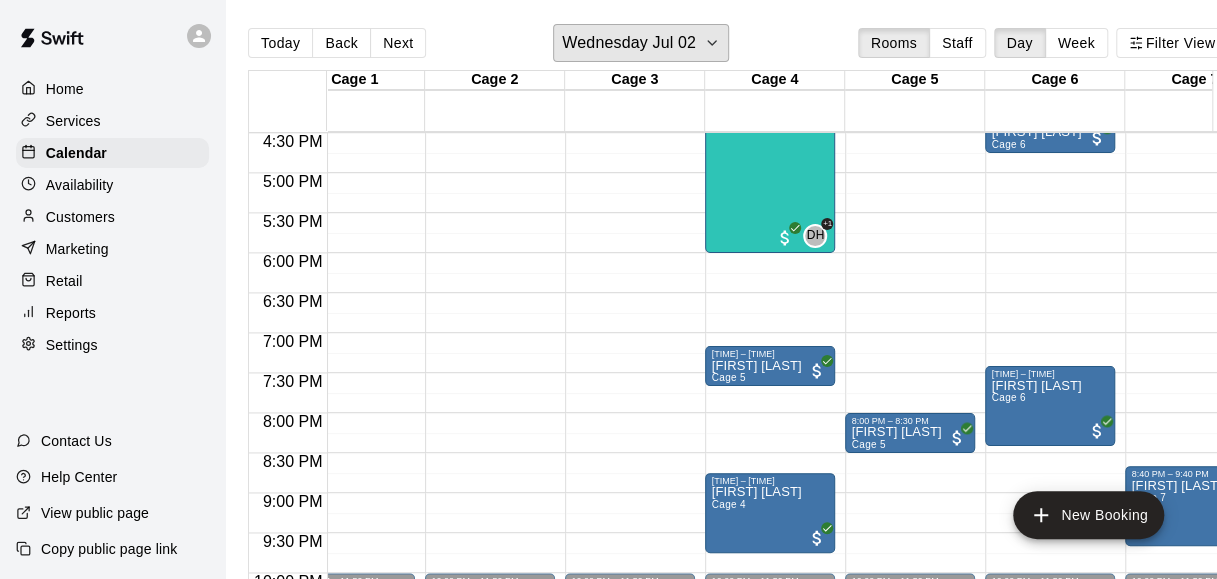 scroll, scrollTop: 1318, scrollLeft: 42, axis: both 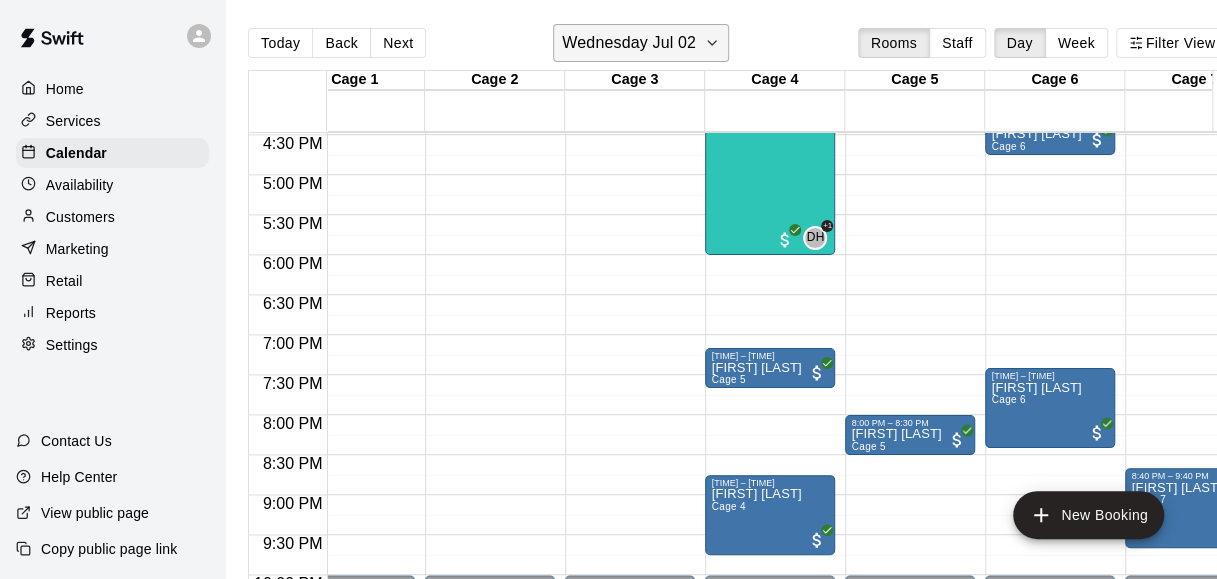 click on "Wednesday Jul 02" at bounding box center [629, 43] 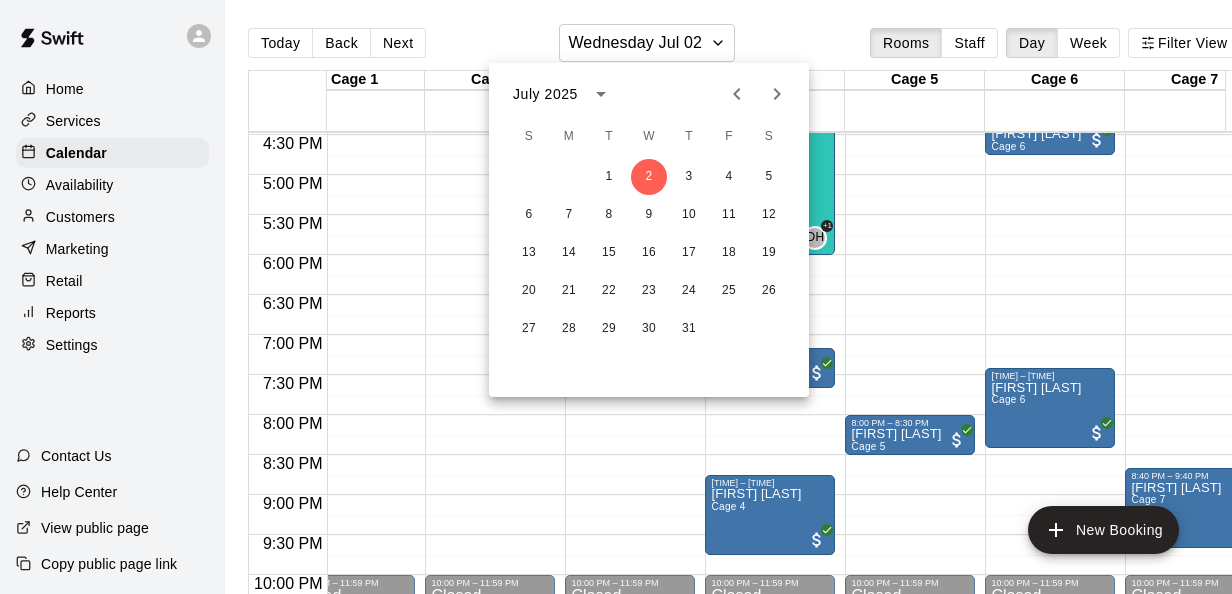 click 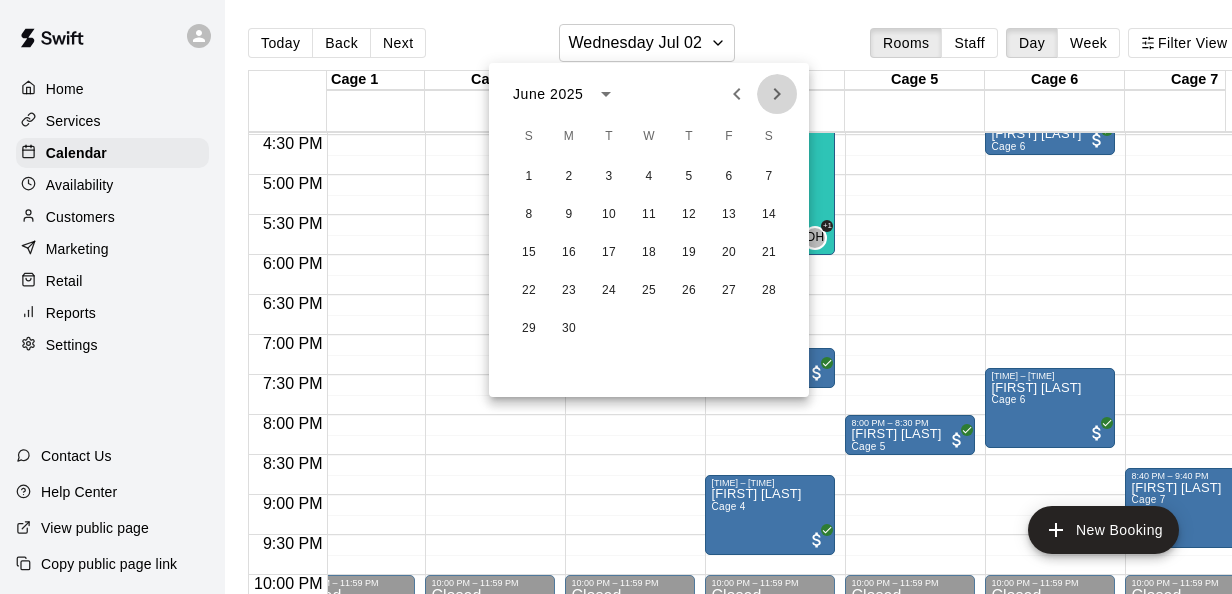 click 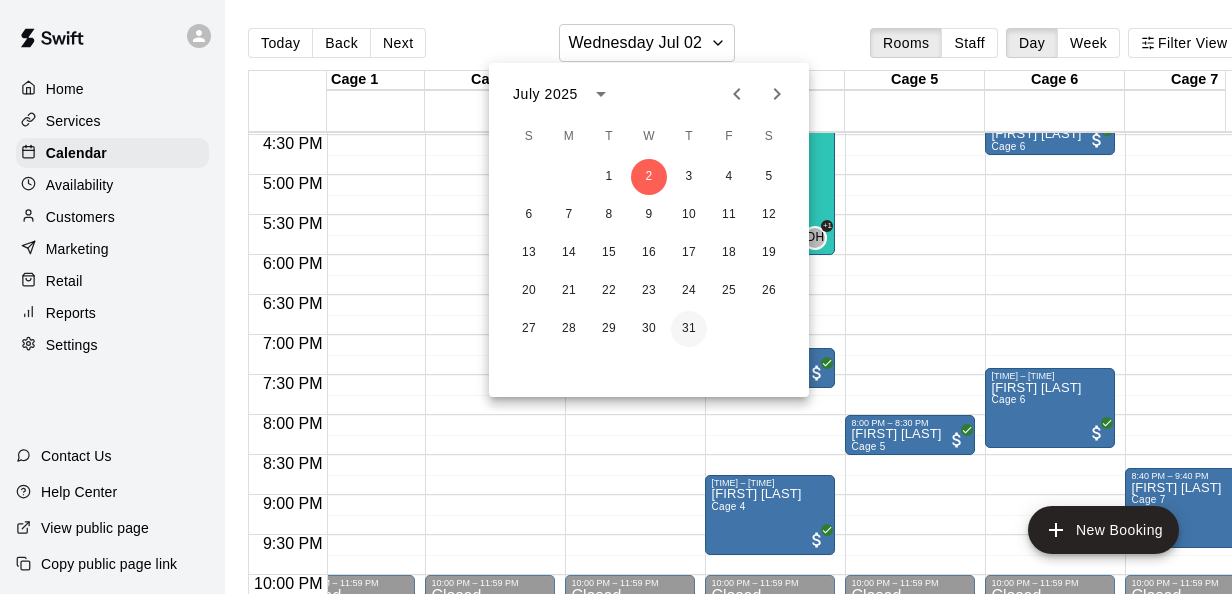 click on "31" at bounding box center (689, 329) 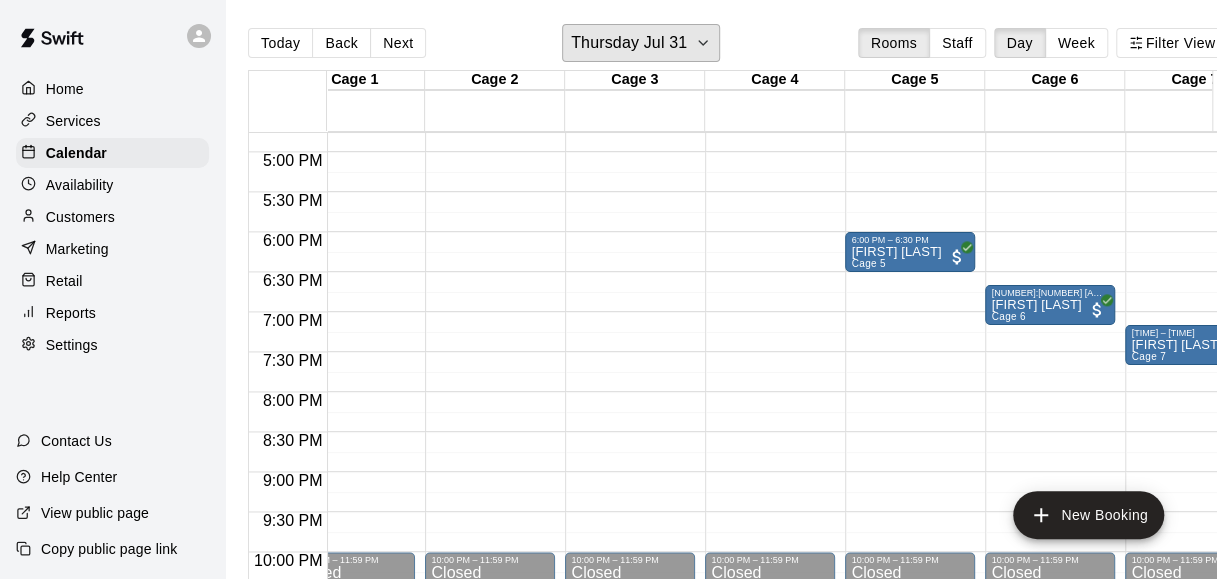 scroll, scrollTop: 1340, scrollLeft: 42, axis: both 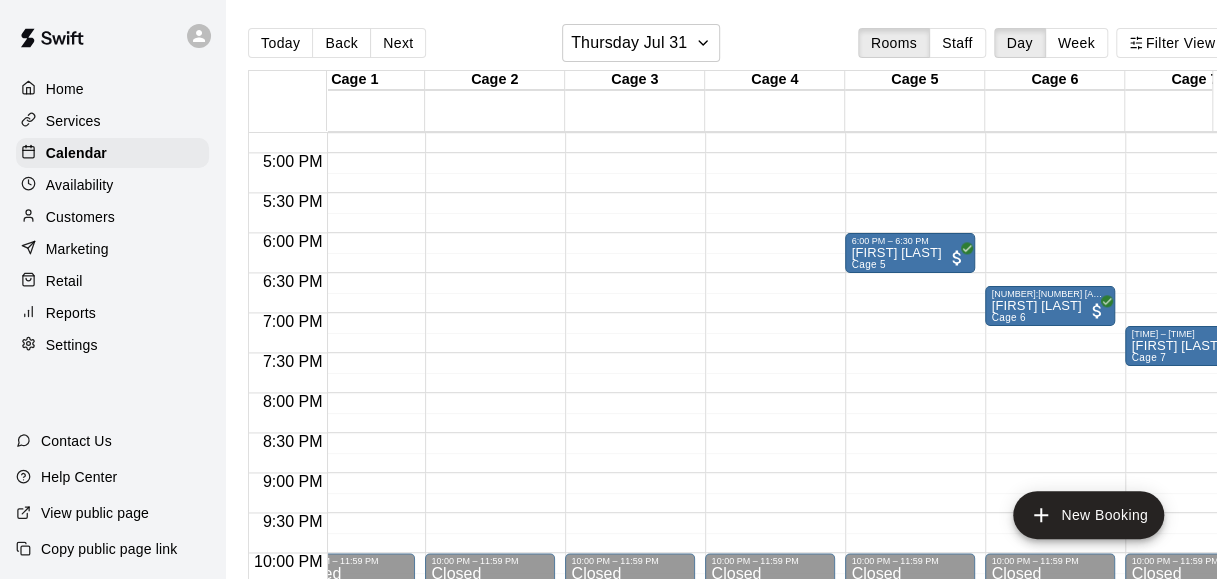 drag, startPoint x: 1038, startPoint y: 279, endPoint x: 808, endPoint y: -35, distance: 389.22488 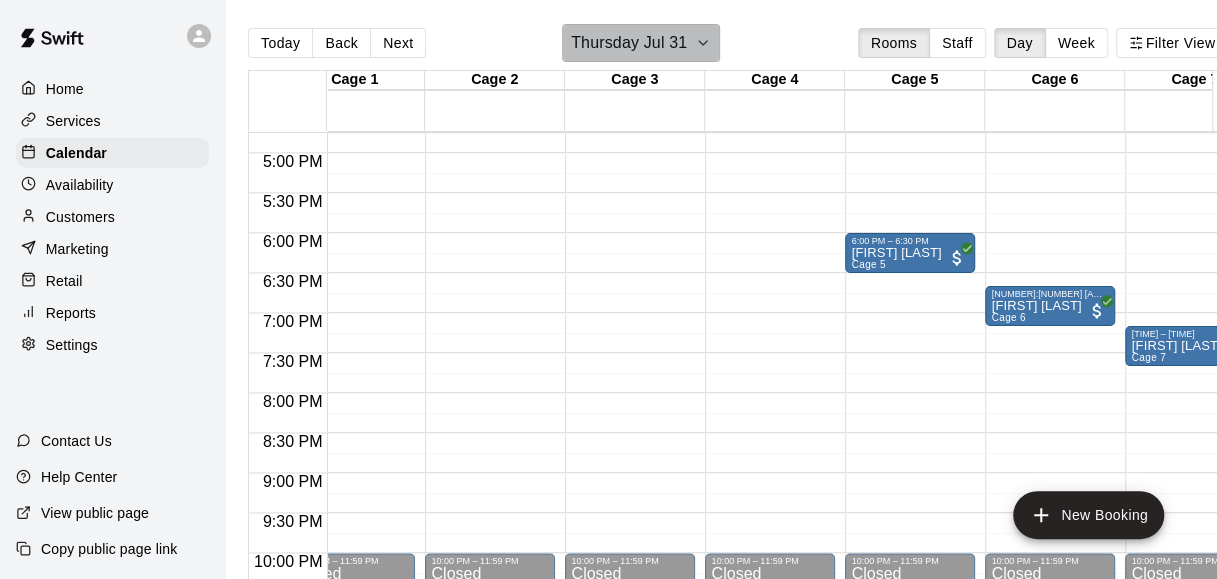 click 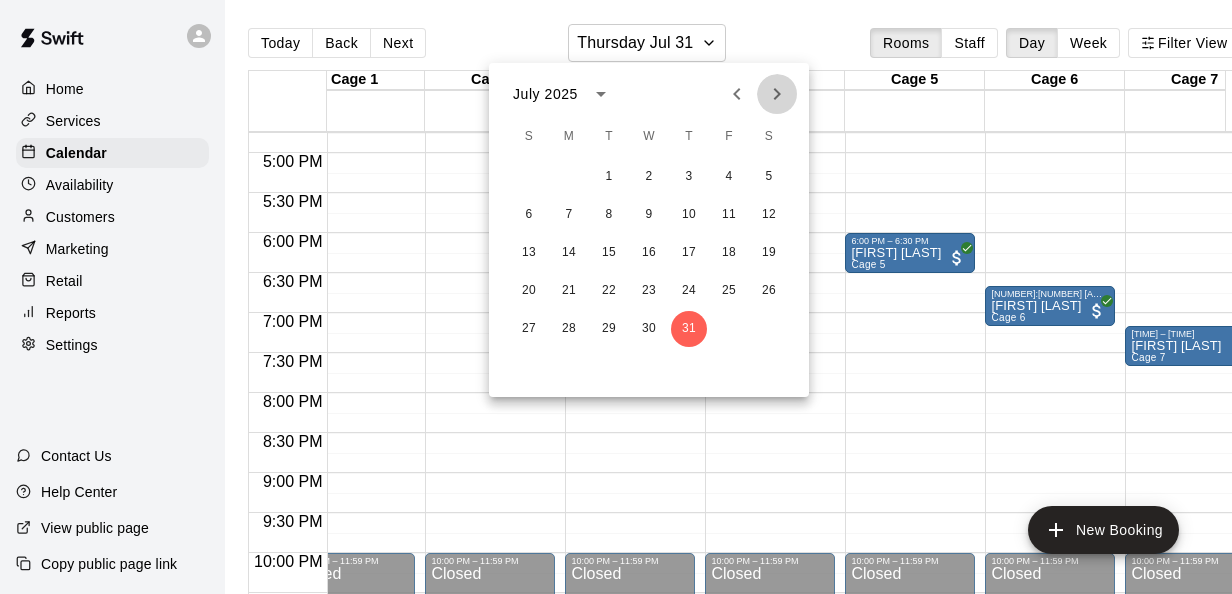 click 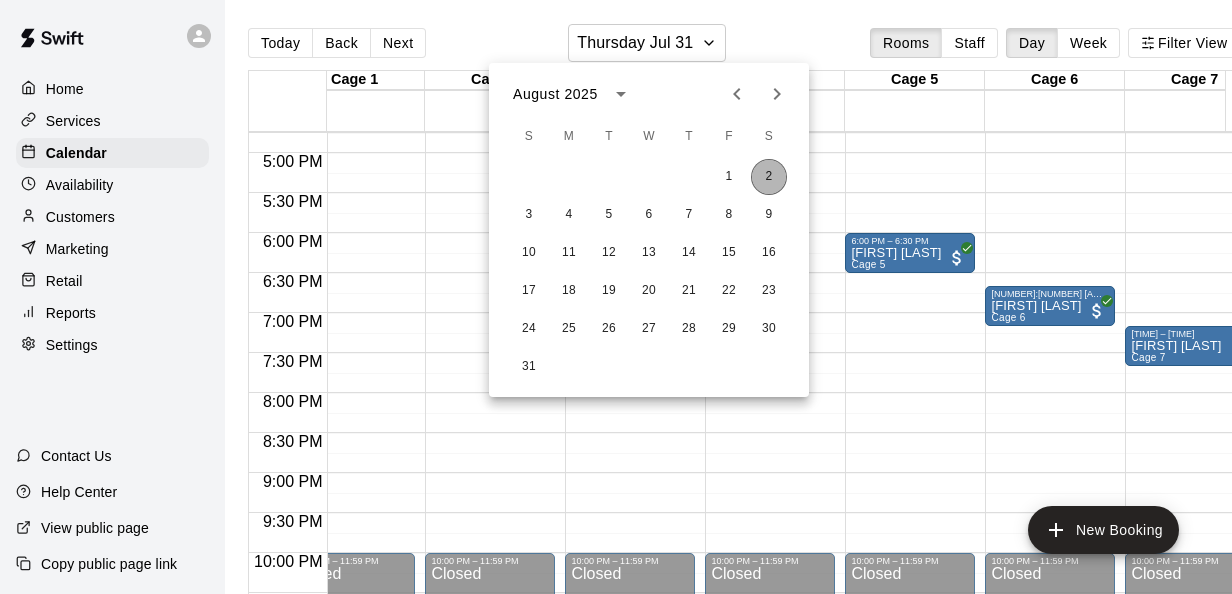 click on "2" at bounding box center [769, 177] 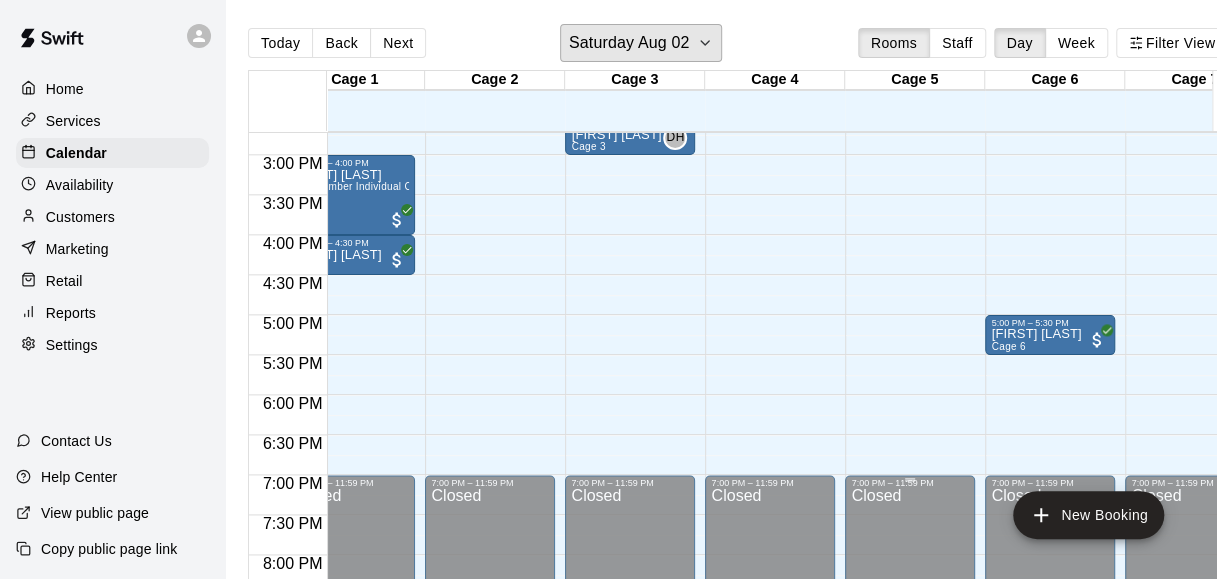 scroll, scrollTop: 1065, scrollLeft: 60, axis: both 